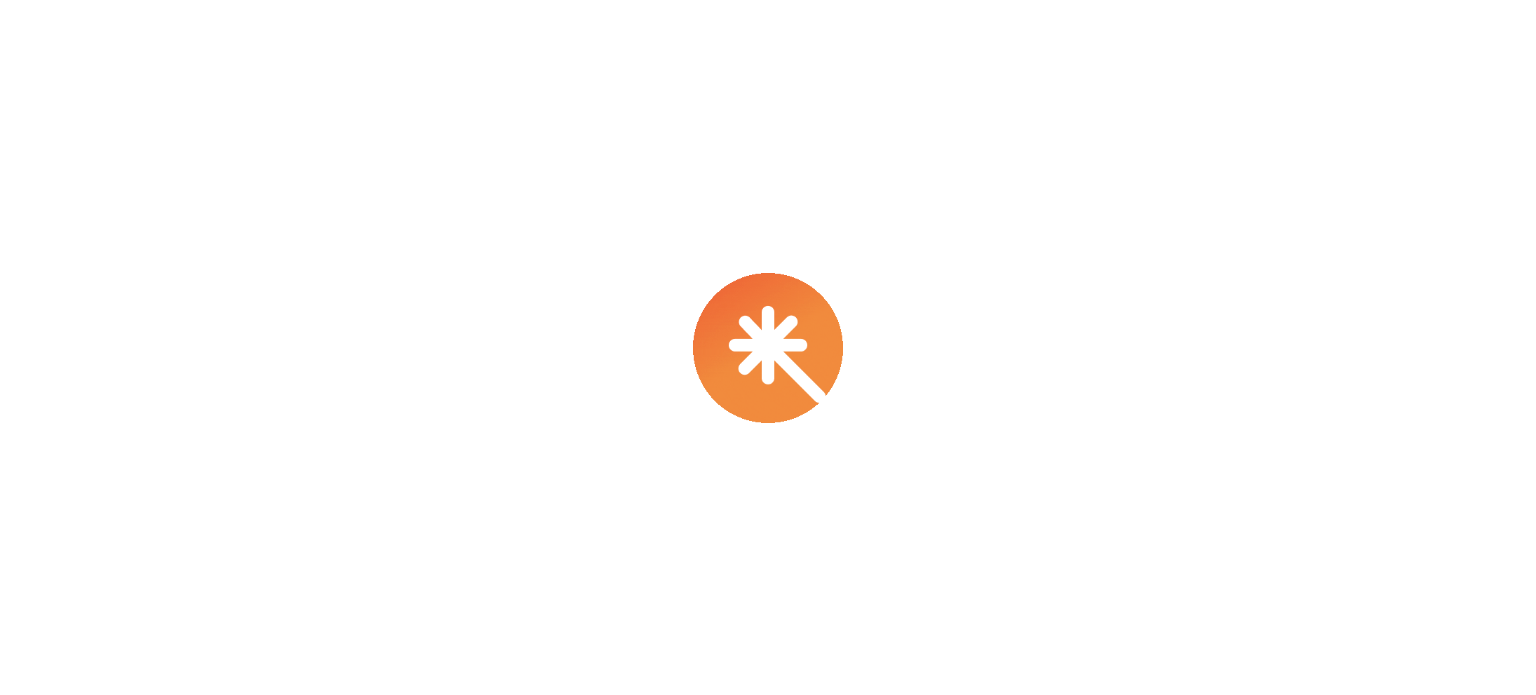 scroll, scrollTop: 0, scrollLeft: 0, axis: both 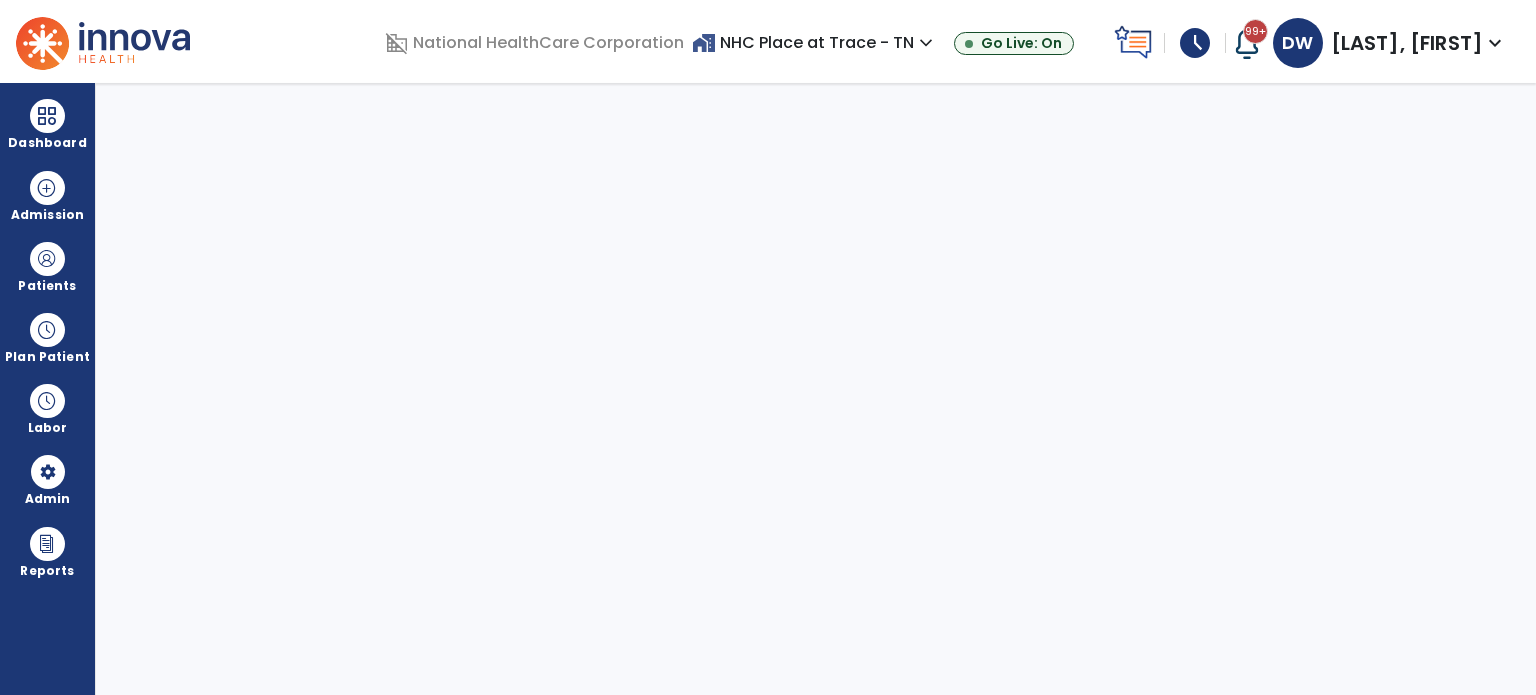 select on "***" 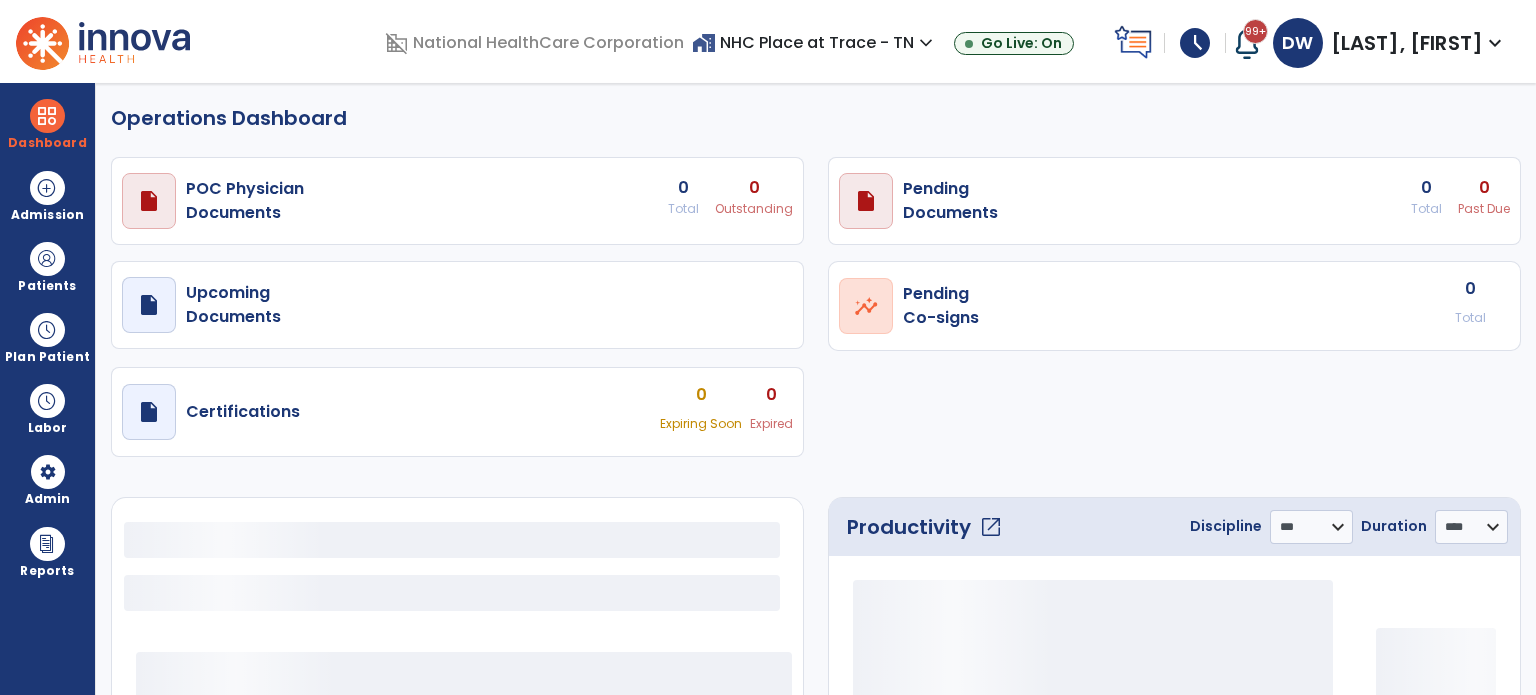 select on "***" 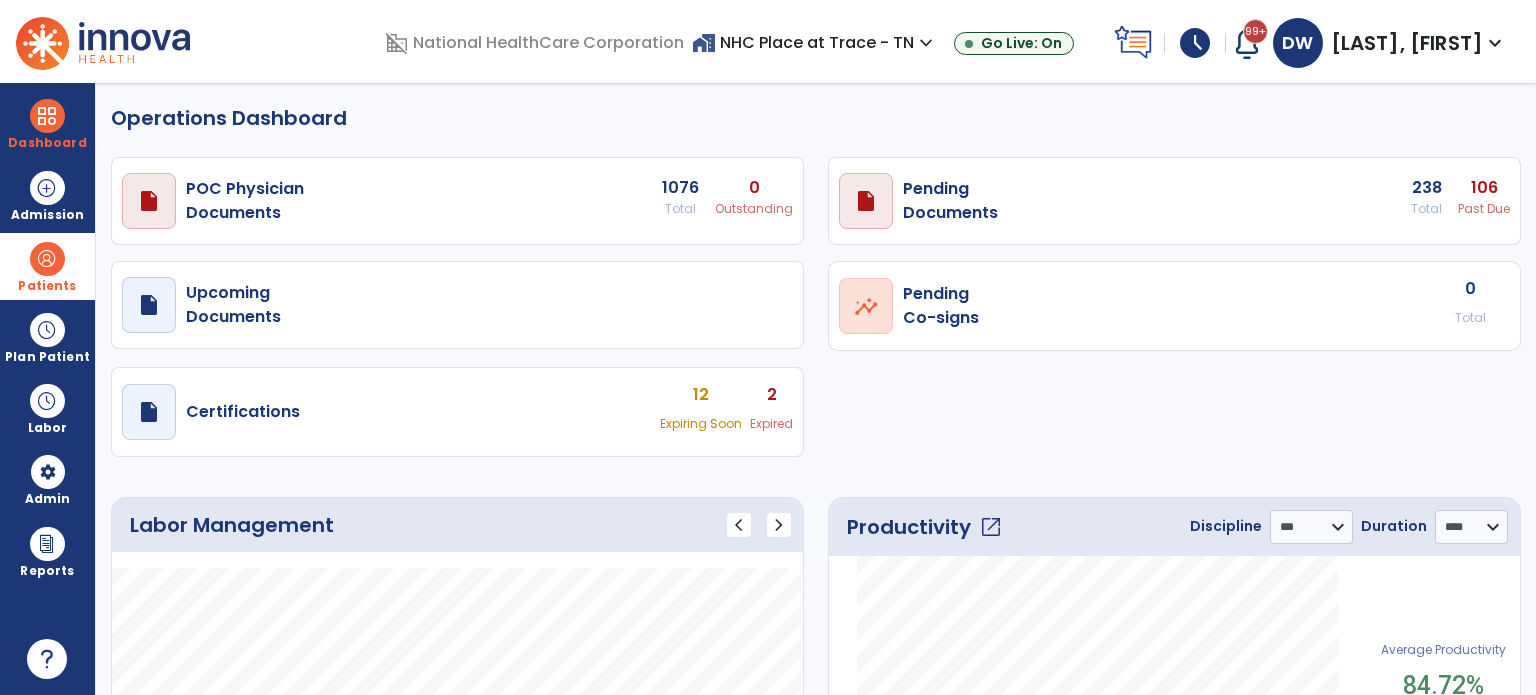 click at bounding box center [47, 259] 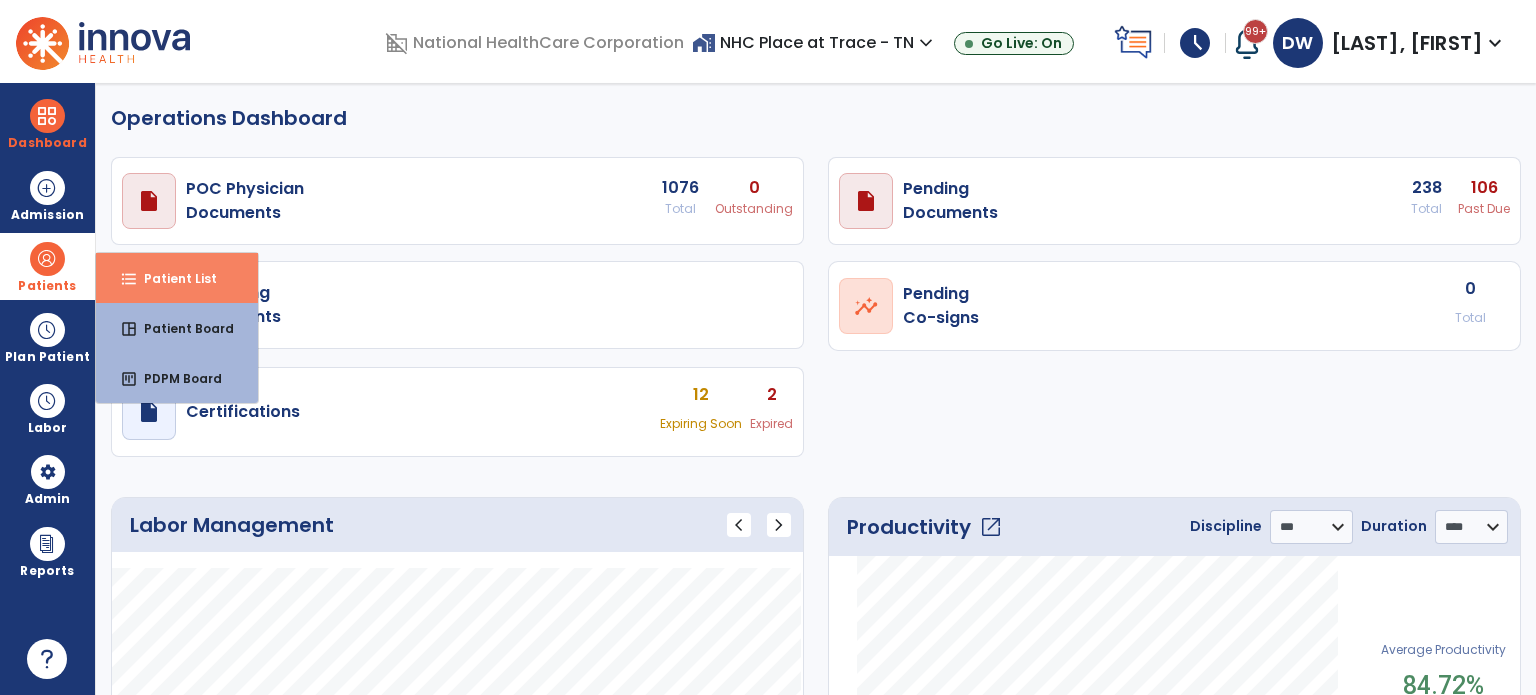 click on "Patient List" at bounding box center [172, 278] 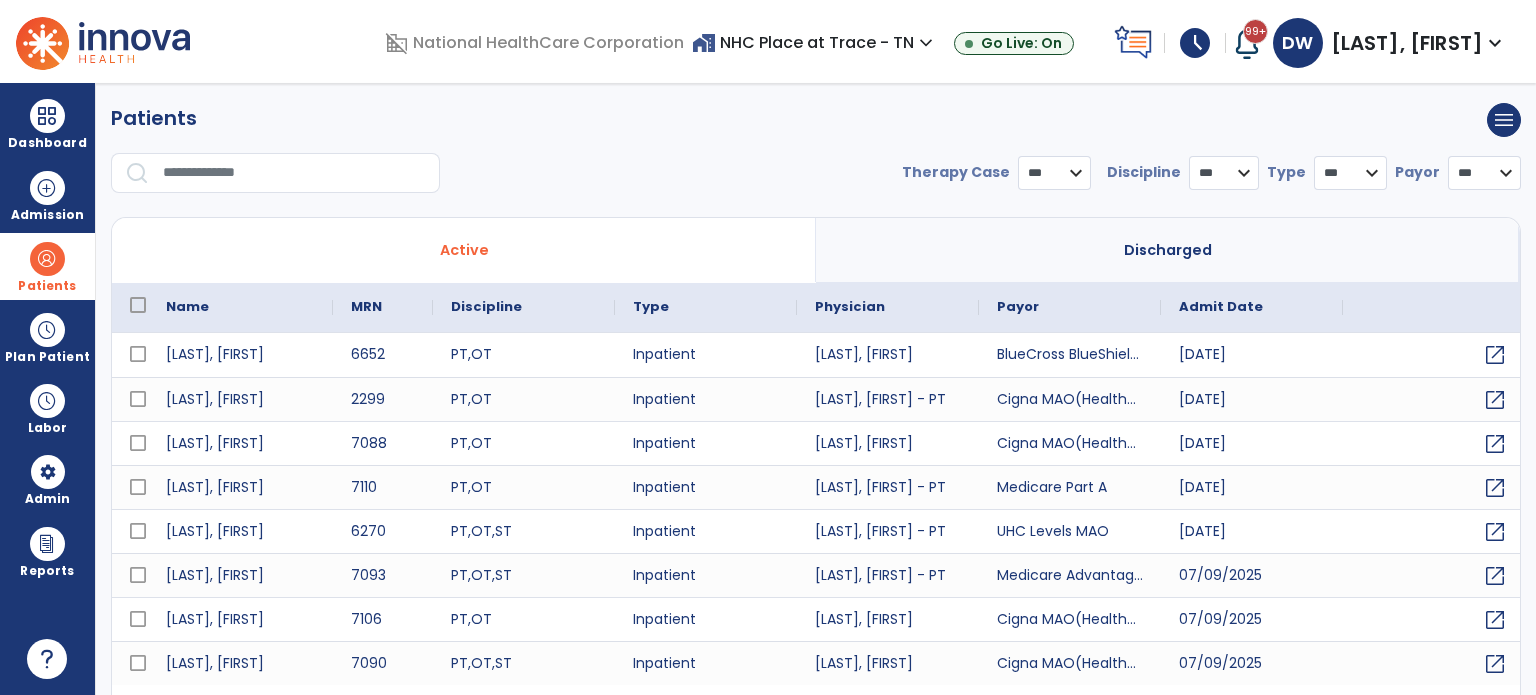 select on "***" 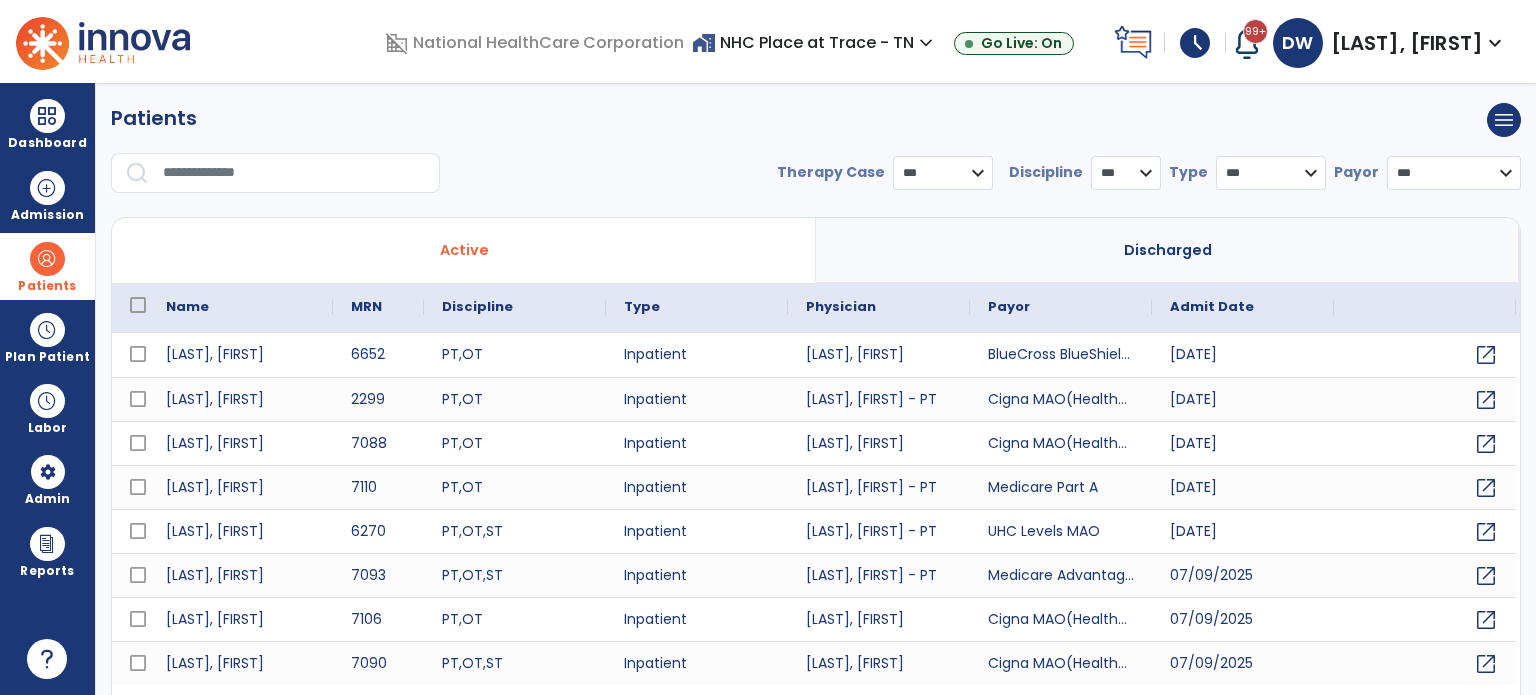 click at bounding box center (294, 173) 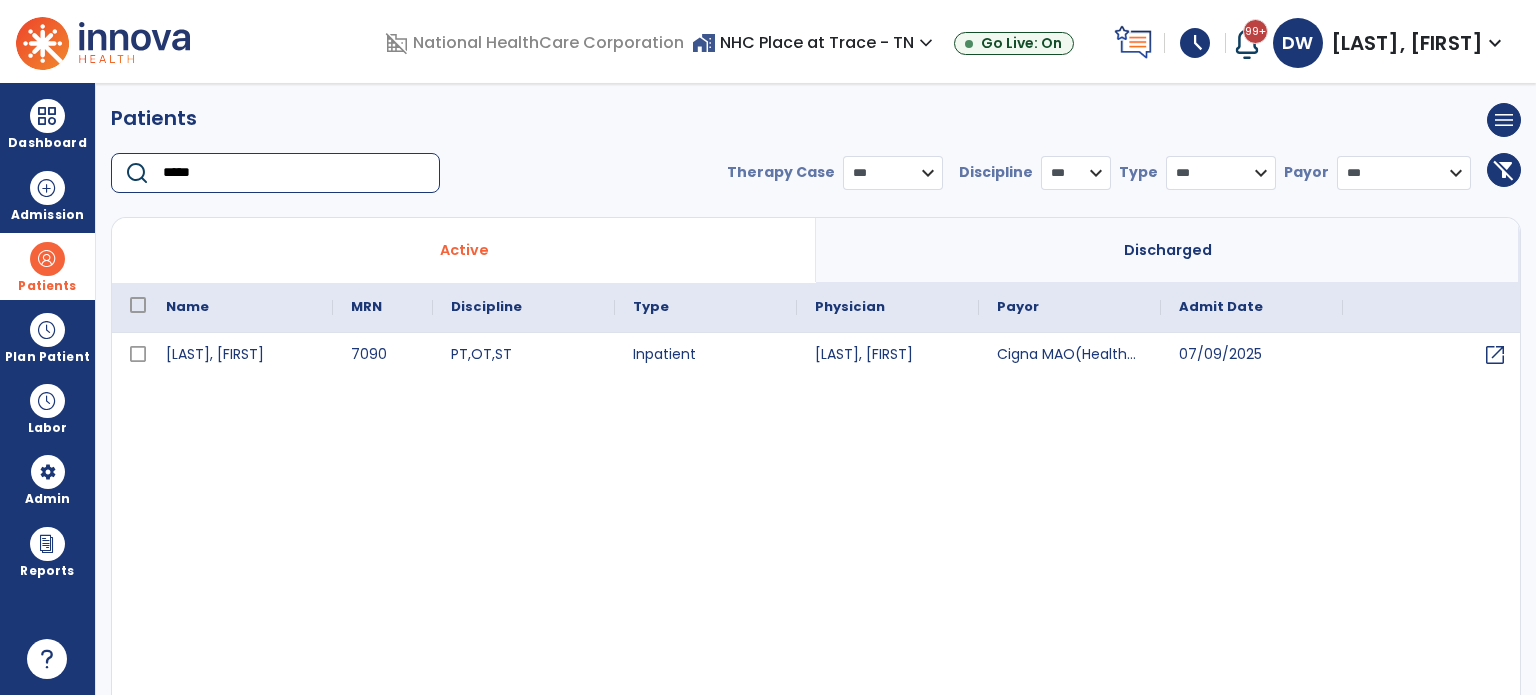 type on "*****" 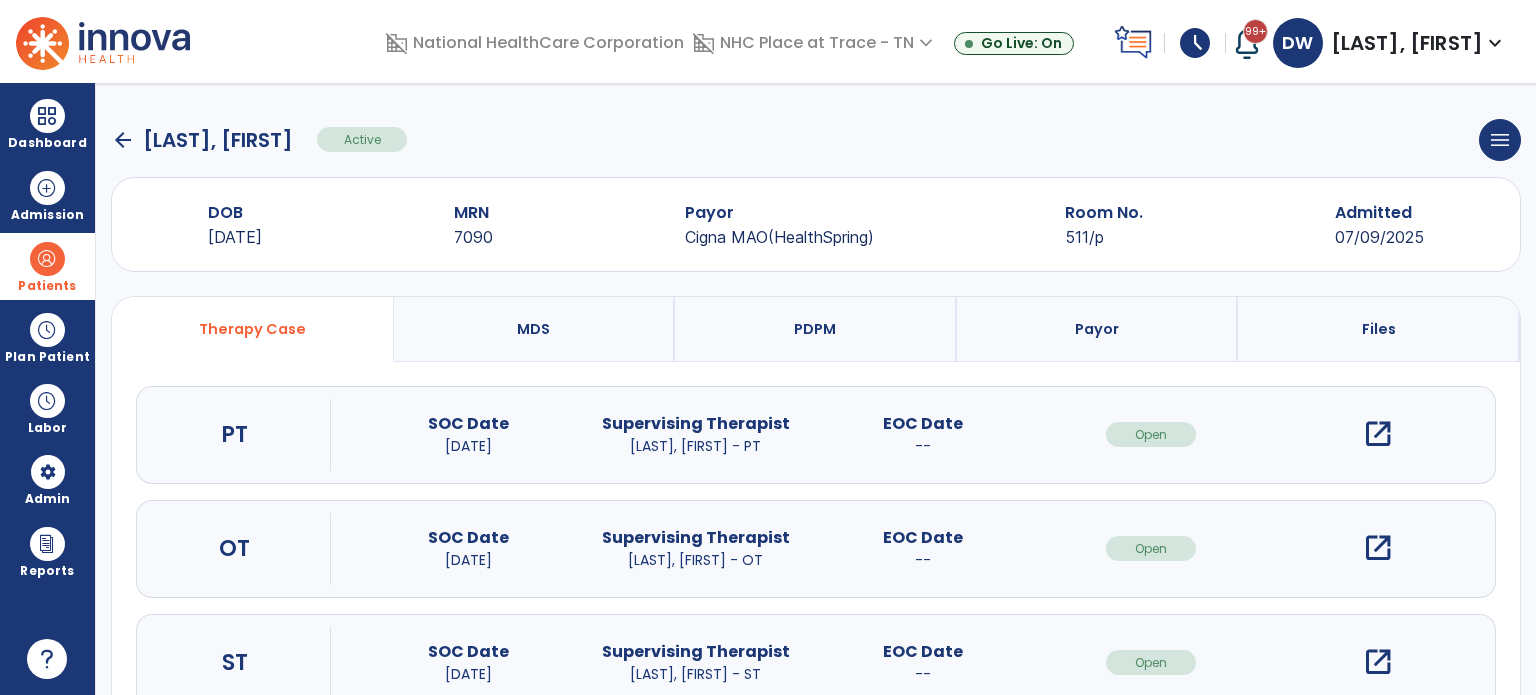 click on "open_in_new" at bounding box center (1378, 662) 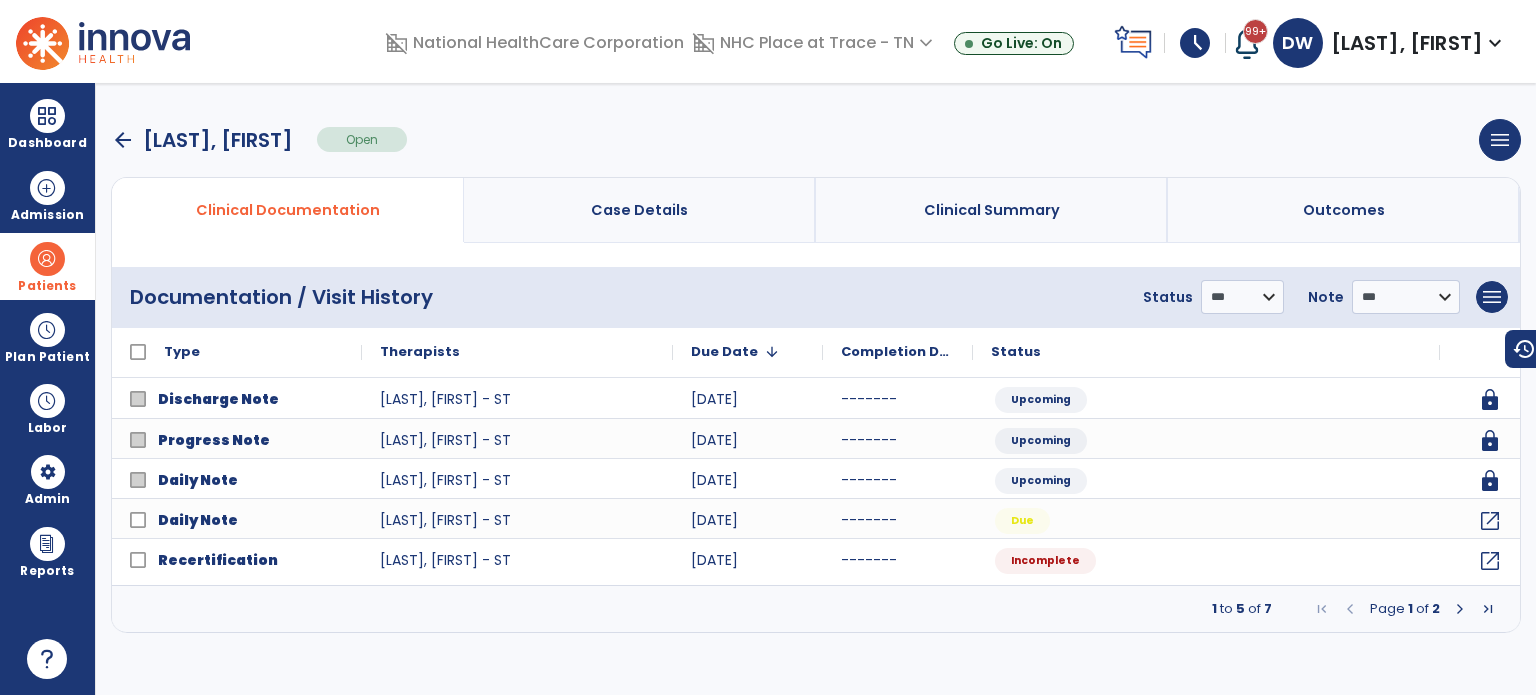 click at bounding box center (1460, 609) 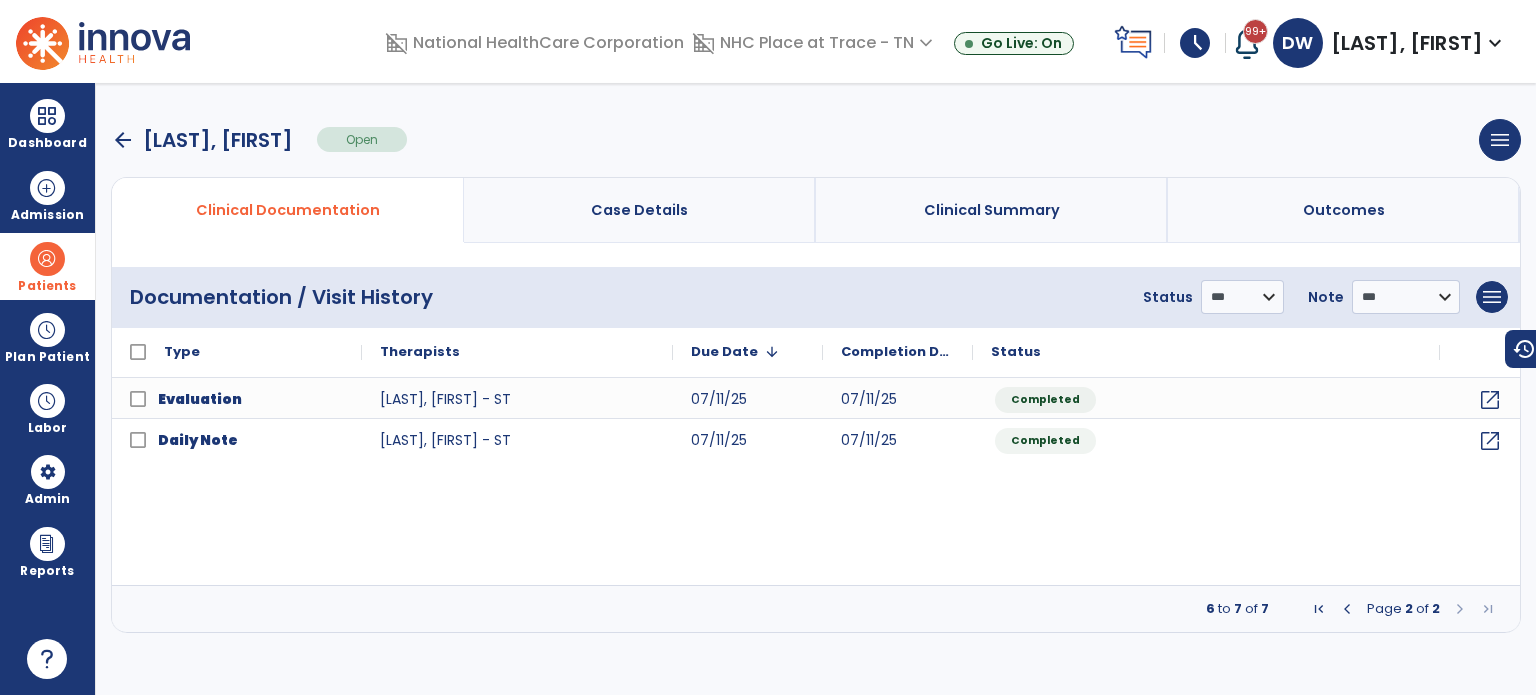 click at bounding box center [1460, 609] 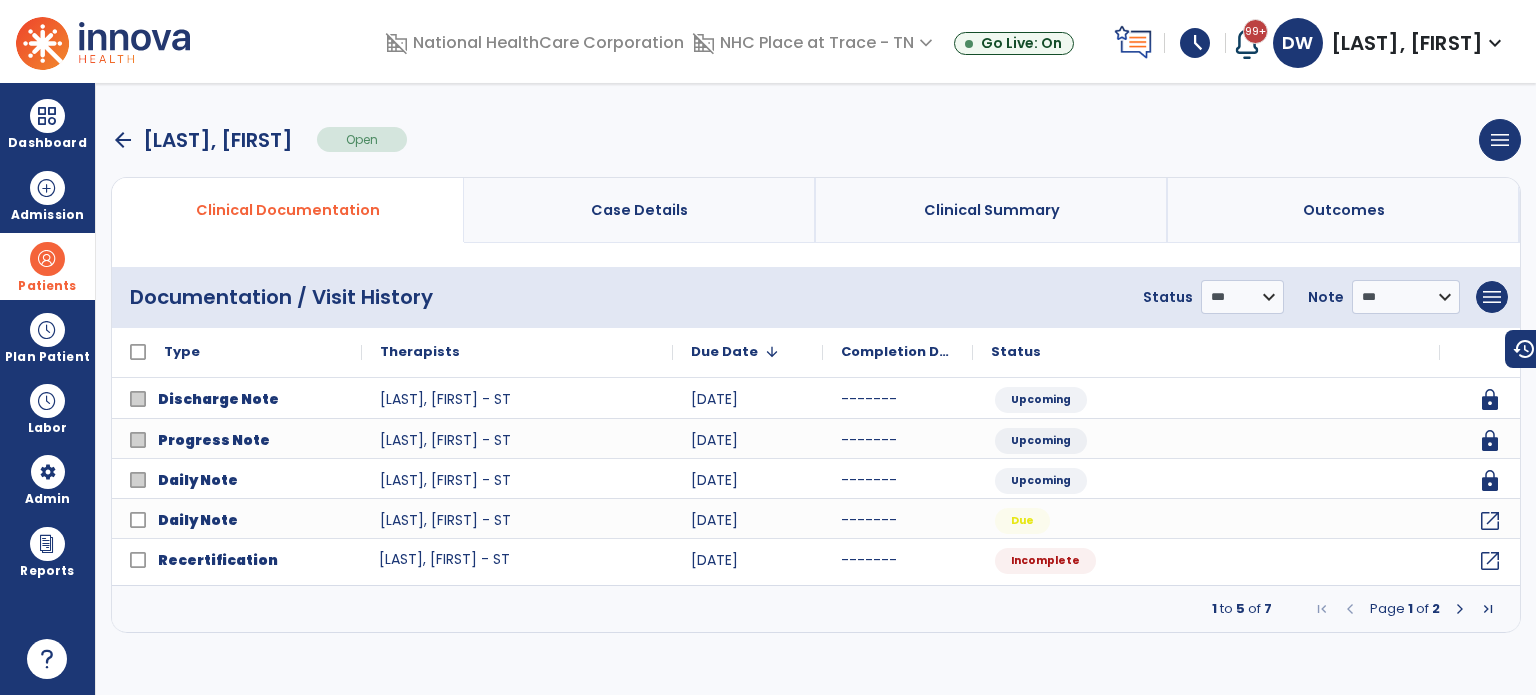 click on "[LAST], [FIRST] - ST" 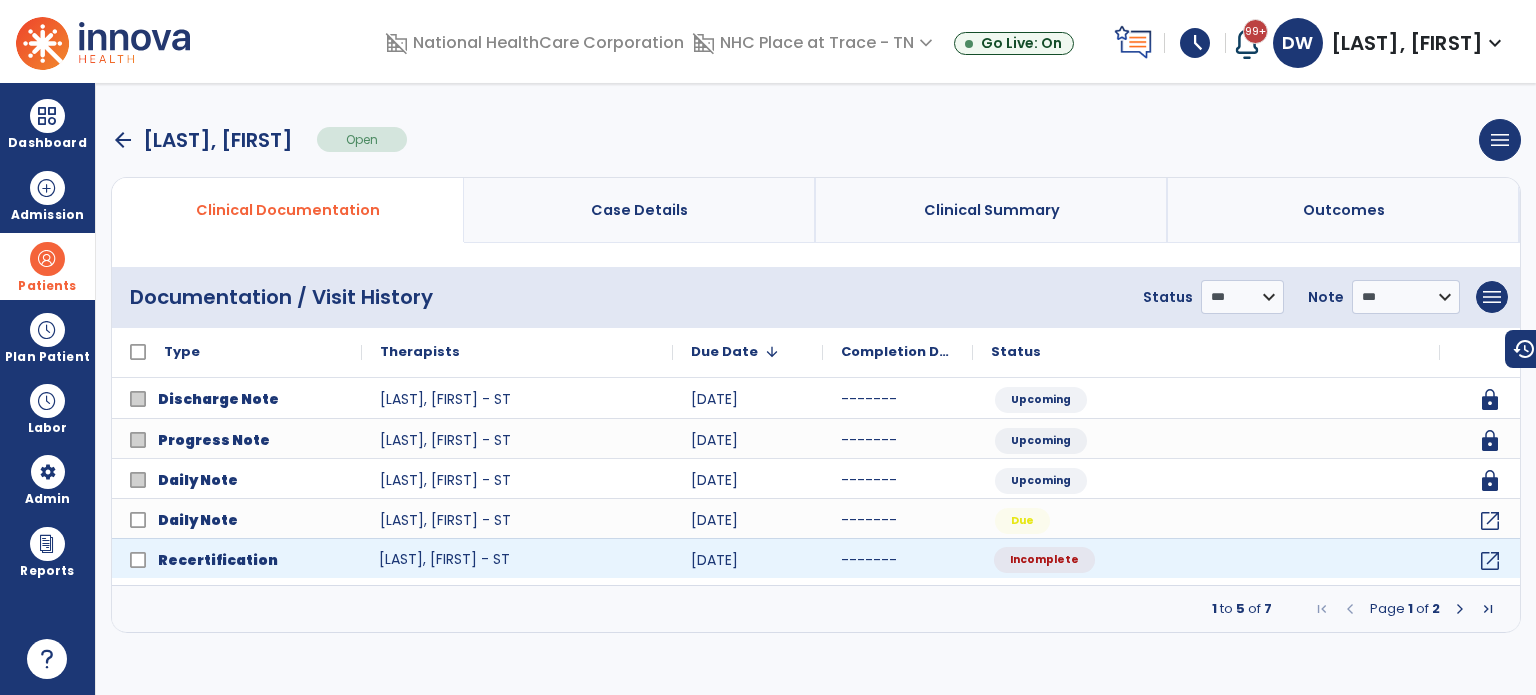 click on "Incomplete" 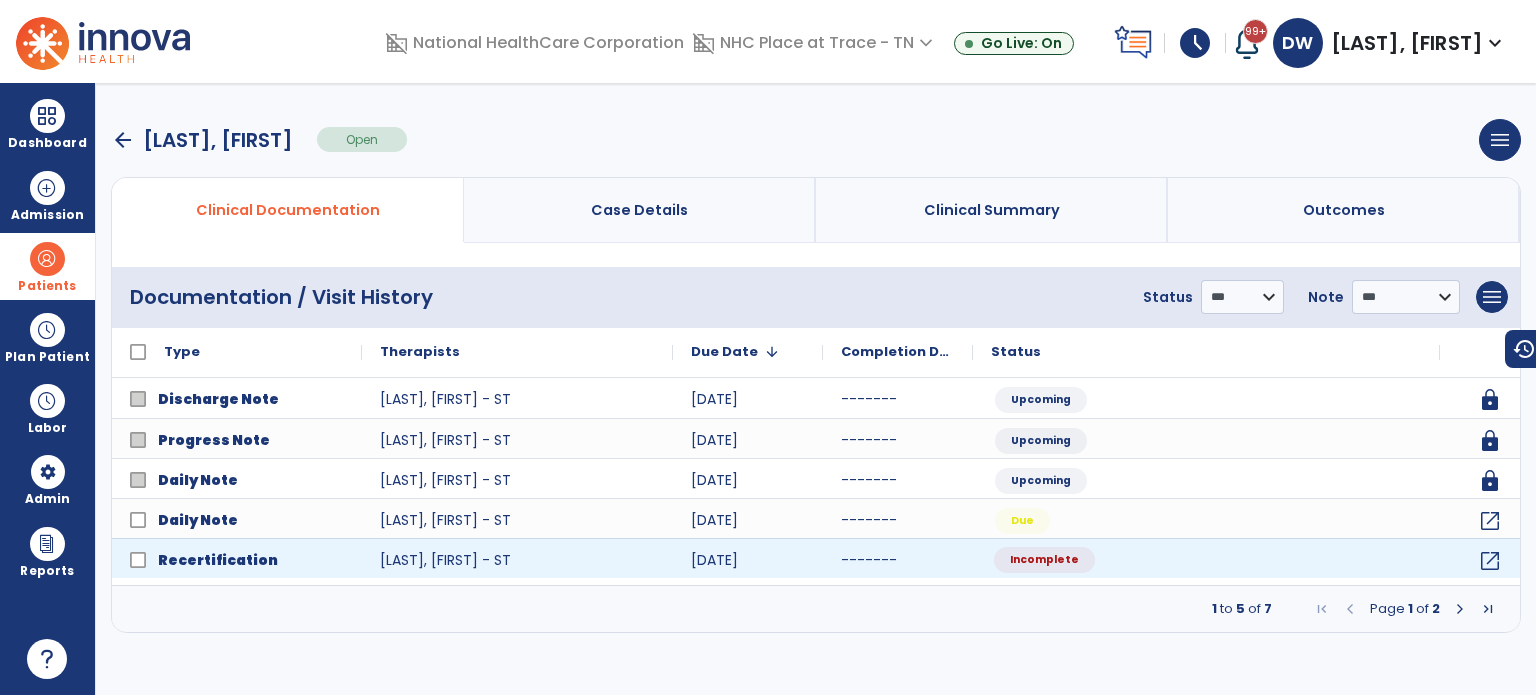 click on "Incomplete" 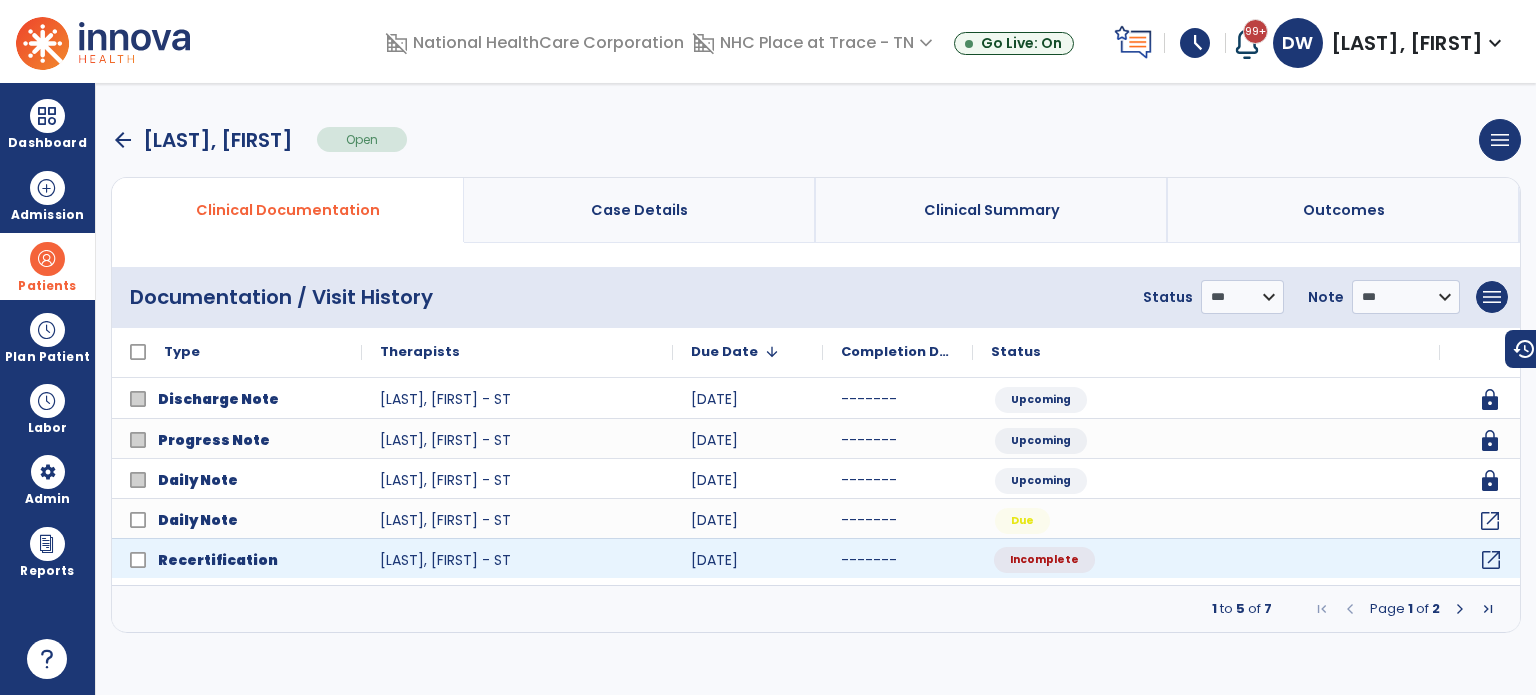 click on "open_in_new" 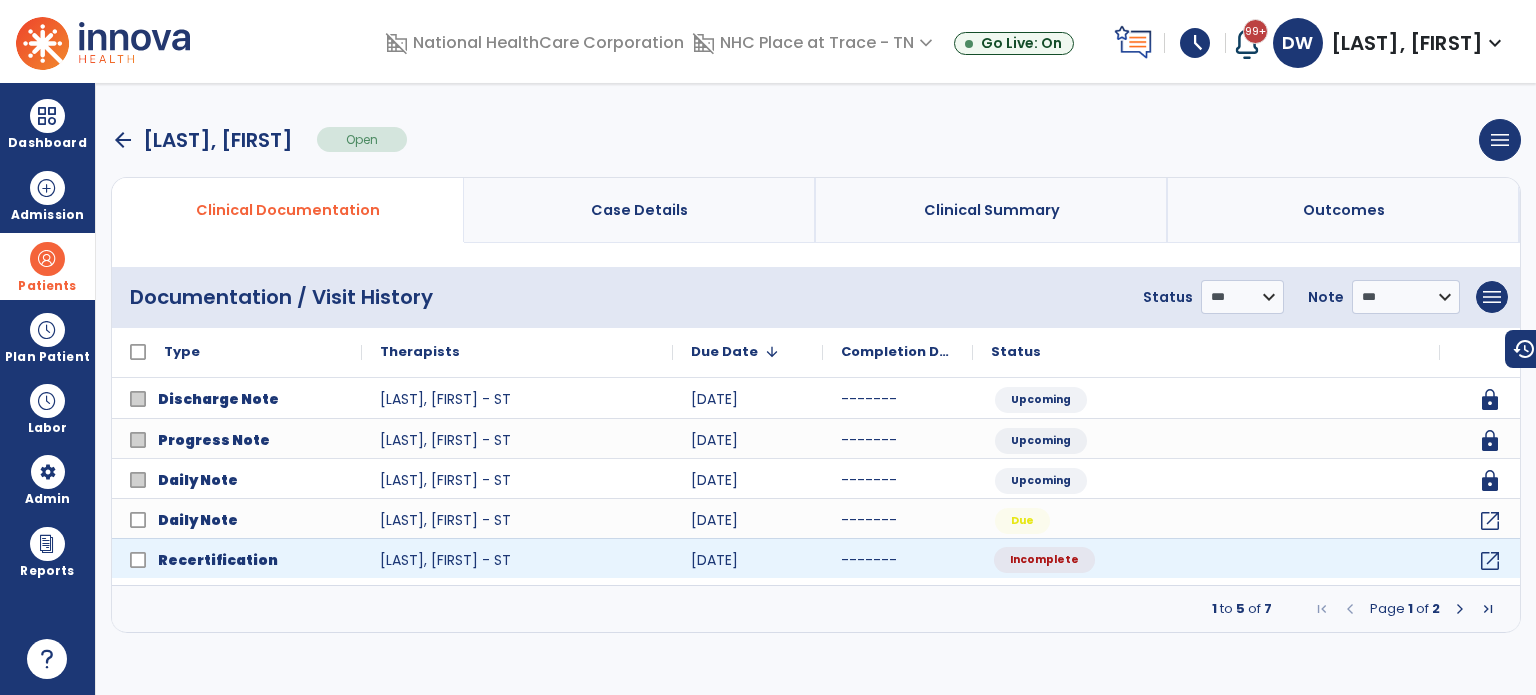select on "**" 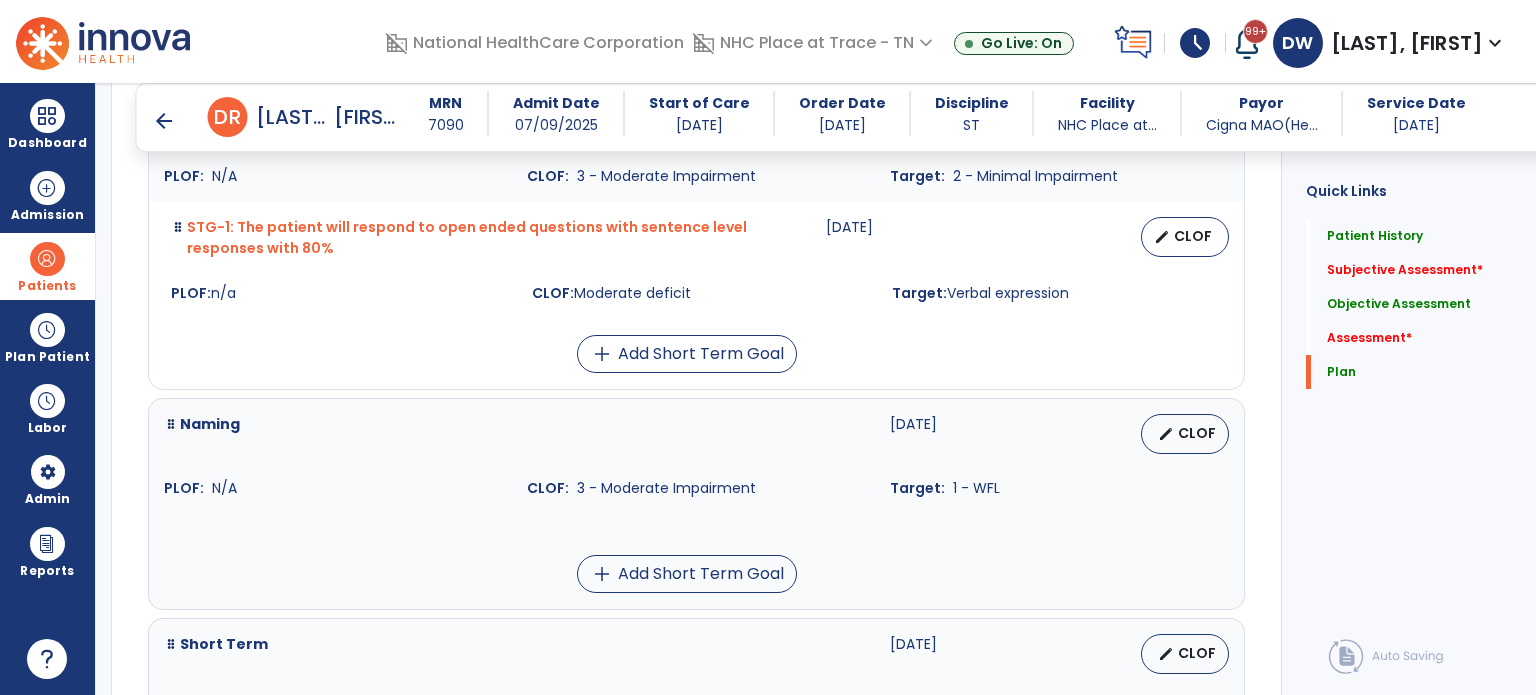 scroll, scrollTop: 4104, scrollLeft: 0, axis: vertical 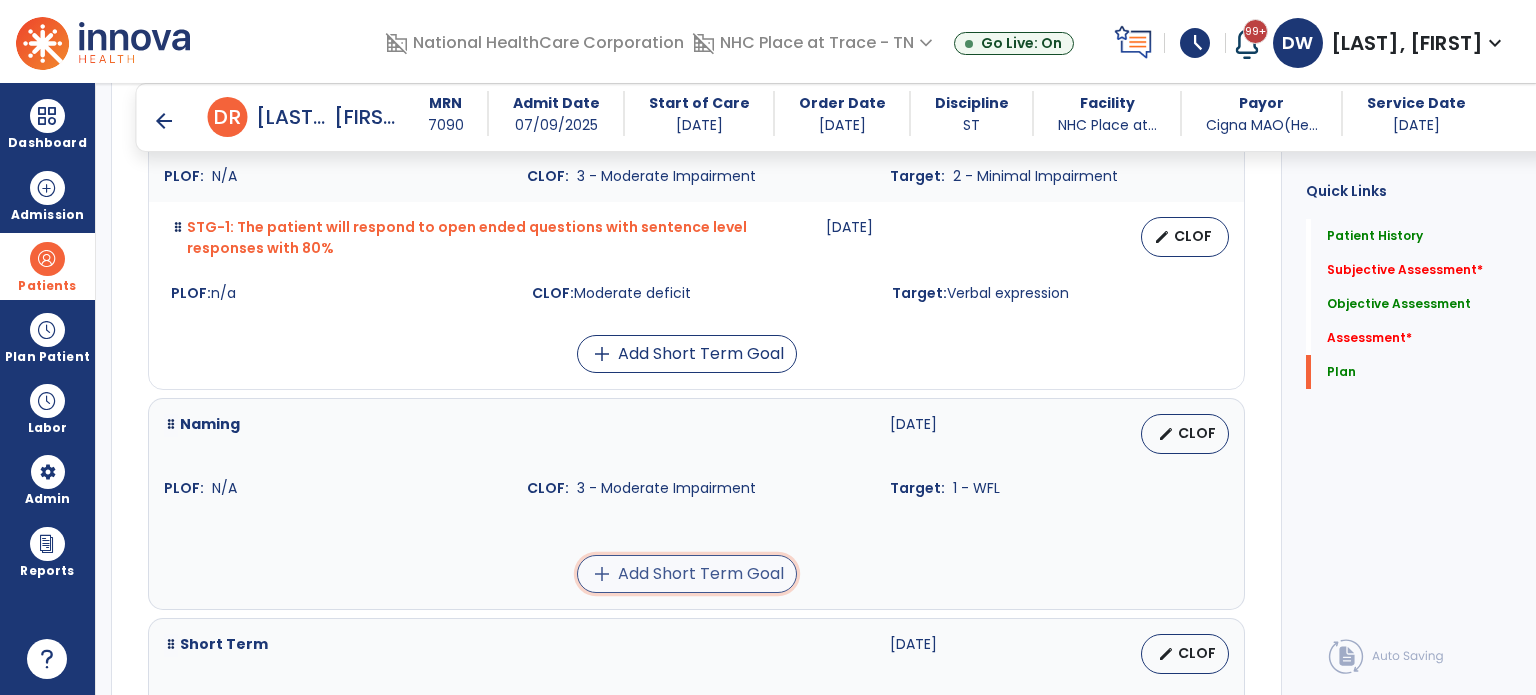 click on "add  Add Short Term Goal" at bounding box center [687, 574] 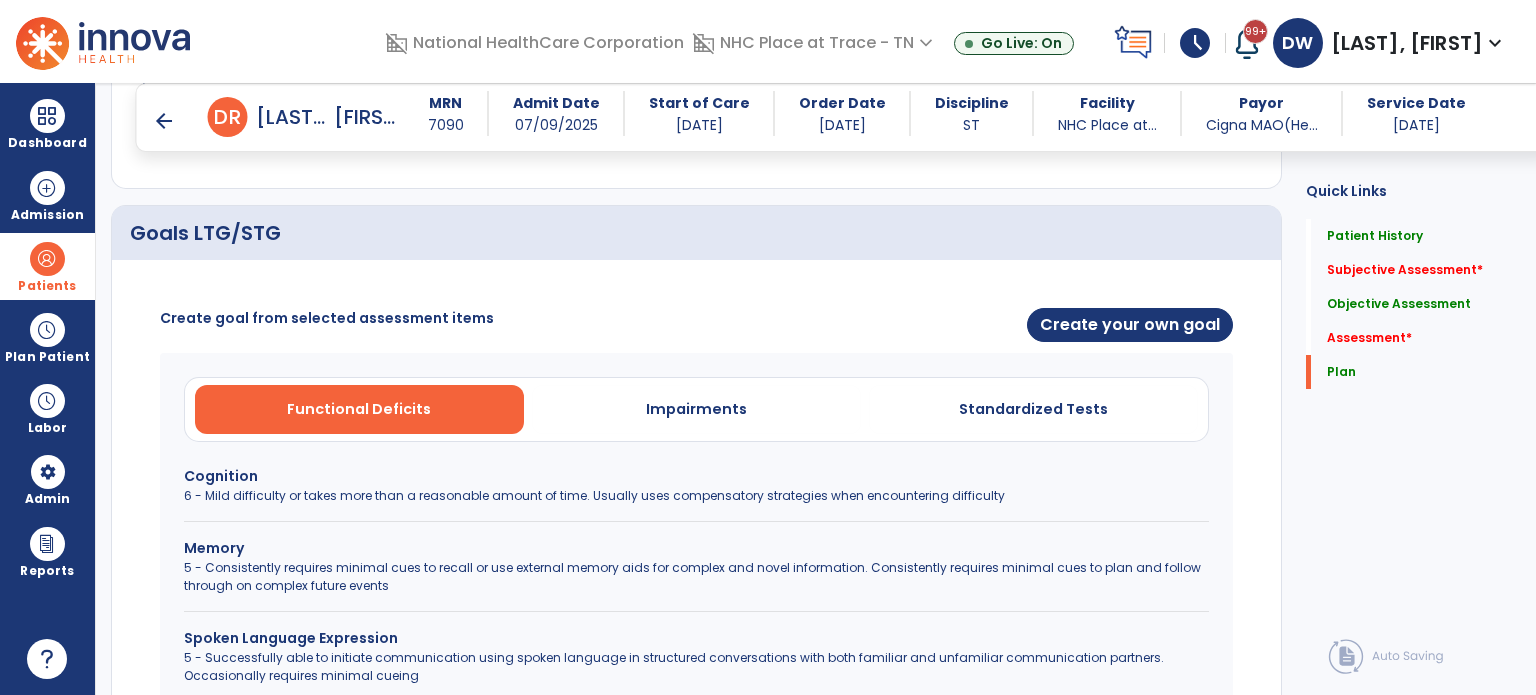 scroll, scrollTop: 3874, scrollLeft: 0, axis: vertical 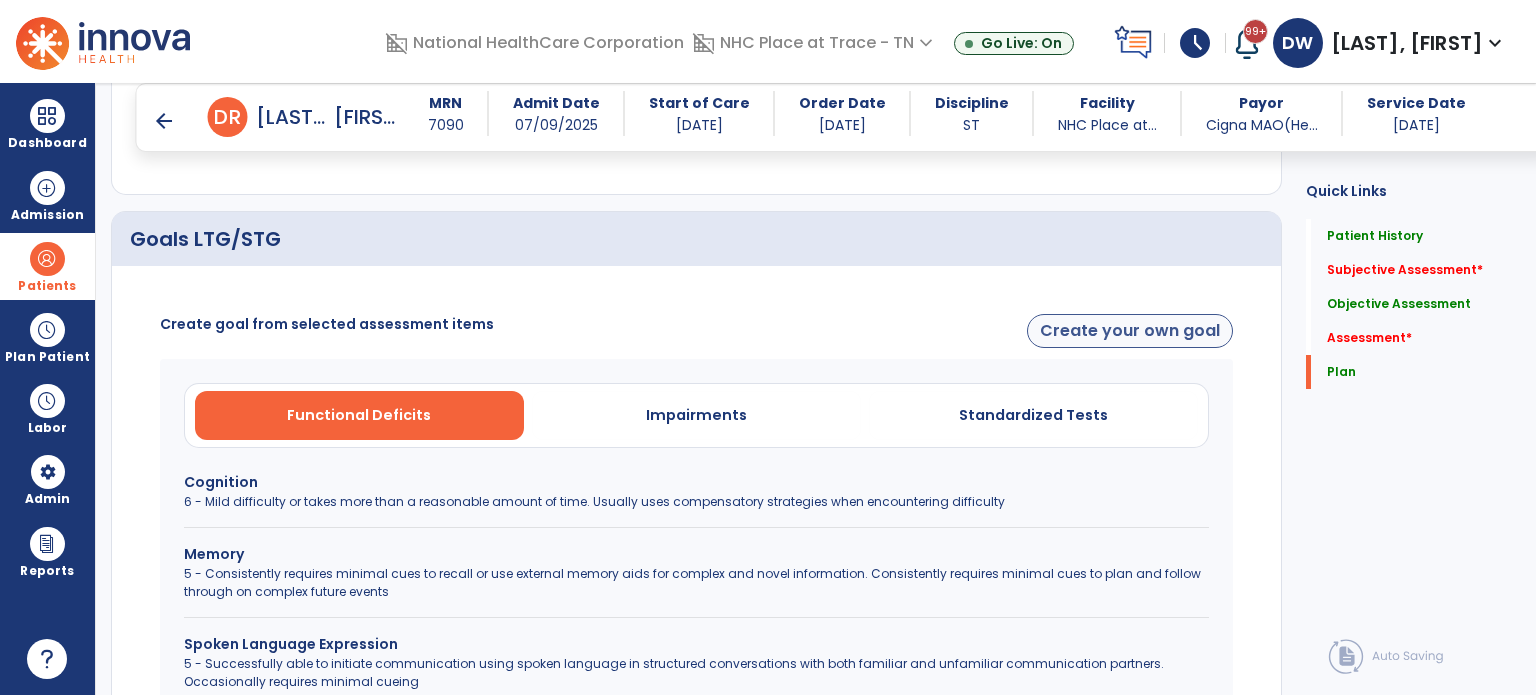 click on "Create your own goal" 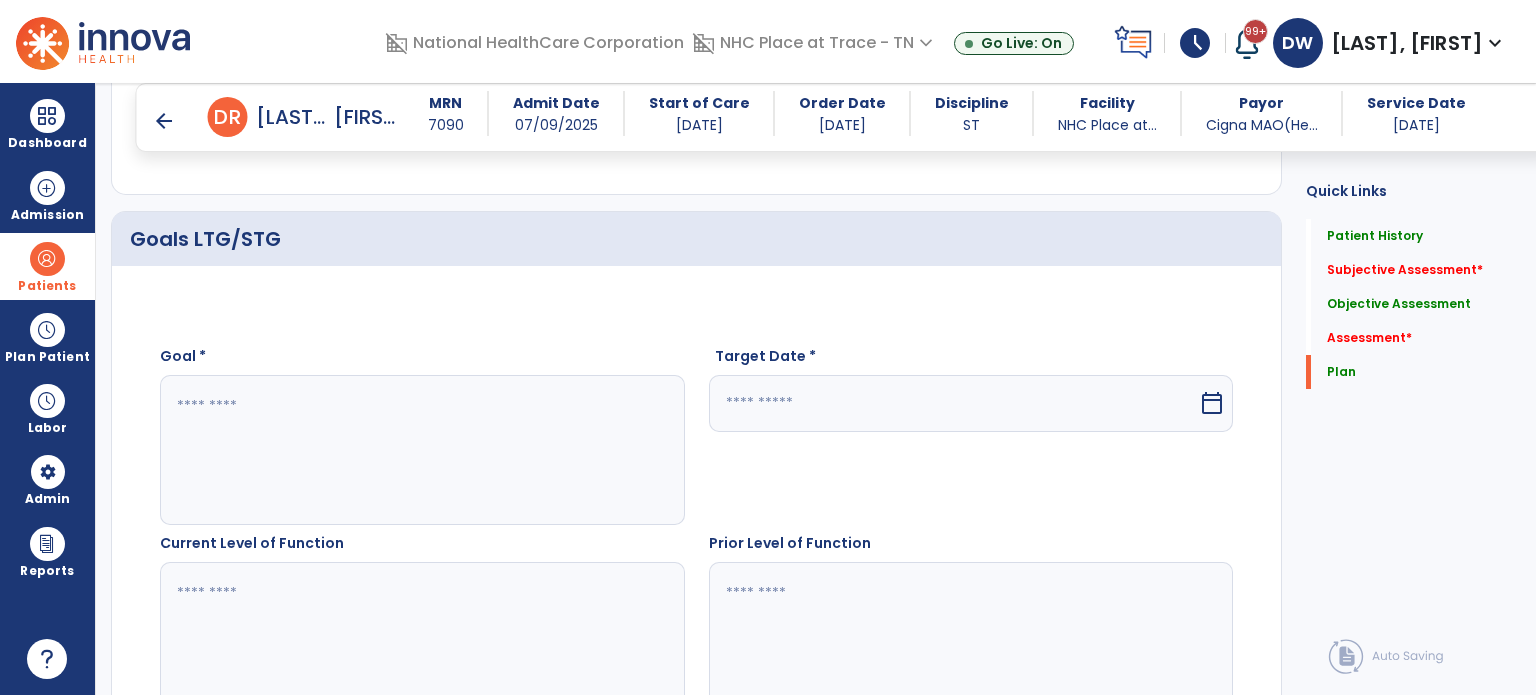click 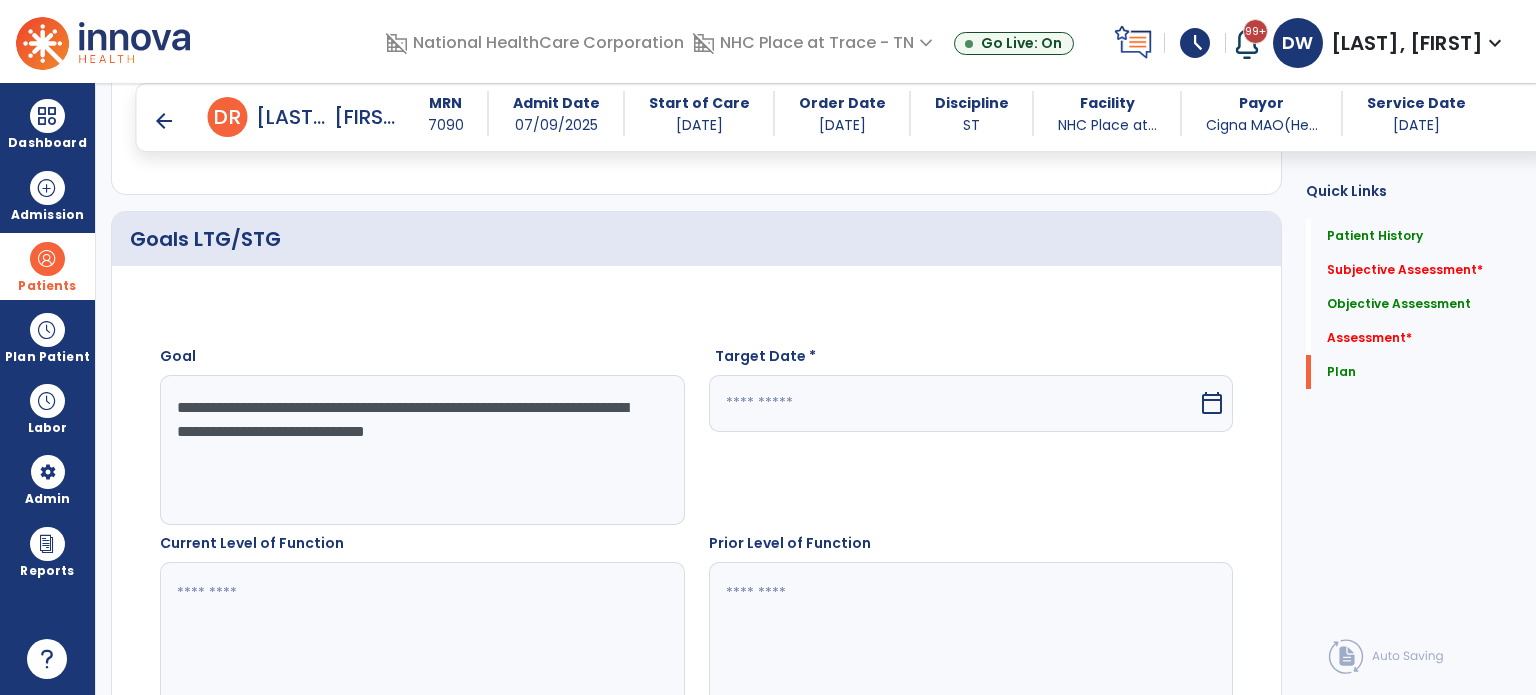 type on "**********" 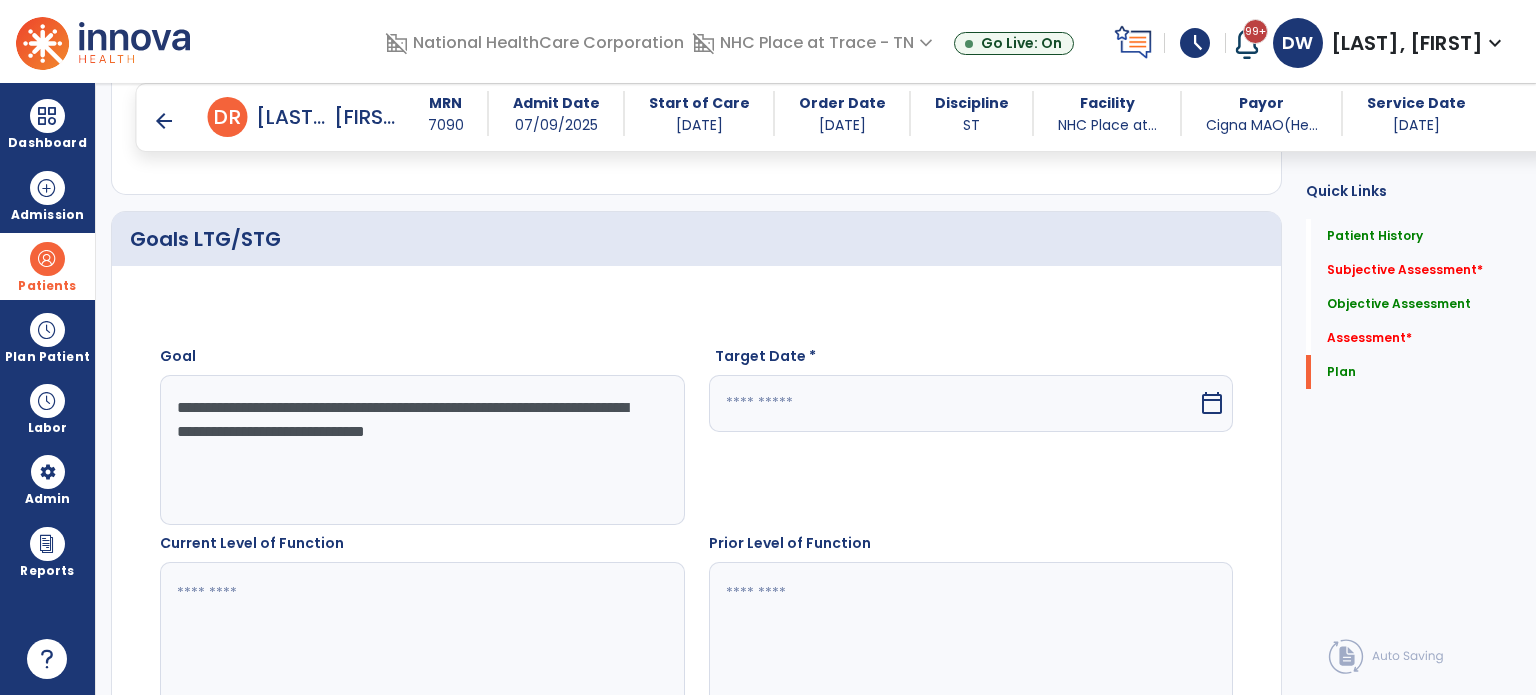 click at bounding box center [954, 403] 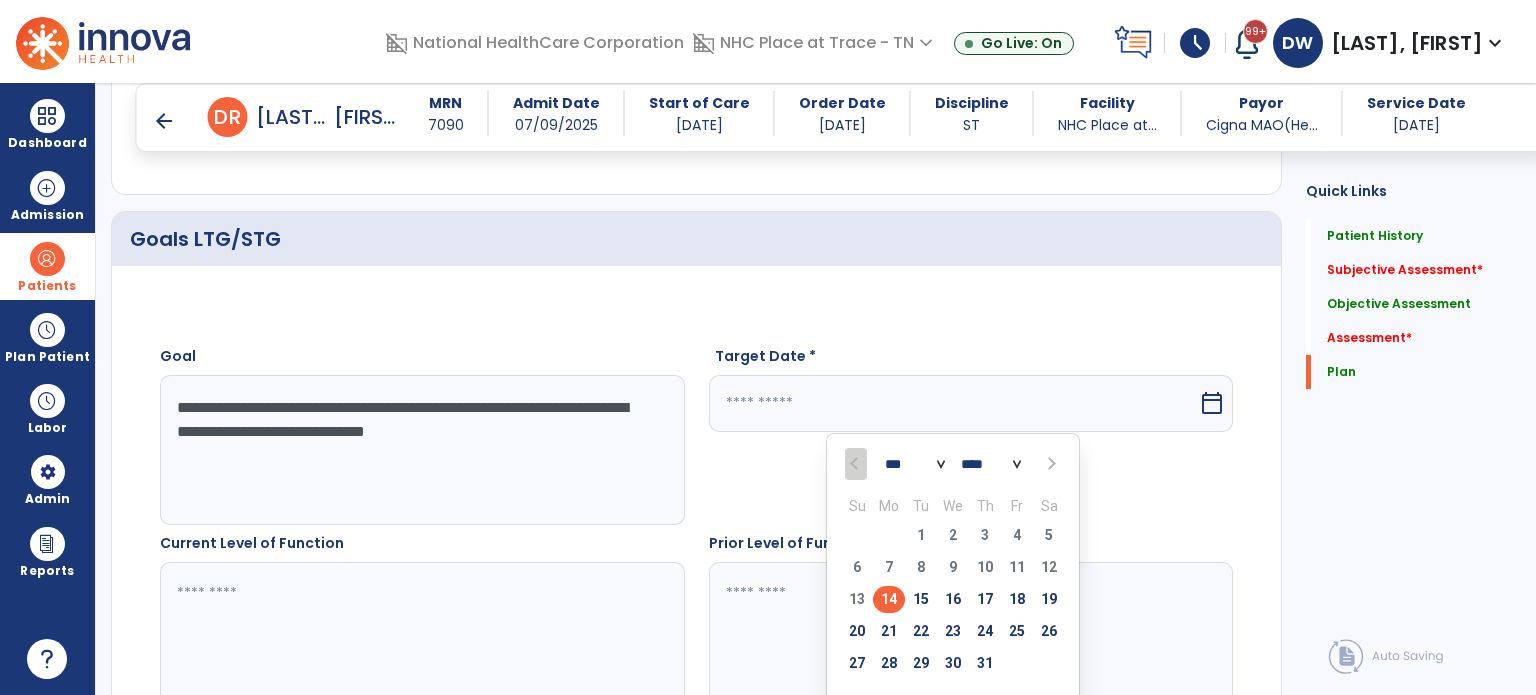 click on "*** *** *** ***" at bounding box center (915, 464) 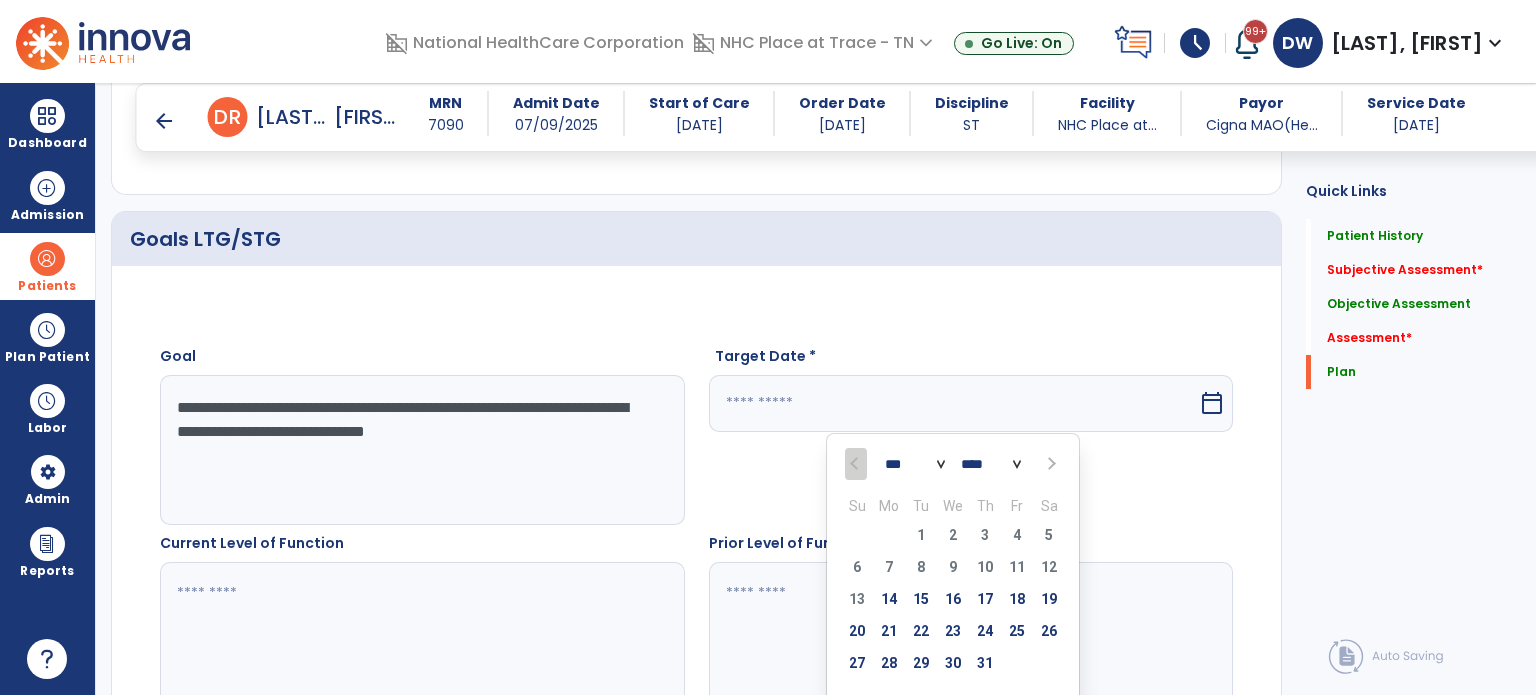 select on "**" 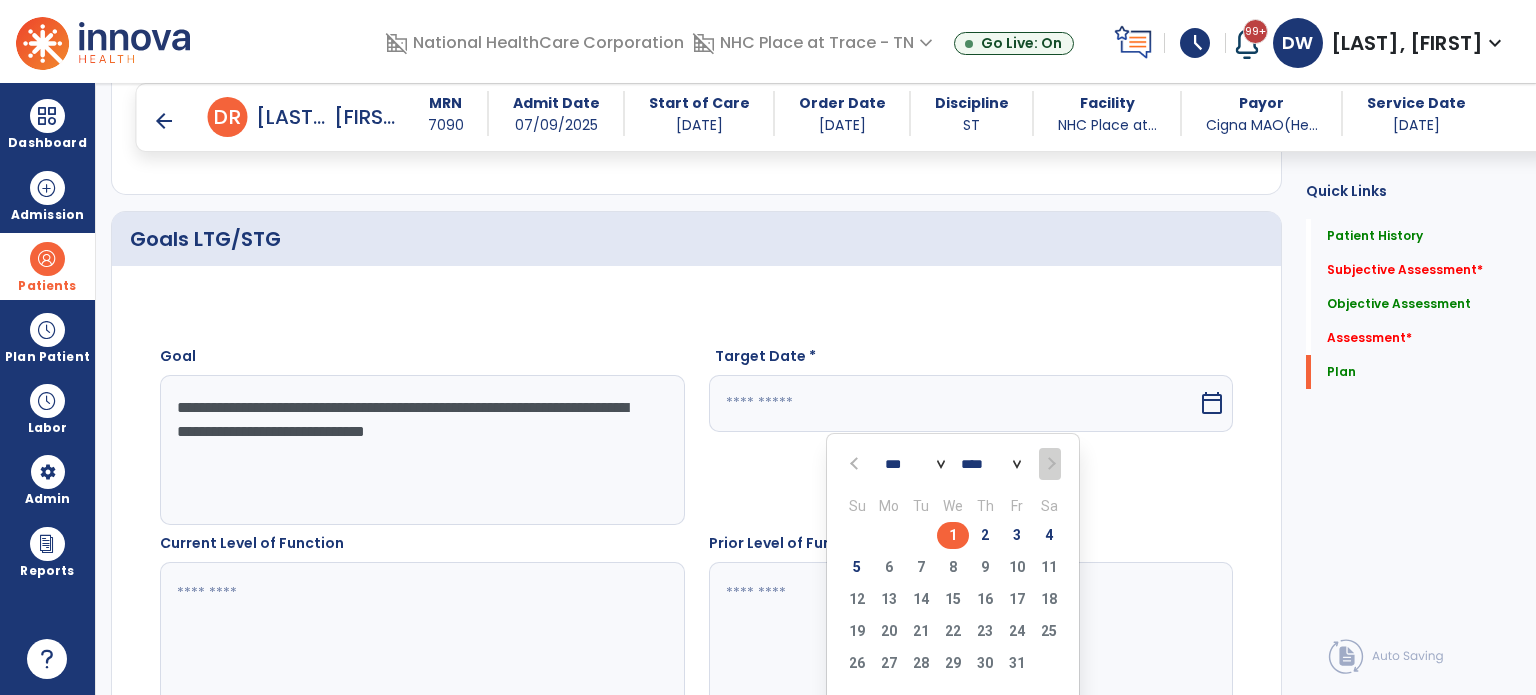 click on "1" at bounding box center (953, 535) 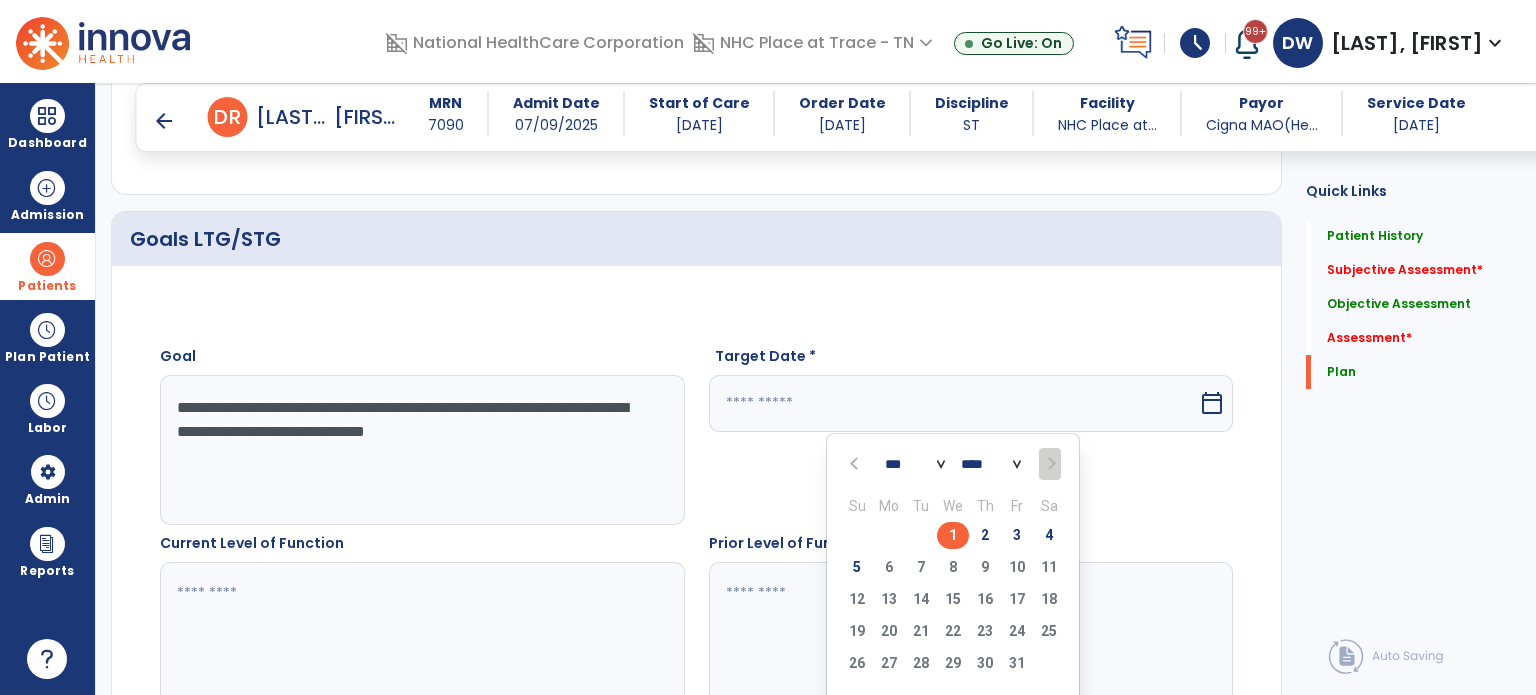 type on "*********" 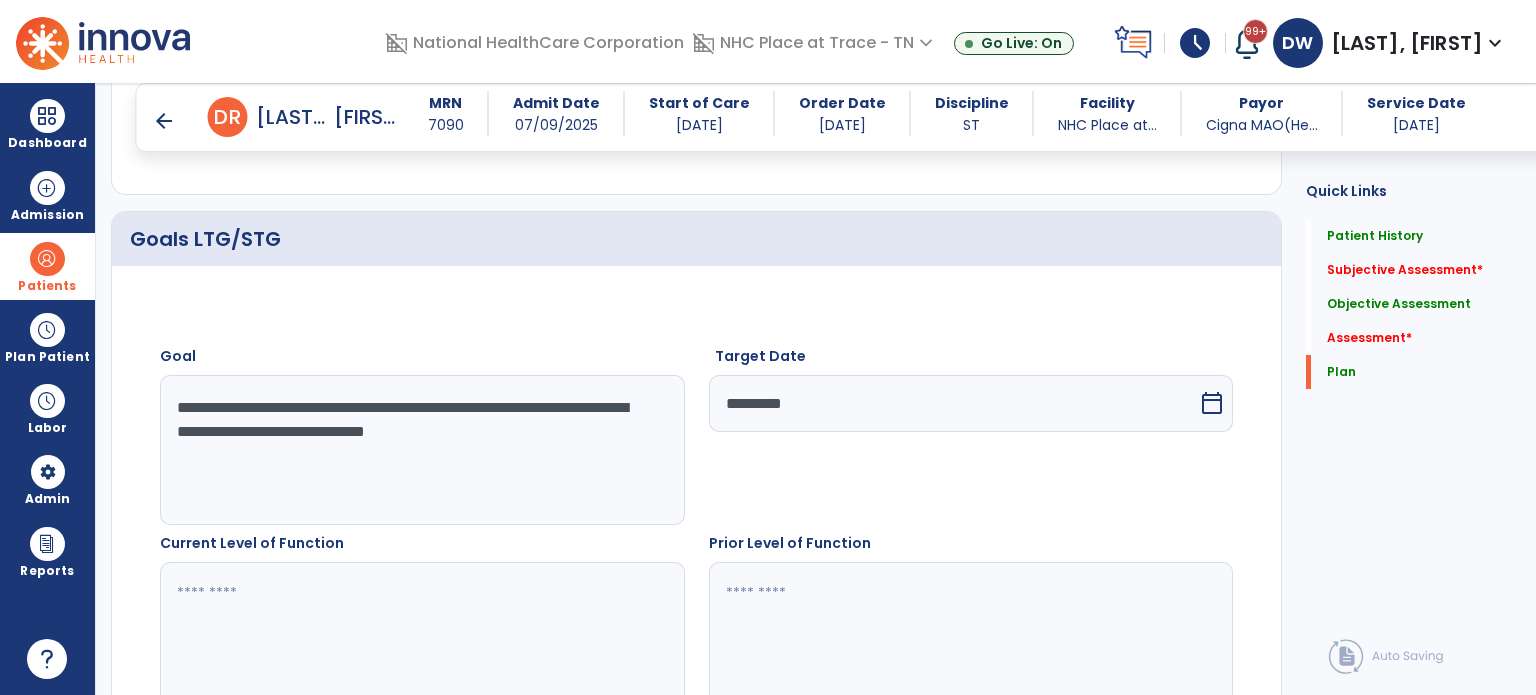 click 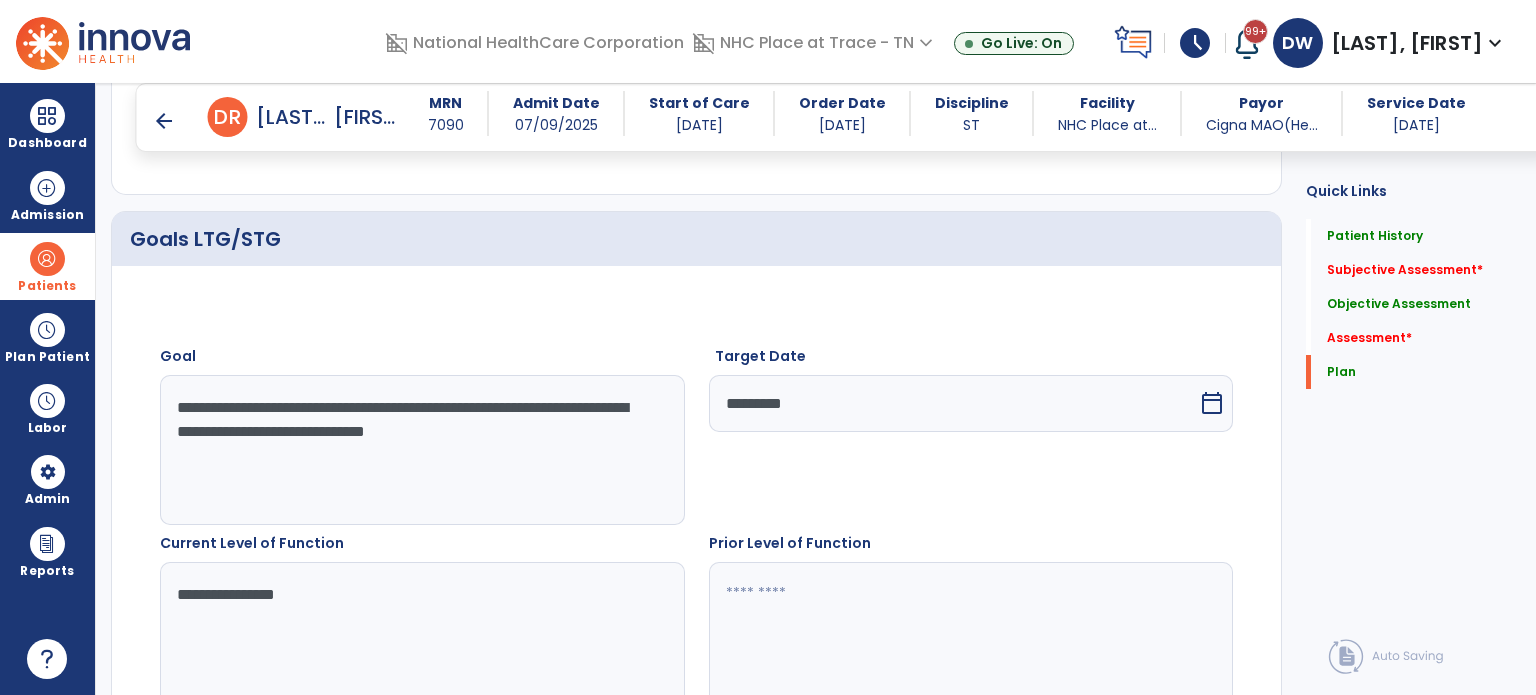 type on "**********" 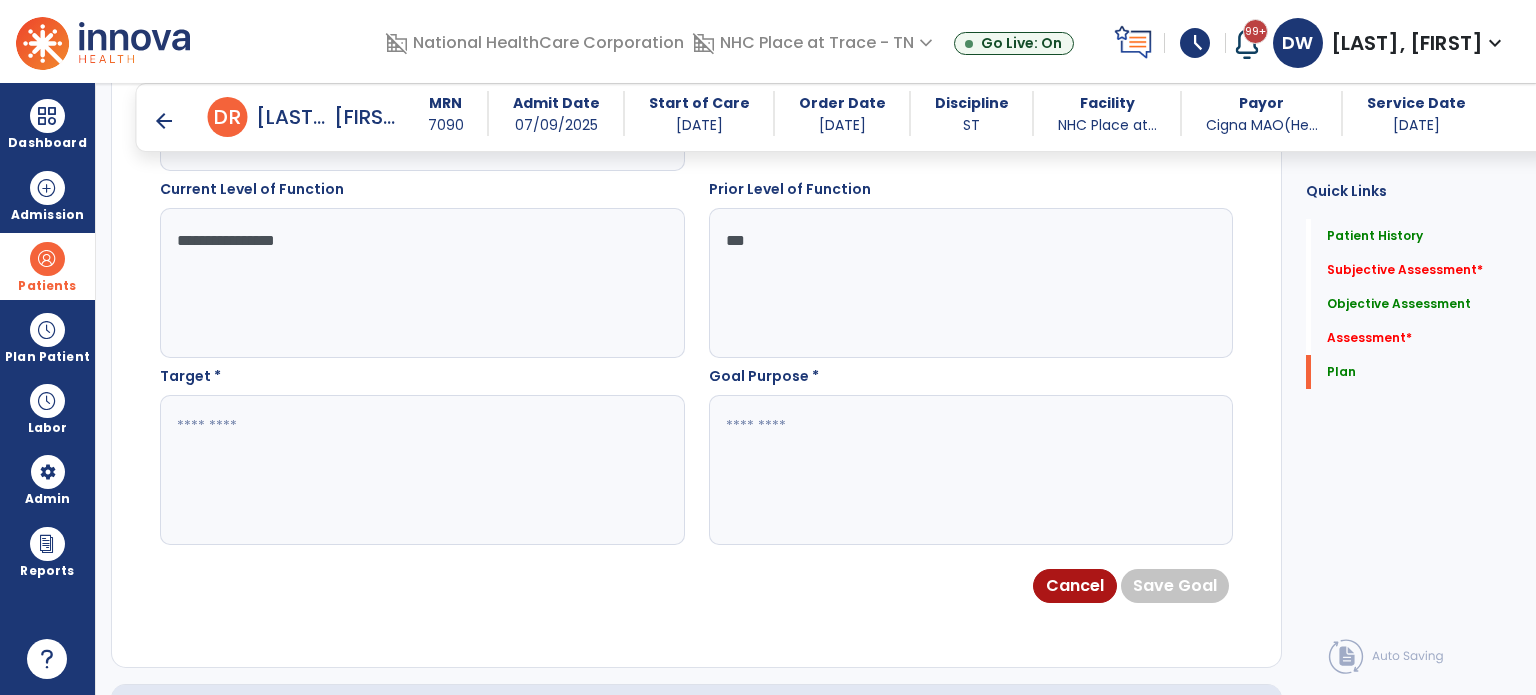 scroll, scrollTop: 4272, scrollLeft: 0, axis: vertical 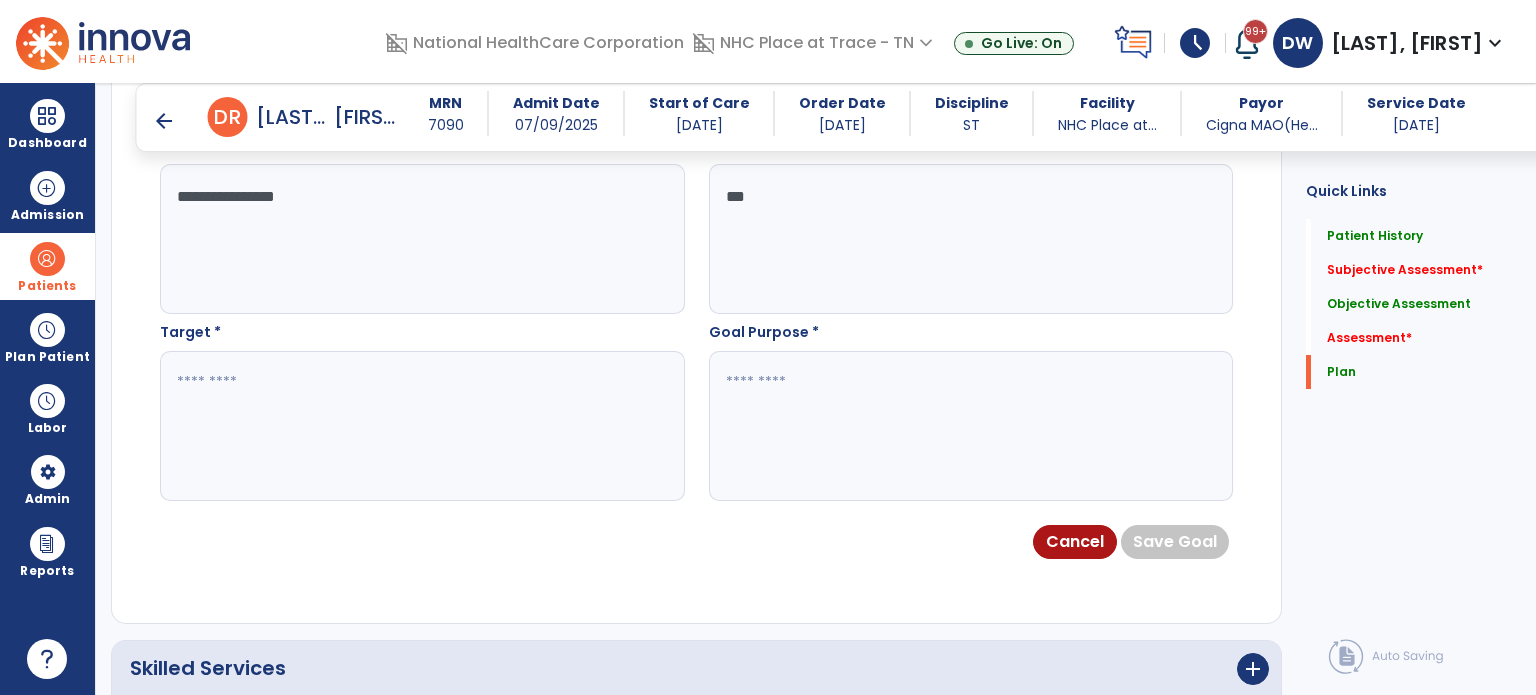 type on "***" 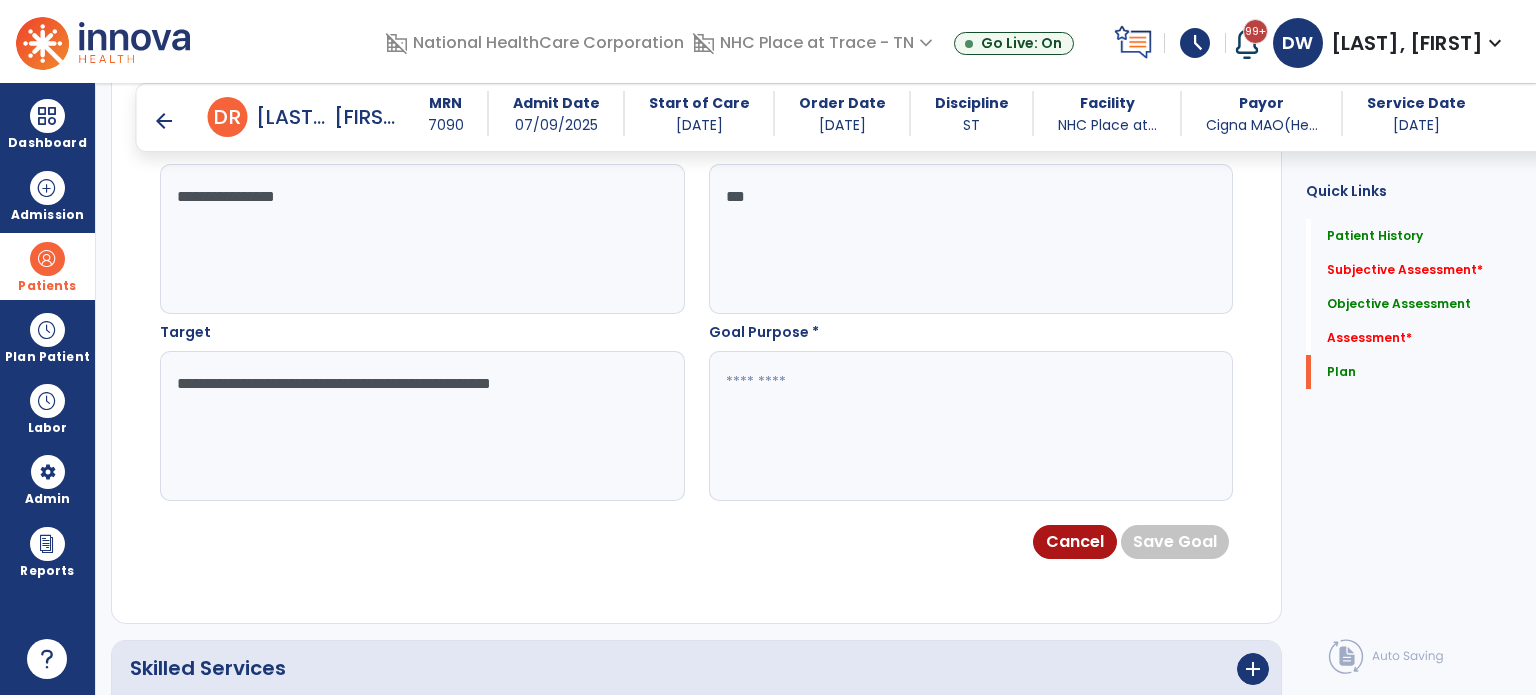 type on "**********" 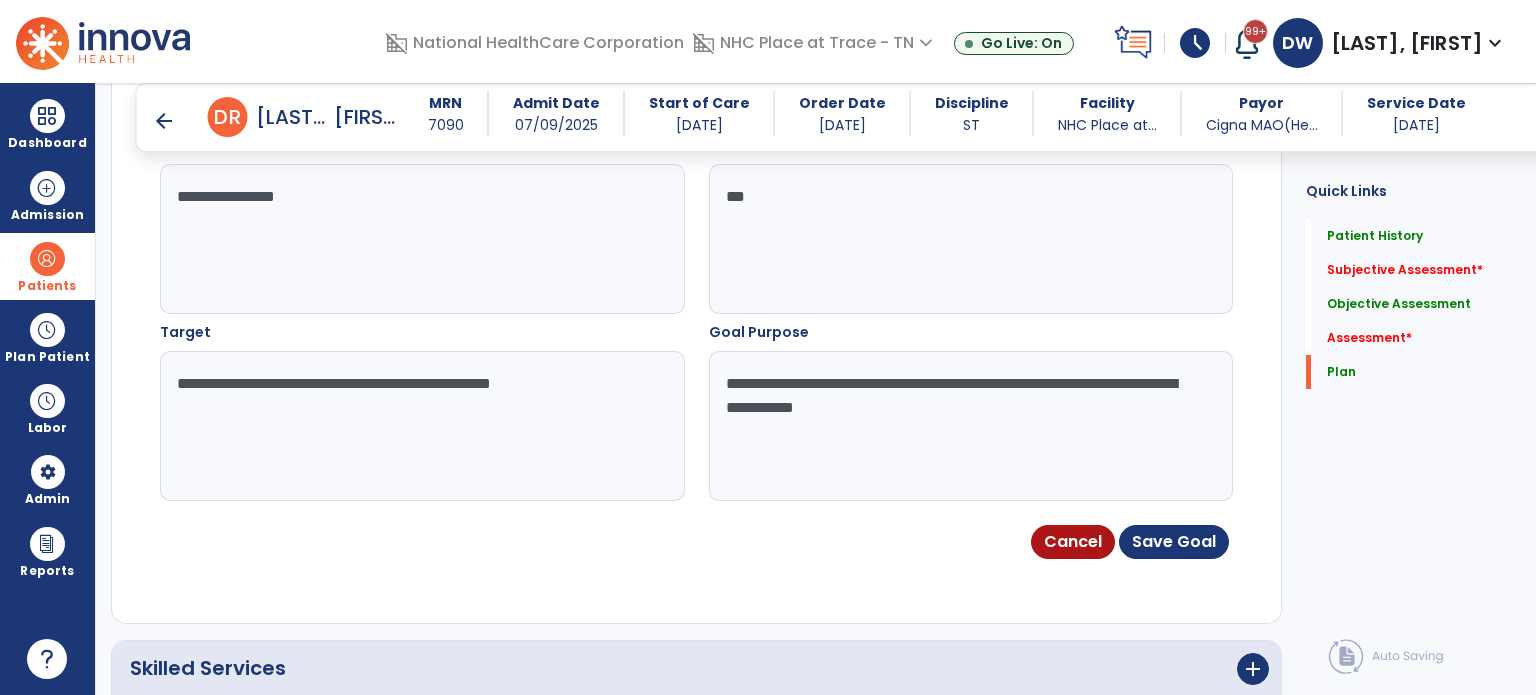 type on "**********" 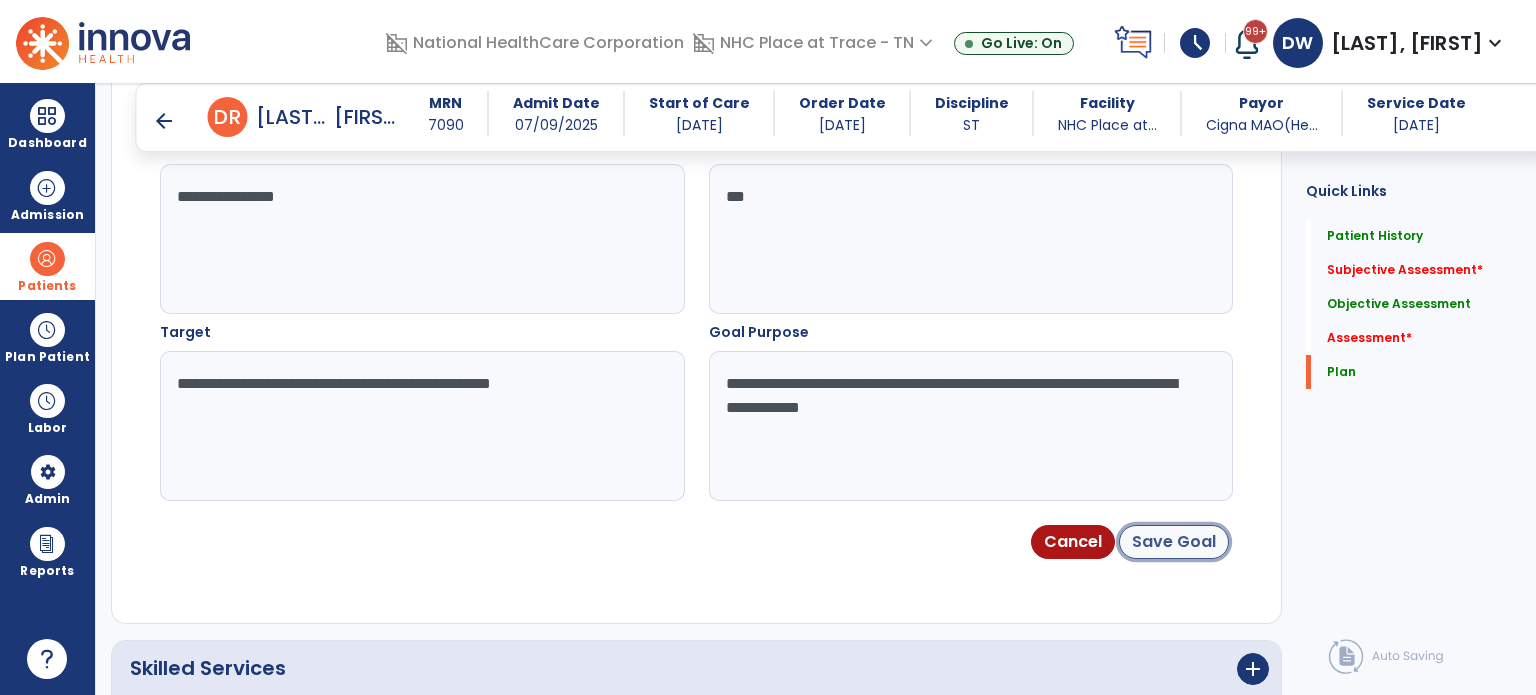 click on "Save Goal" 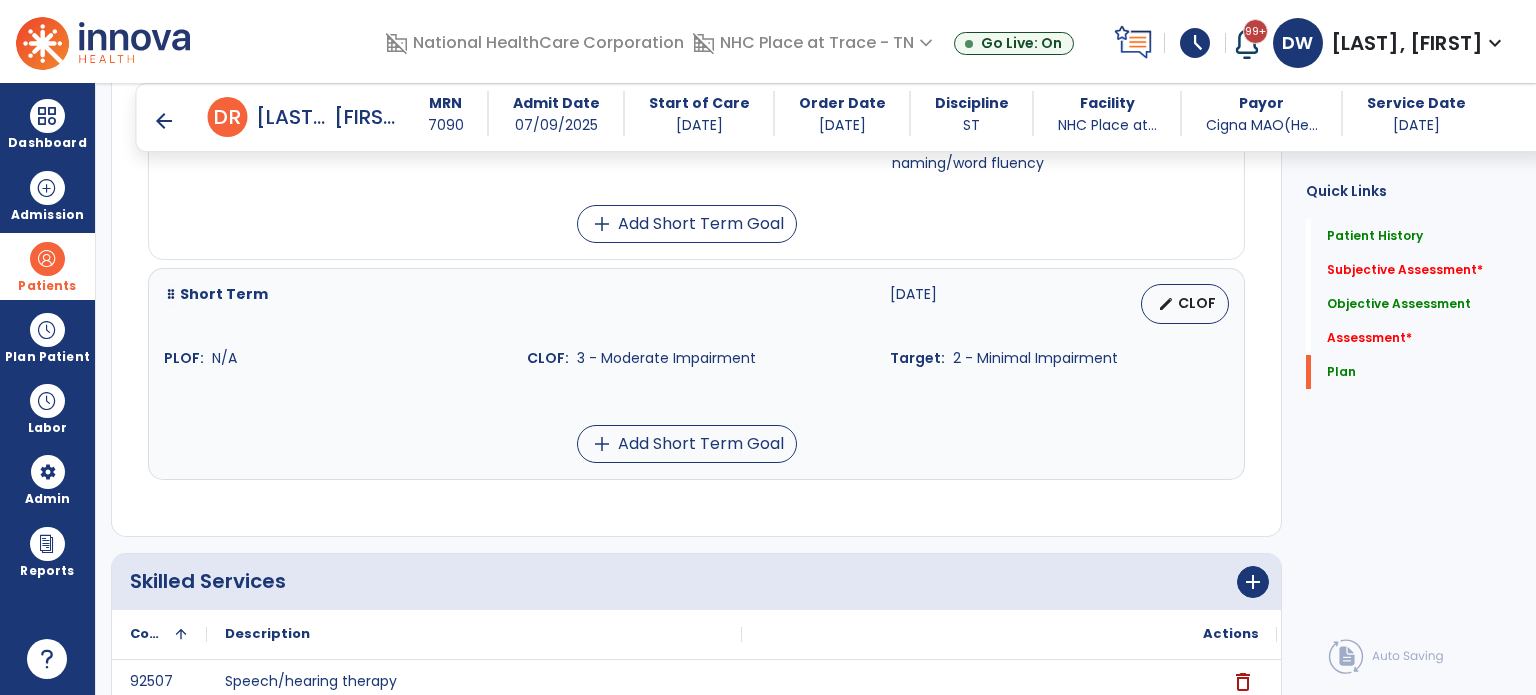 scroll, scrollTop: 4575, scrollLeft: 0, axis: vertical 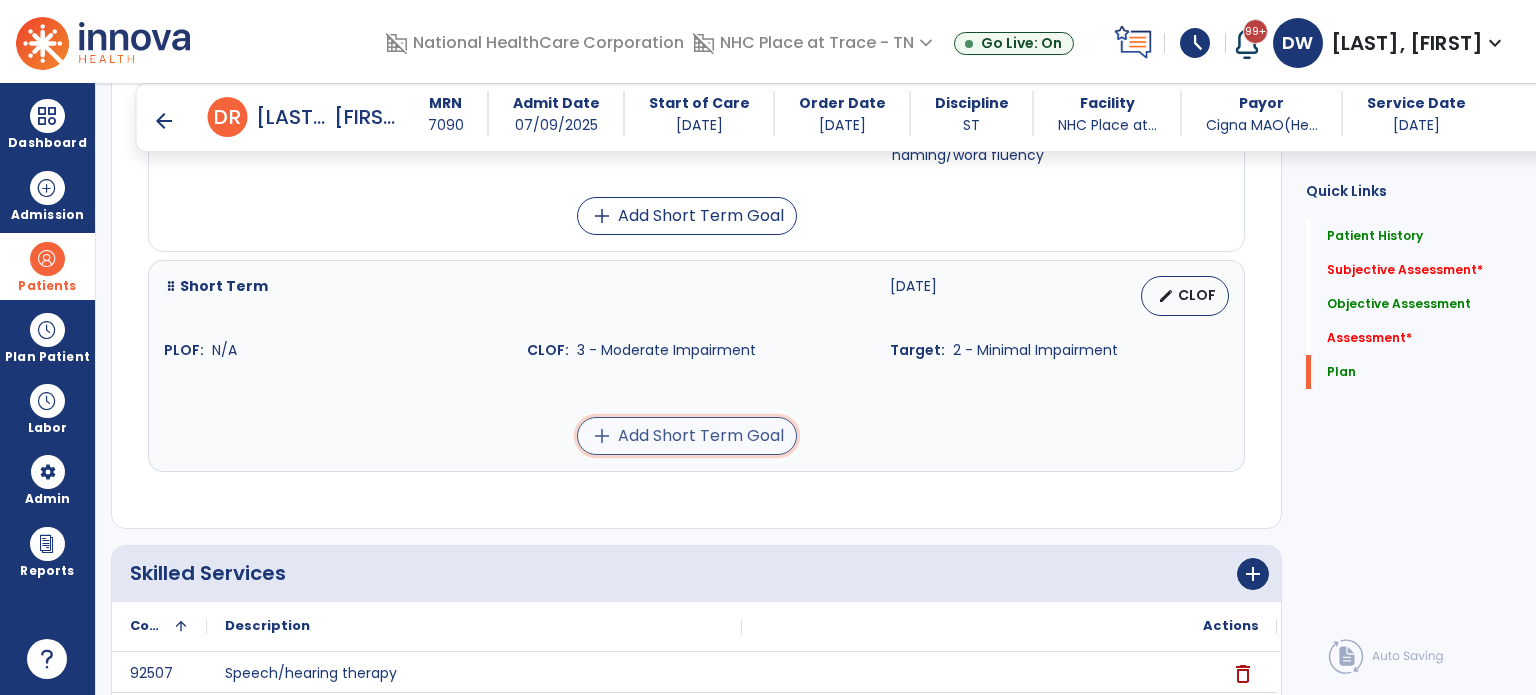 click on "add  Add Short Term Goal" at bounding box center (687, 436) 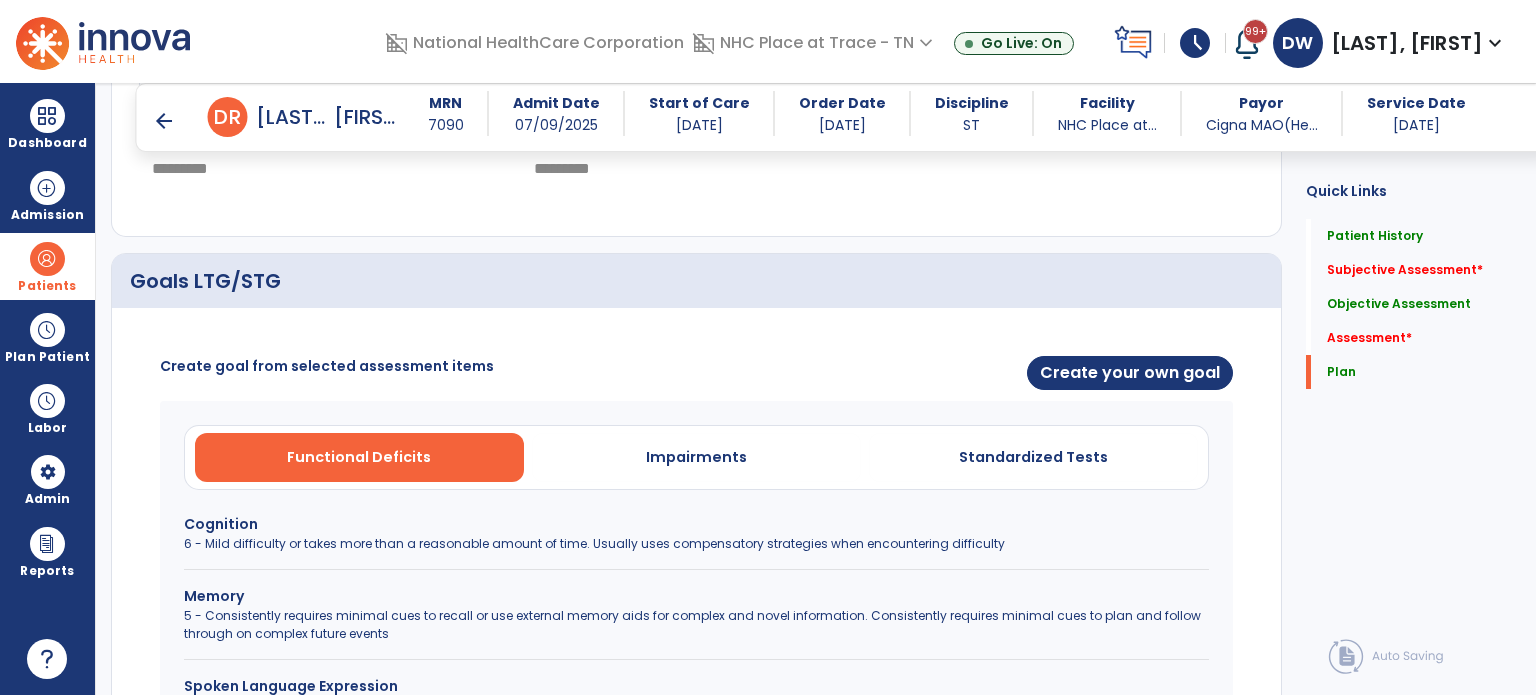 scroll, scrollTop: 3832, scrollLeft: 0, axis: vertical 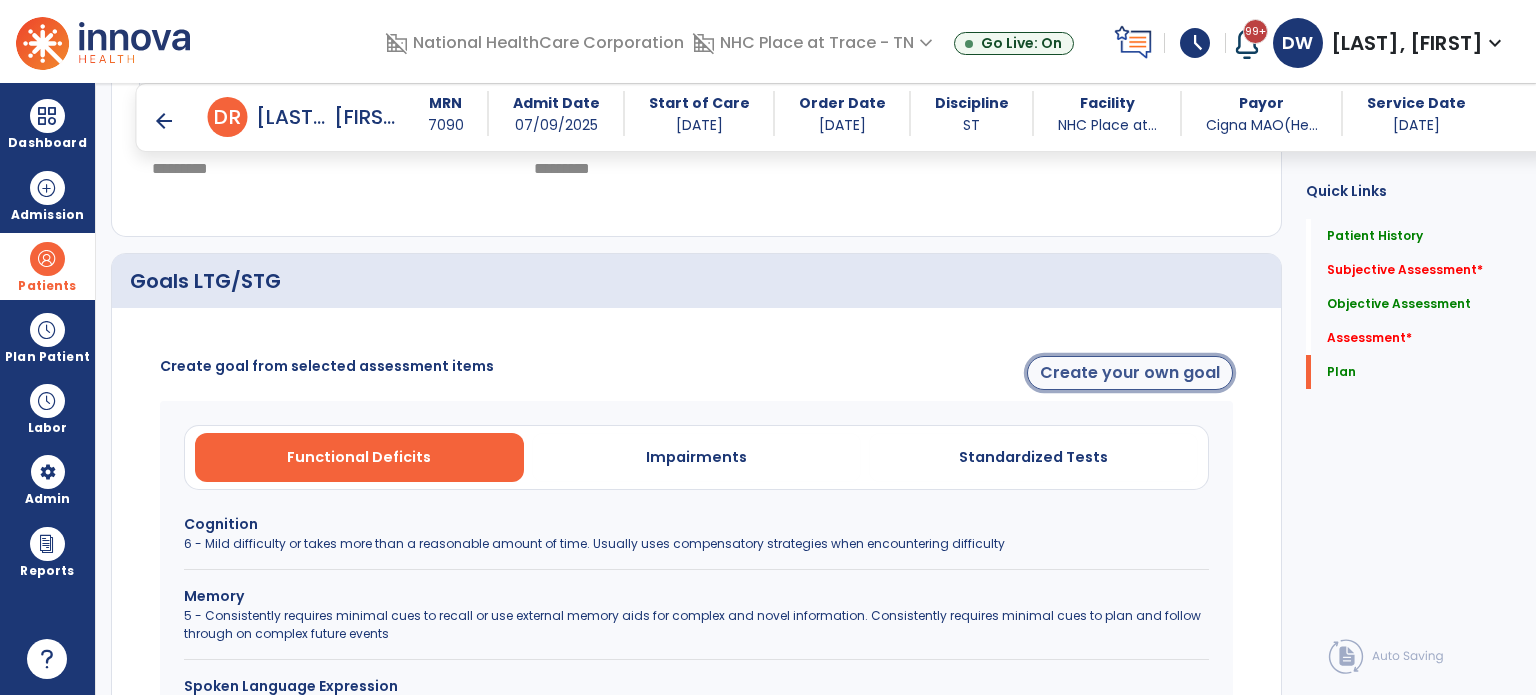 click on "Create your own goal" 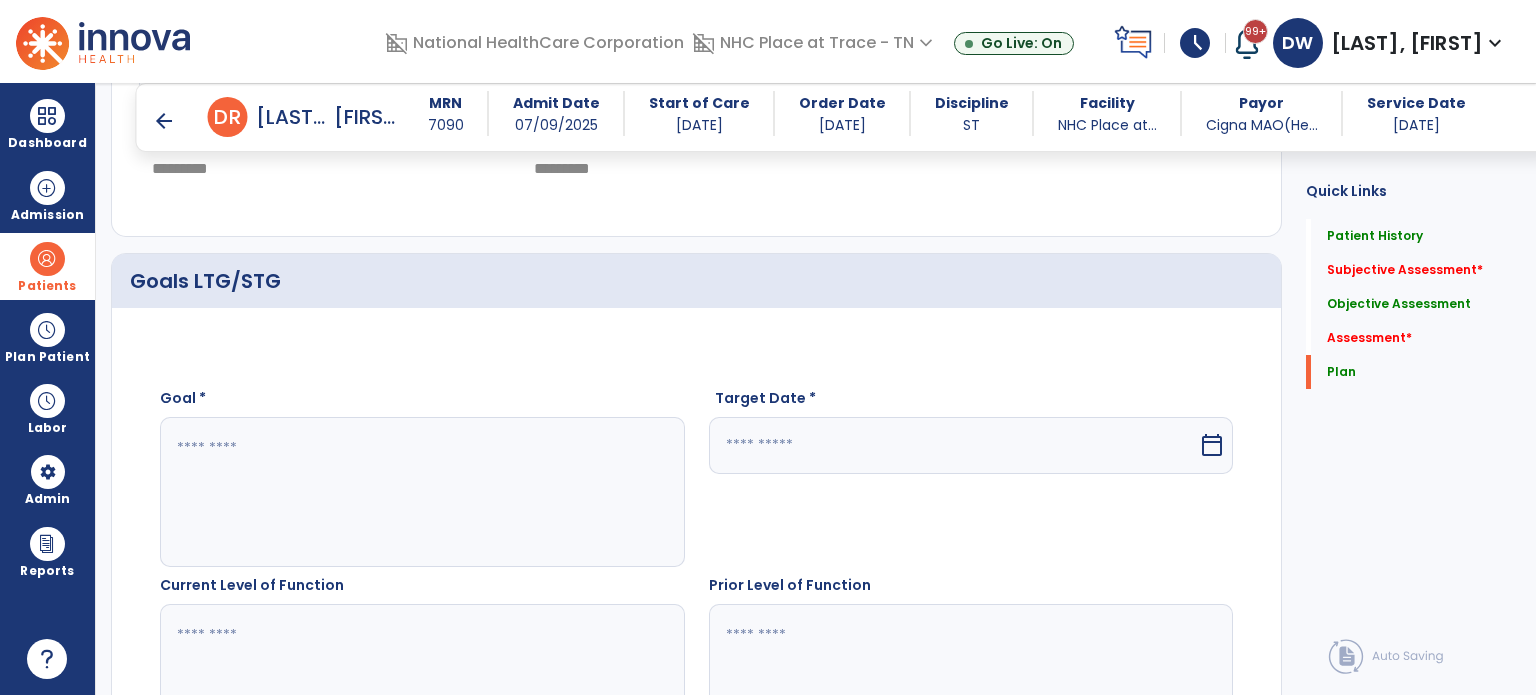 click 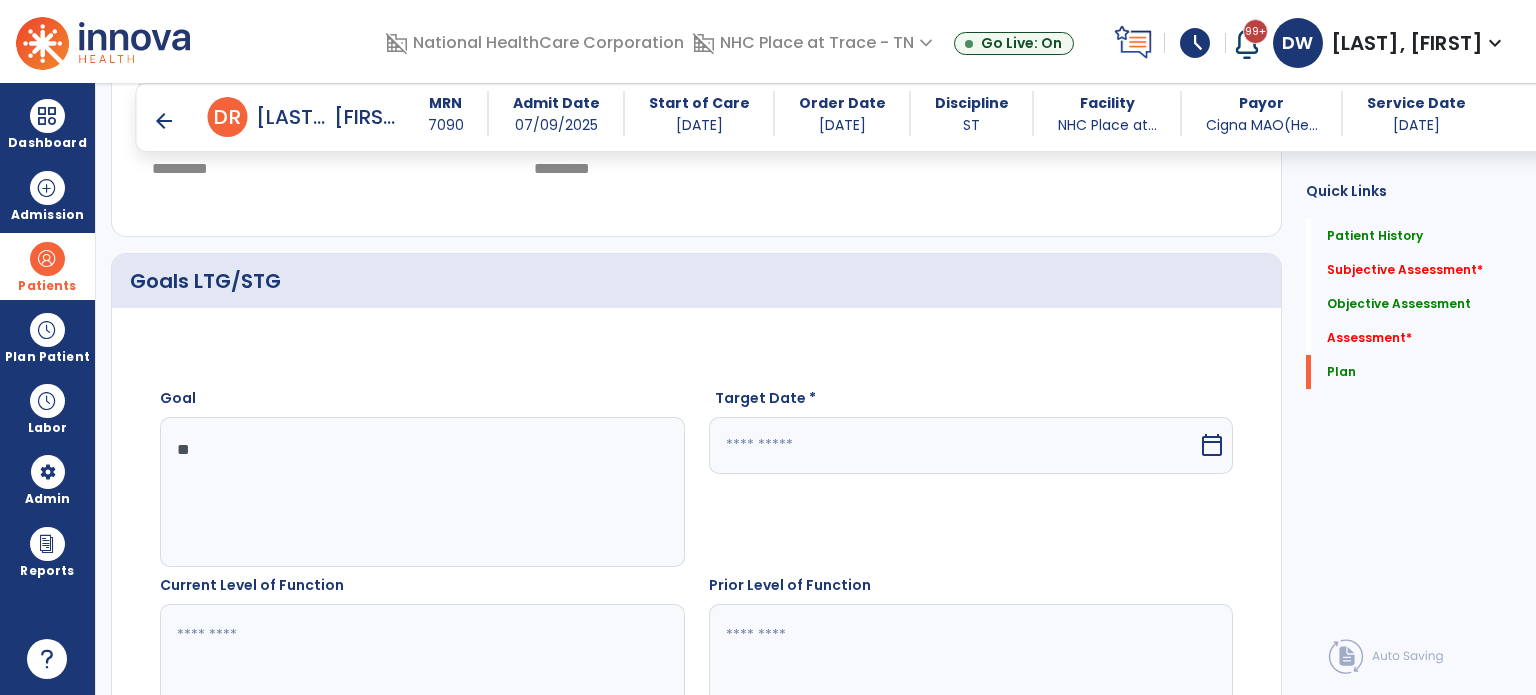 type on "*" 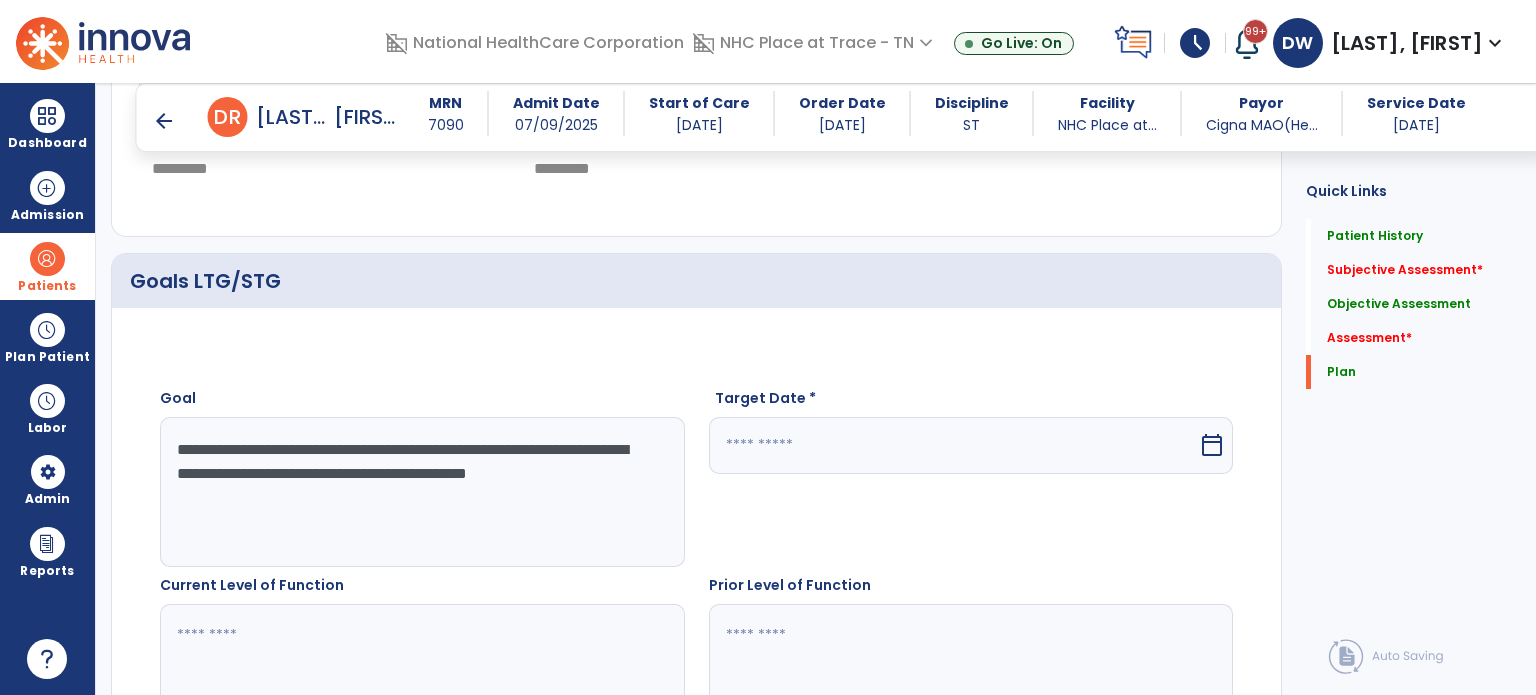 type on "**********" 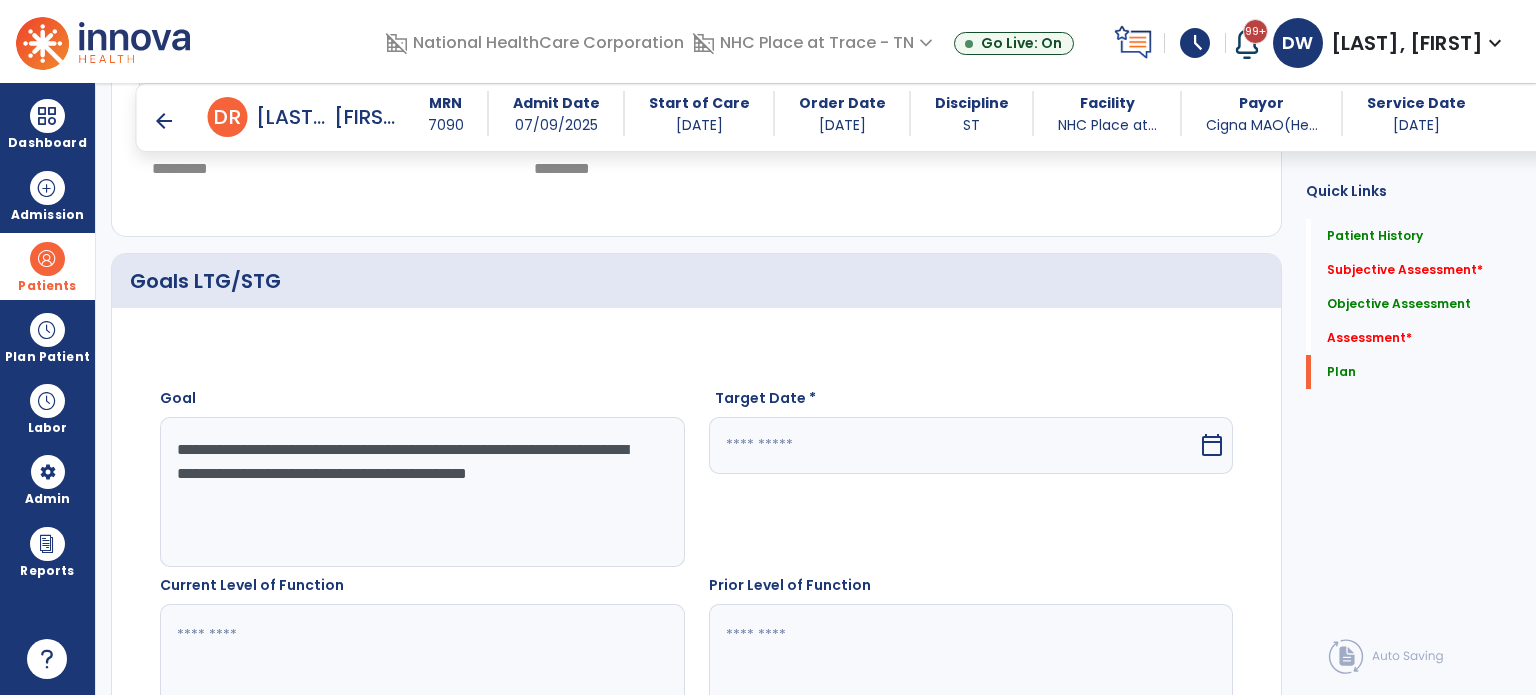 click at bounding box center (954, 445) 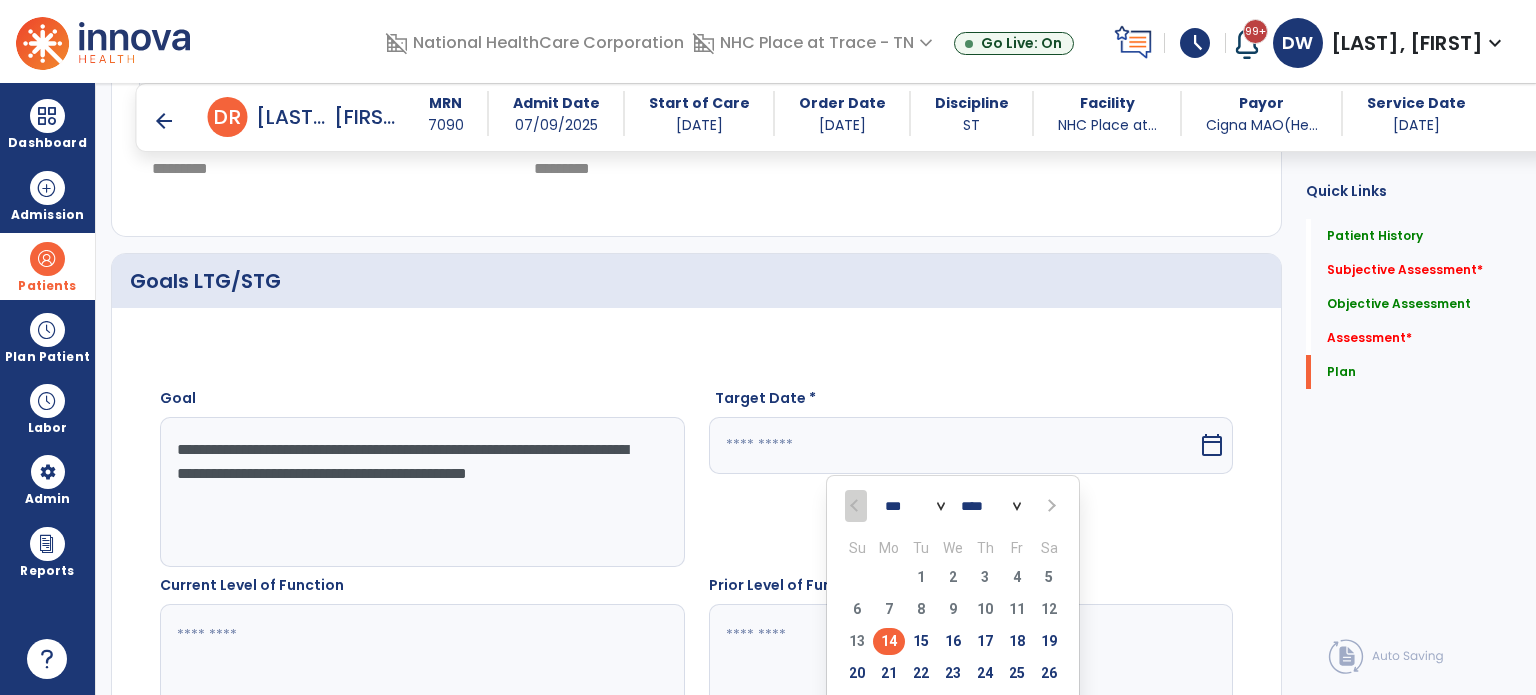 click on "*** *** *** ***" at bounding box center [915, 506] 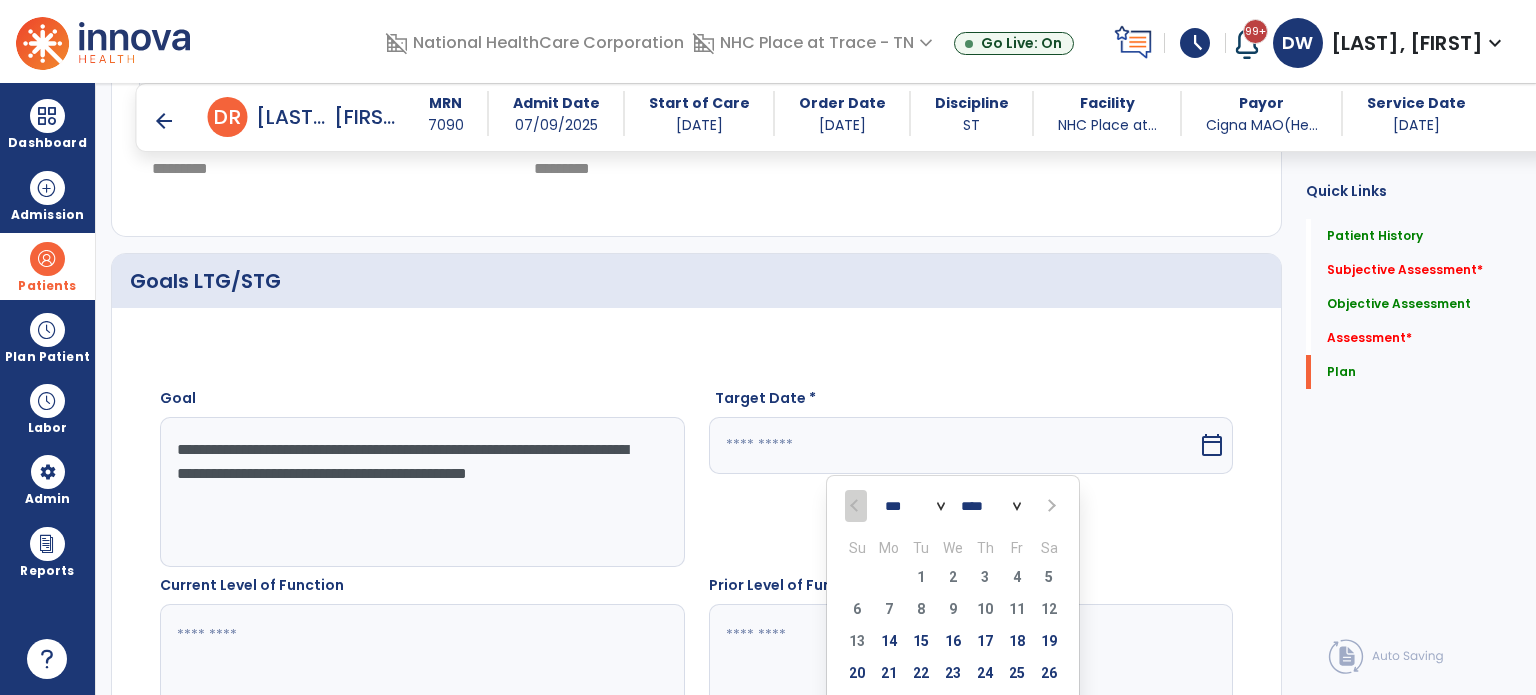 select on "**" 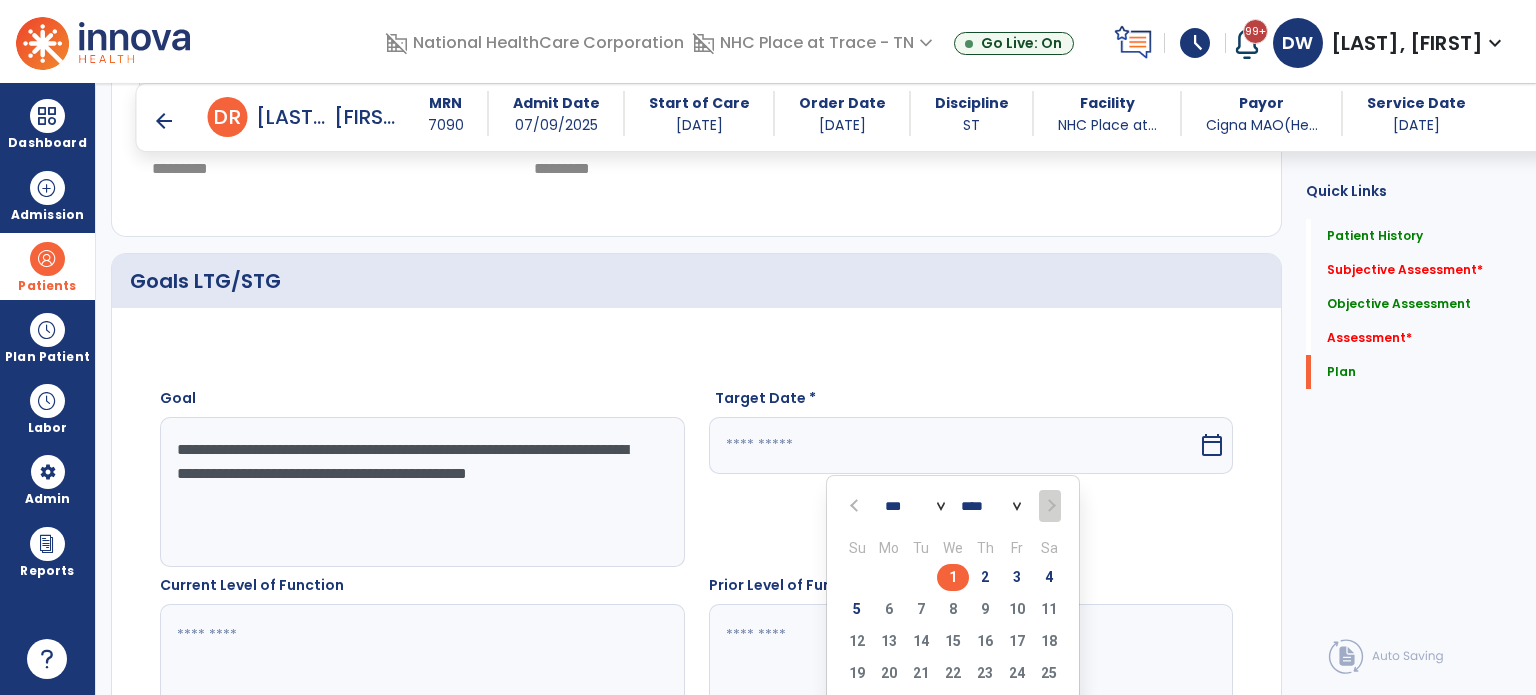 click on "1" at bounding box center [953, 577] 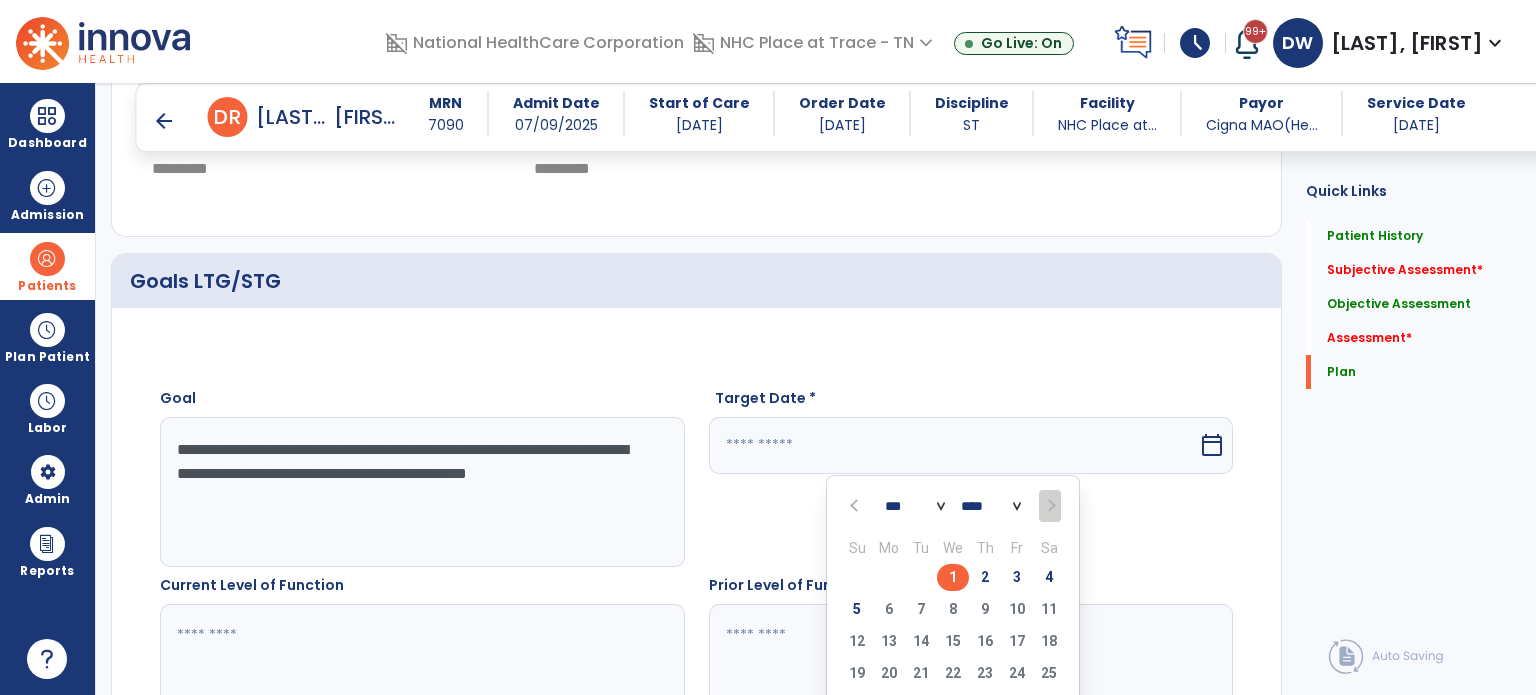type on "*********" 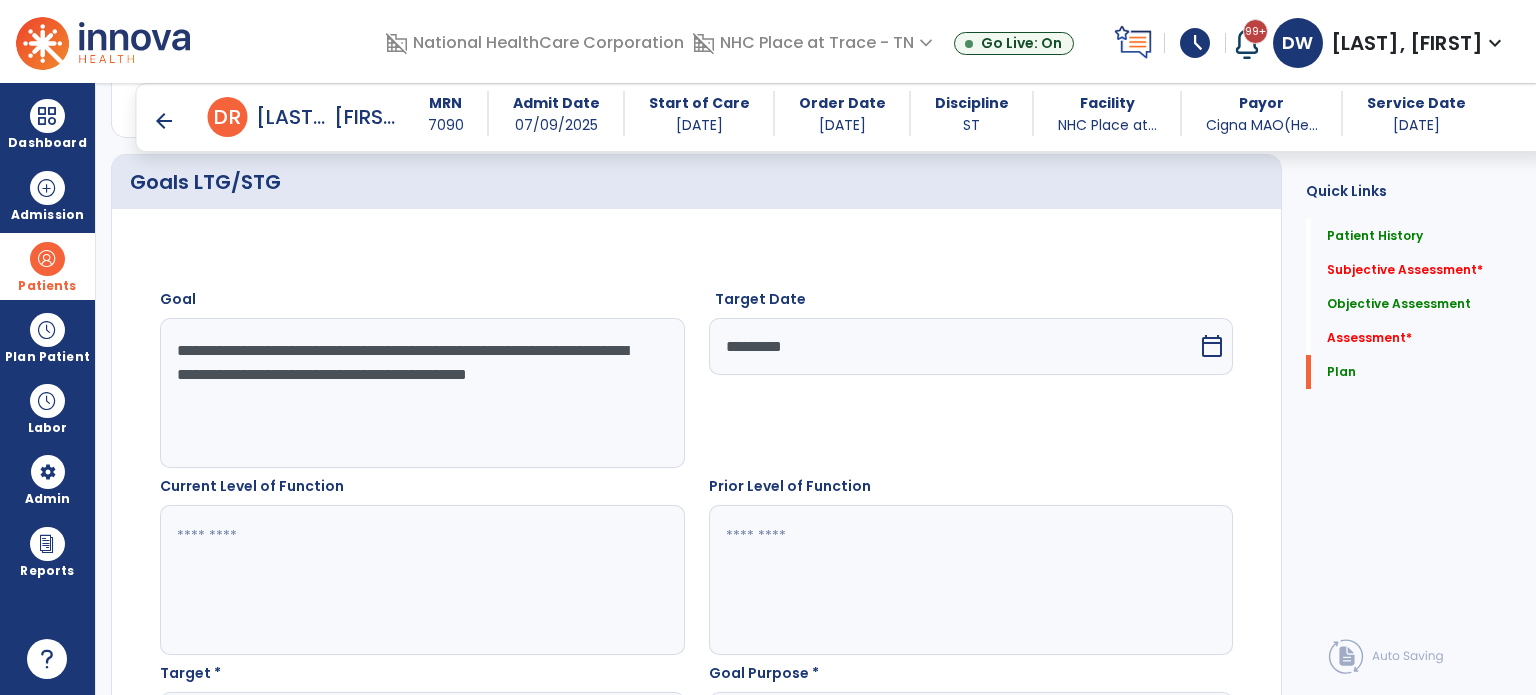 scroll, scrollTop: 4072, scrollLeft: 0, axis: vertical 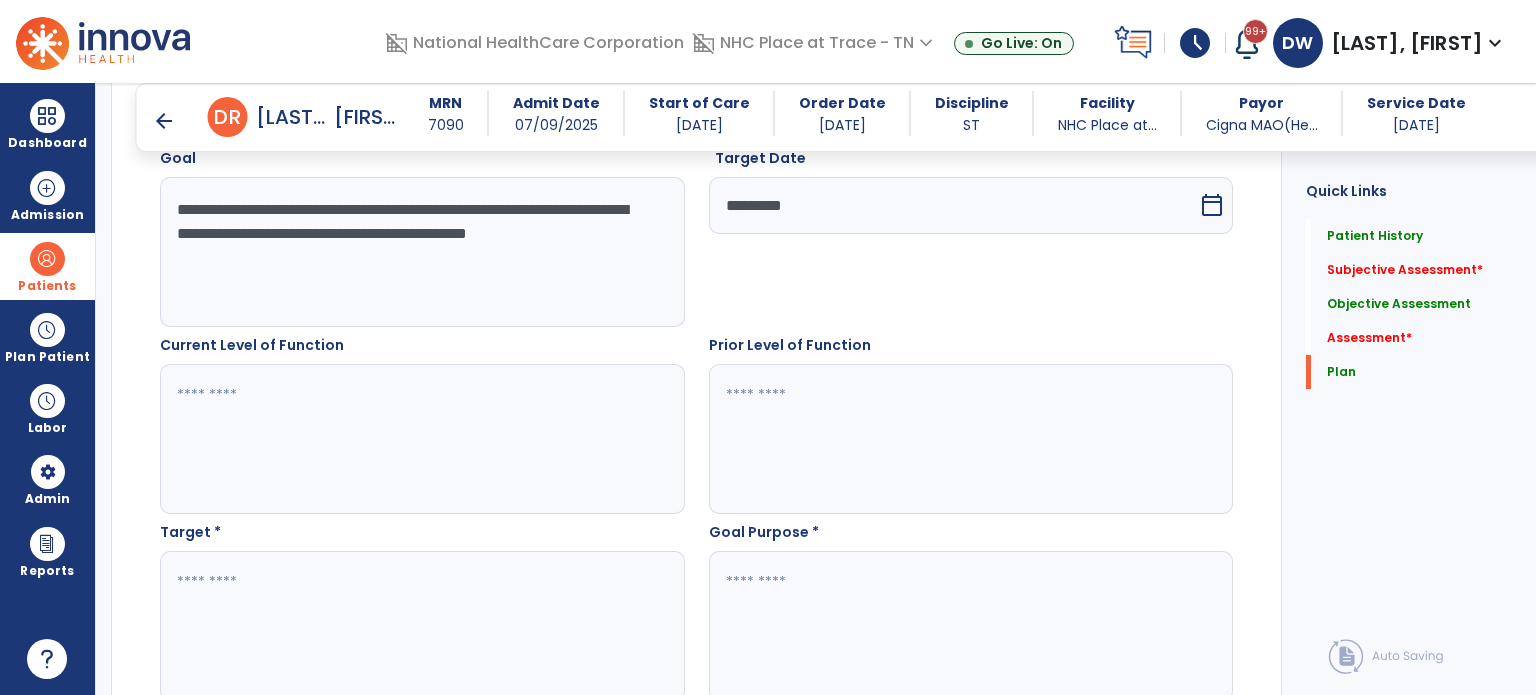 click 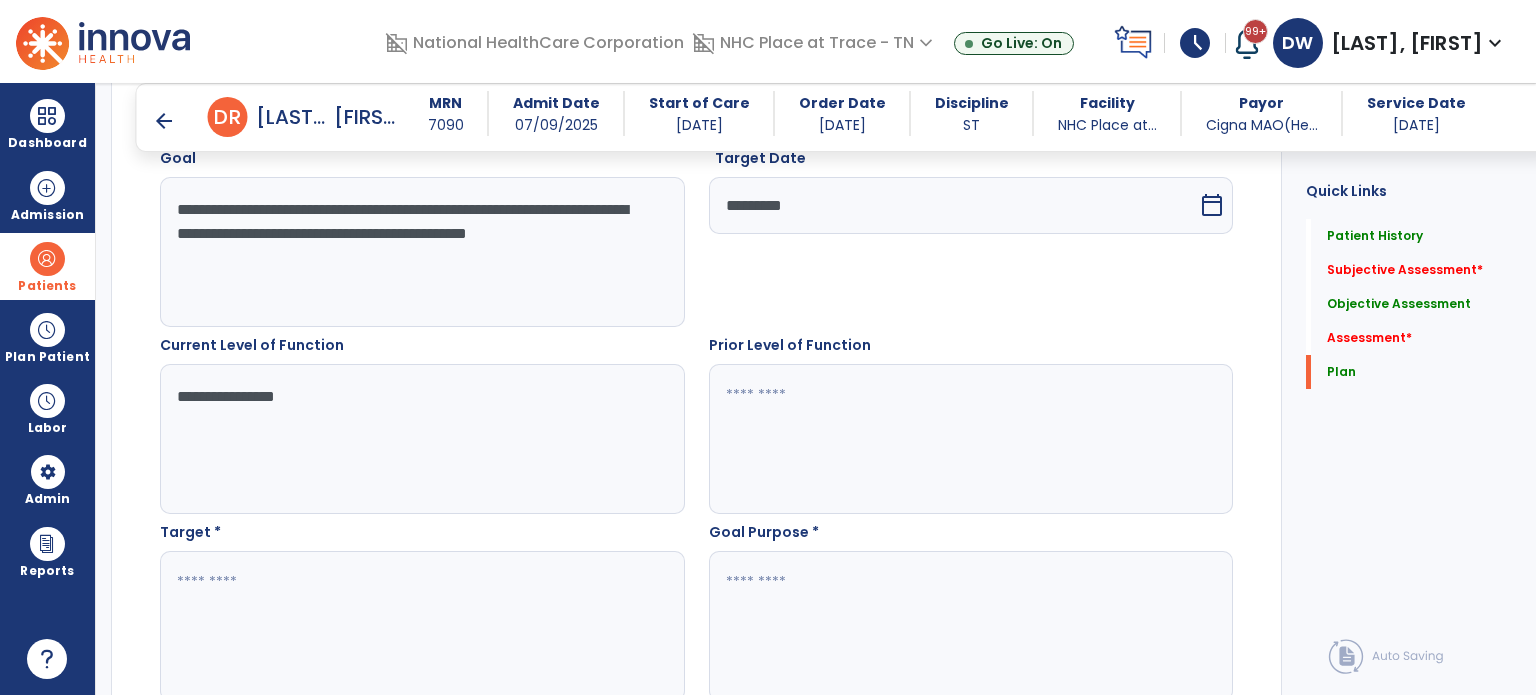 type on "**********" 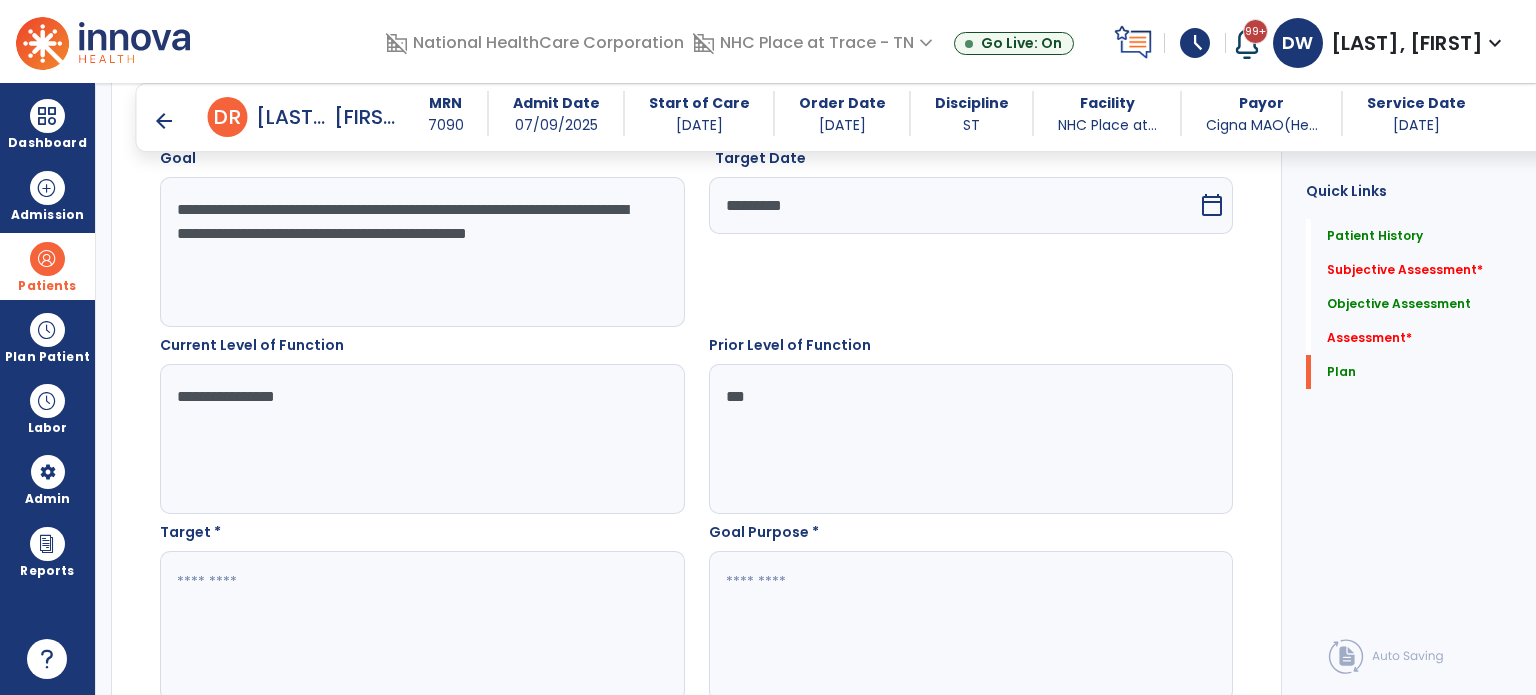 type on "***" 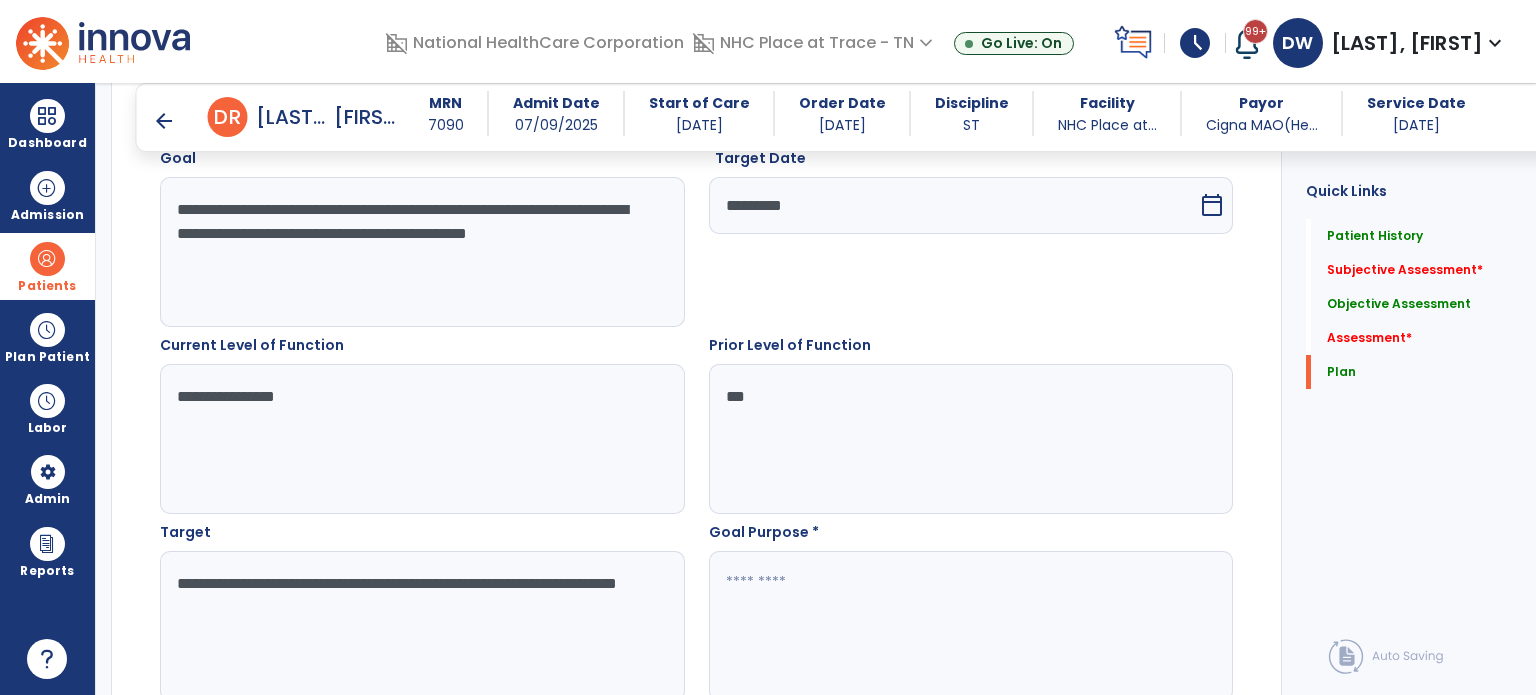 type on "**********" 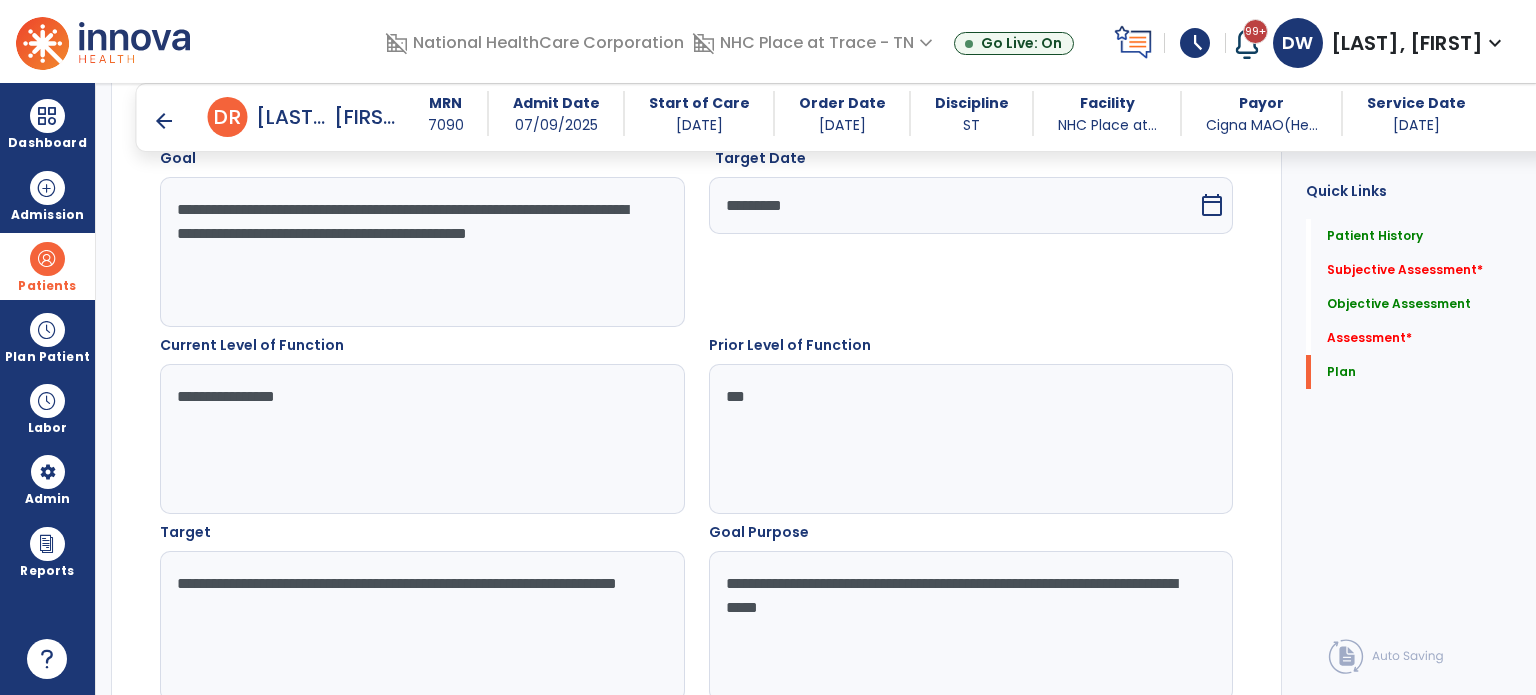 type on "**********" 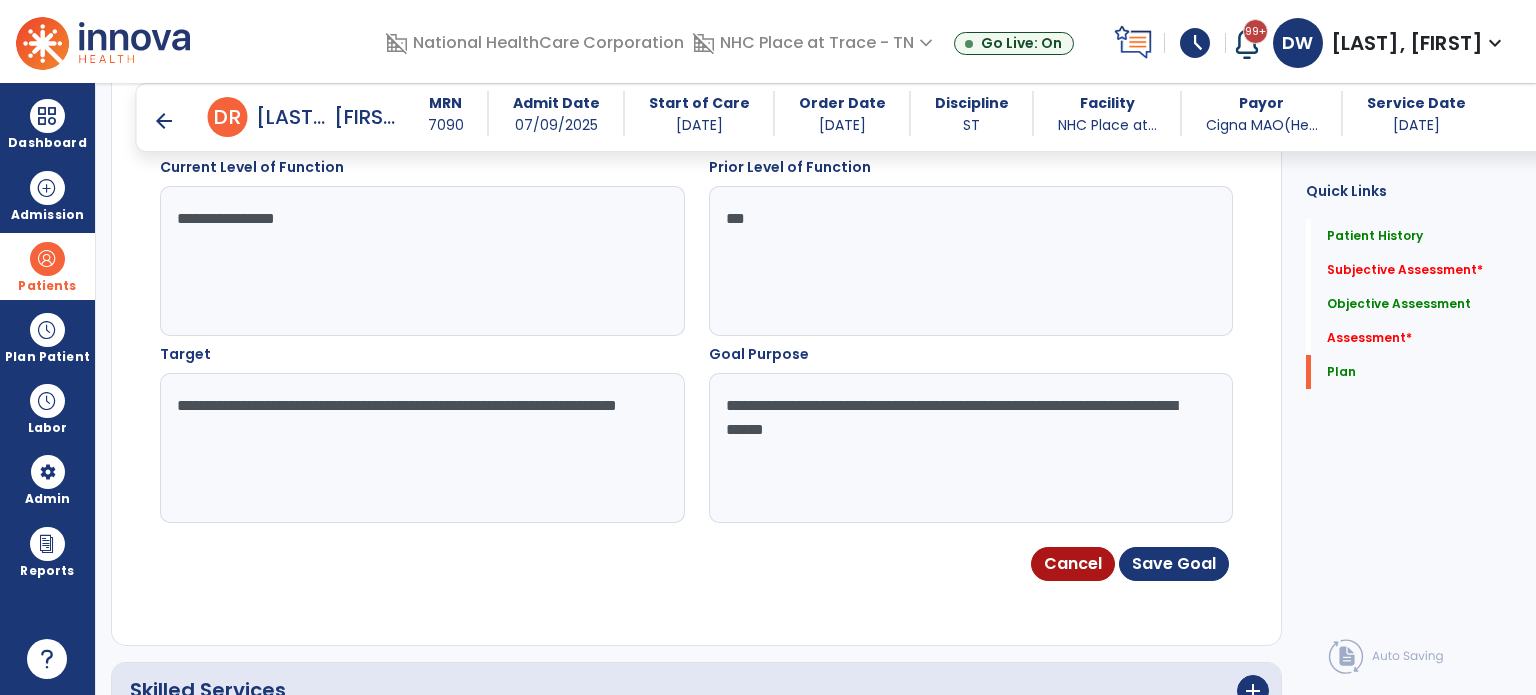 scroll, scrollTop: 4539, scrollLeft: 0, axis: vertical 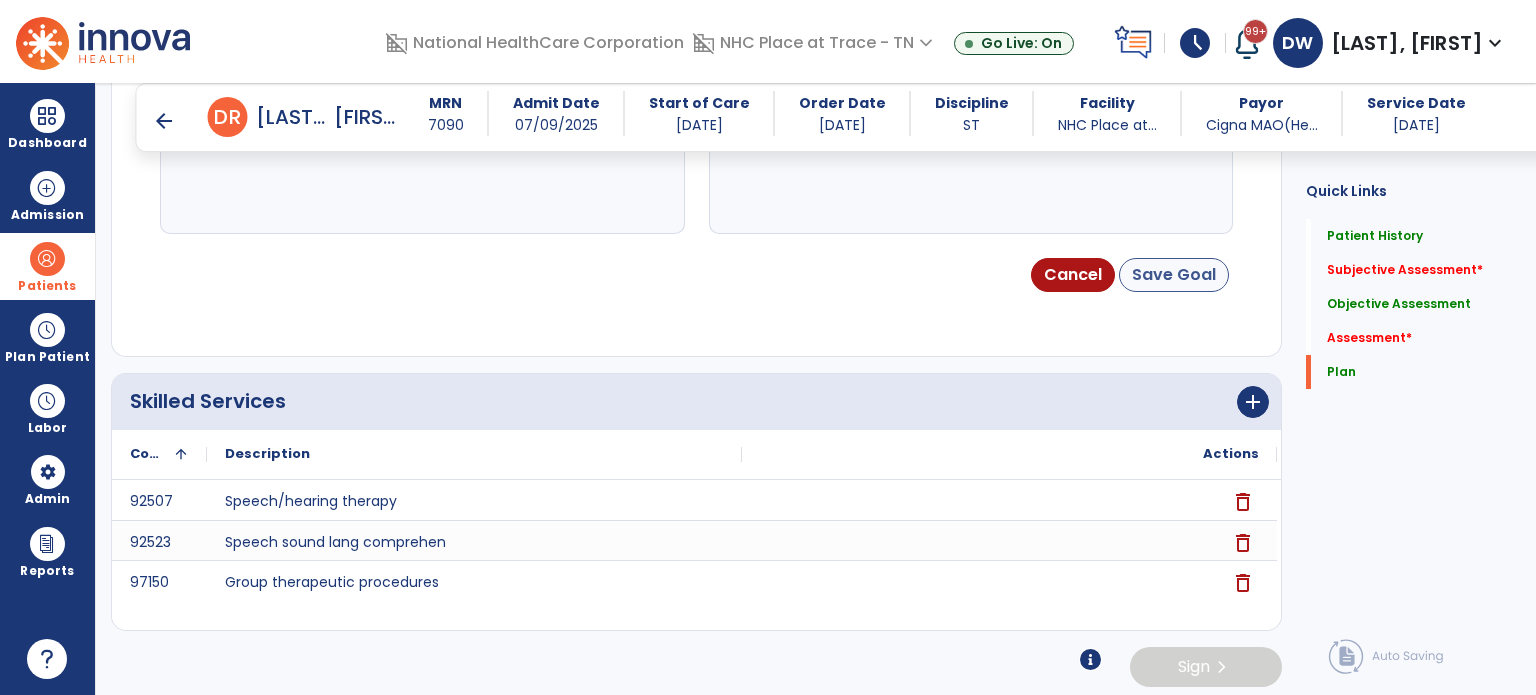 click on "Save Goal" 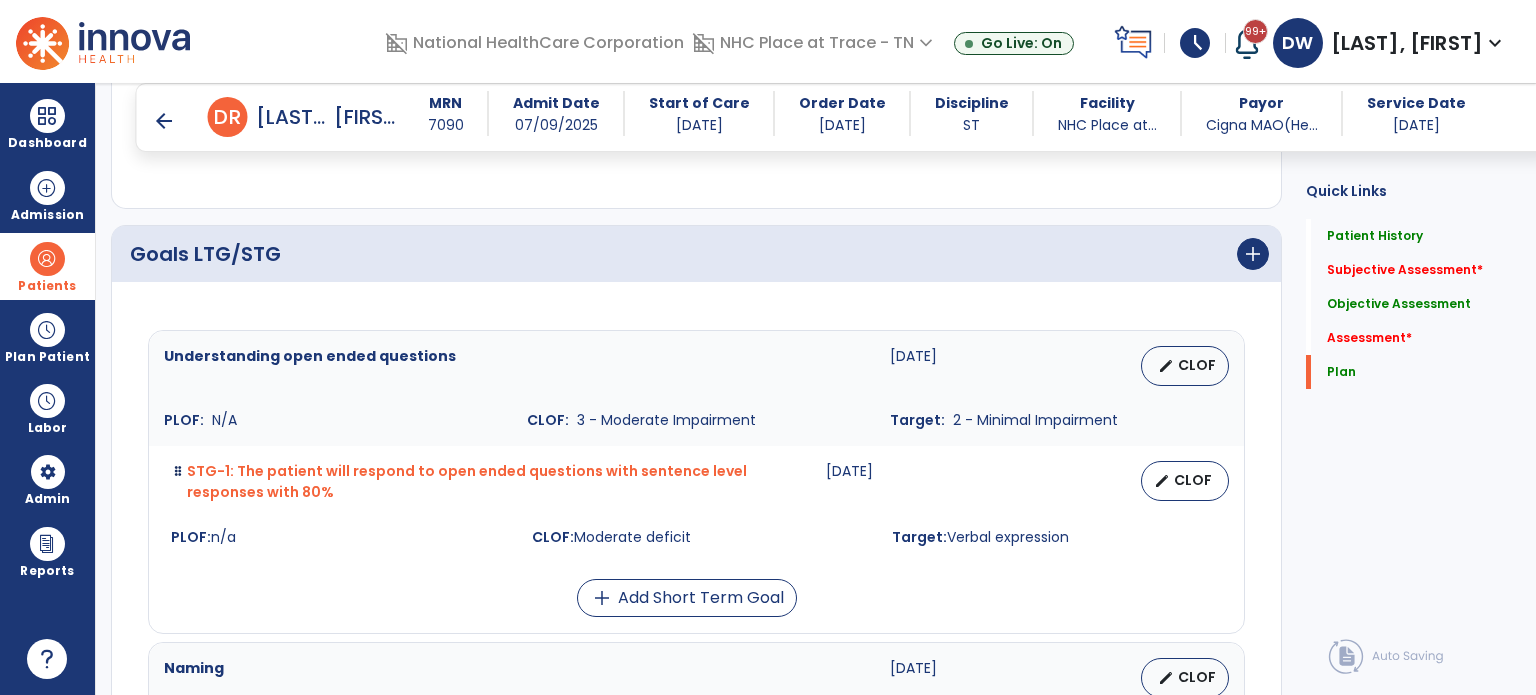 scroll, scrollTop: 3838, scrollLeft: 0, axis: vertical 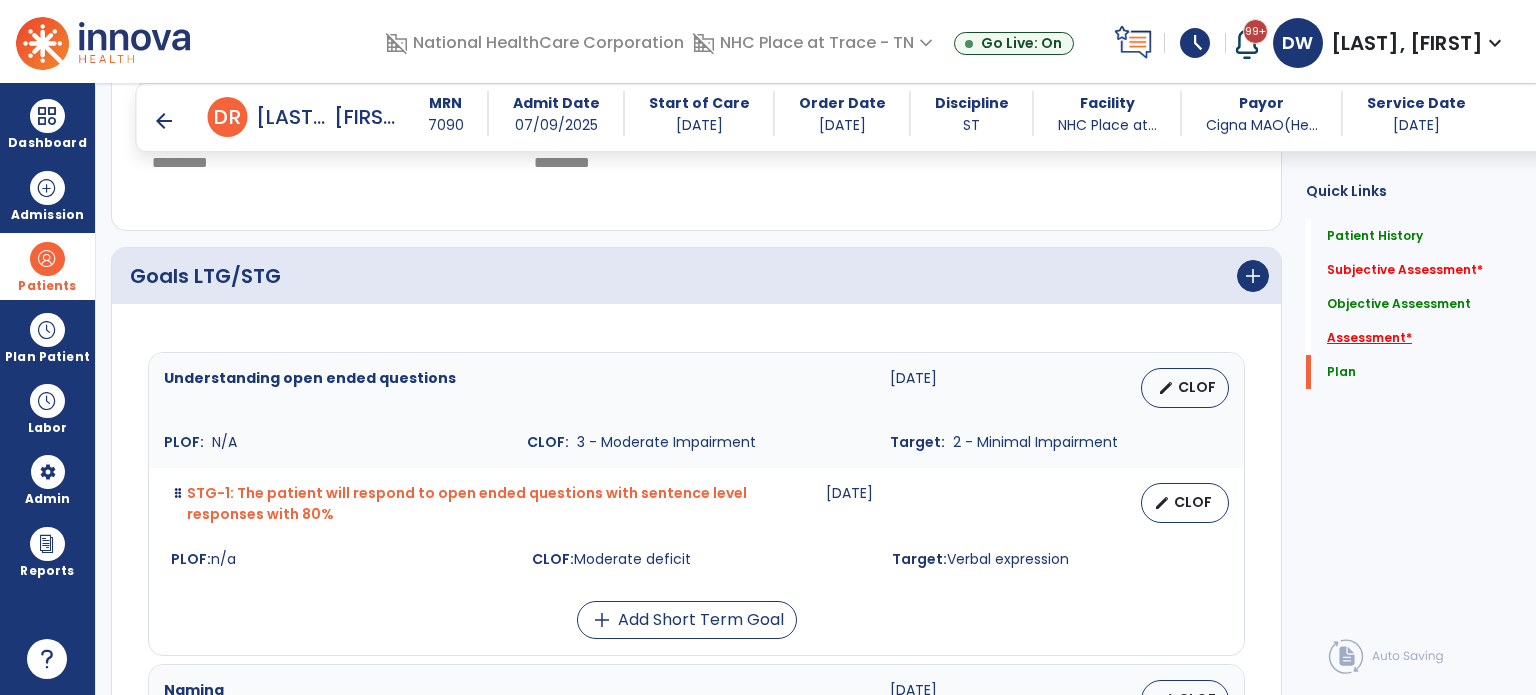 click on "*" 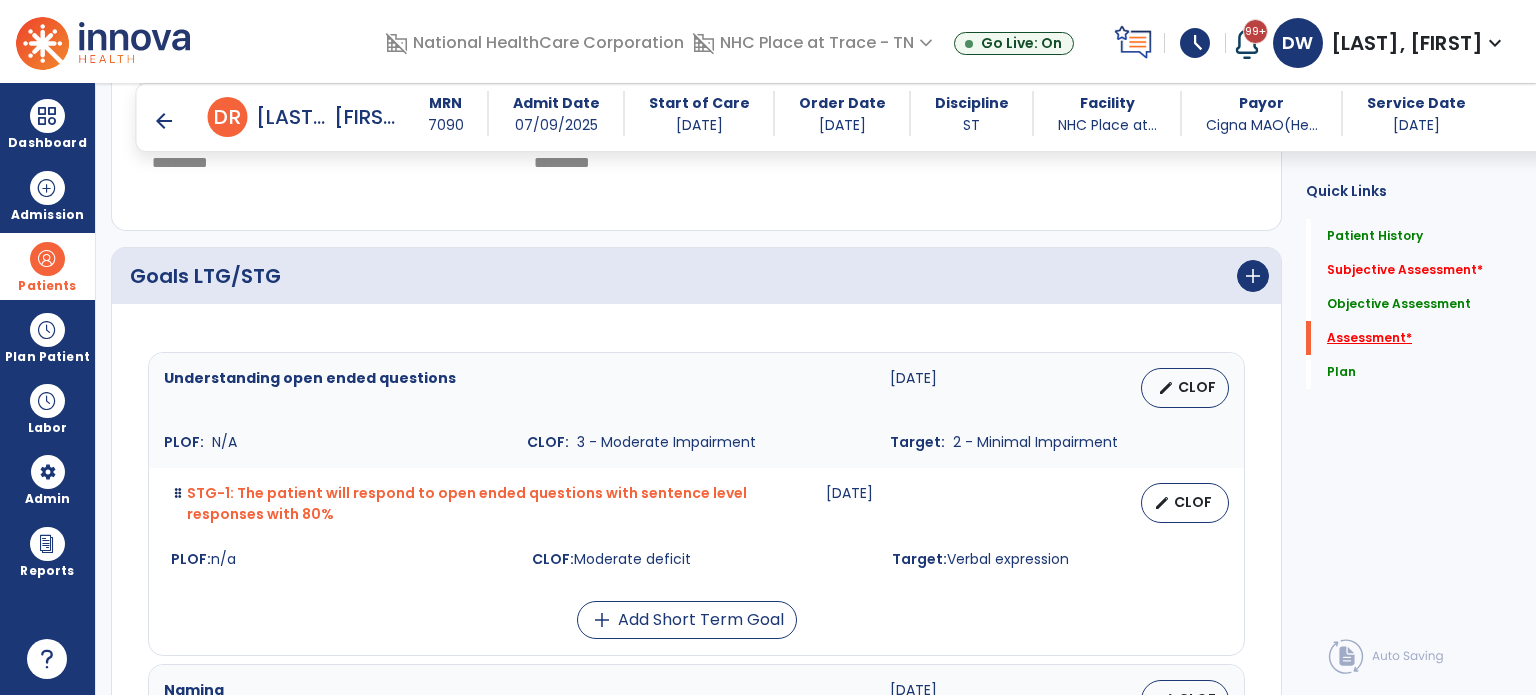 scroll, scrollTop: 41, scrollLeft: 0, axis: vertical 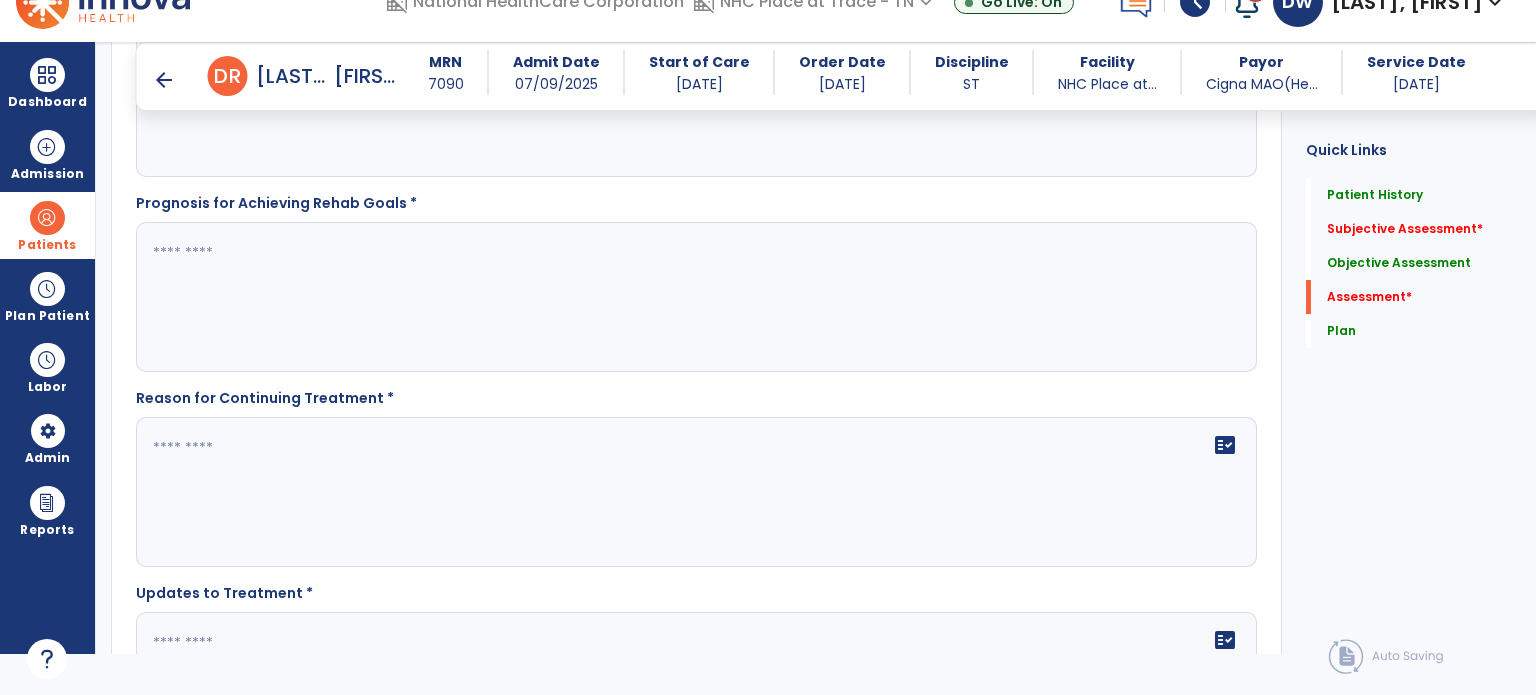 click on "fact_check" 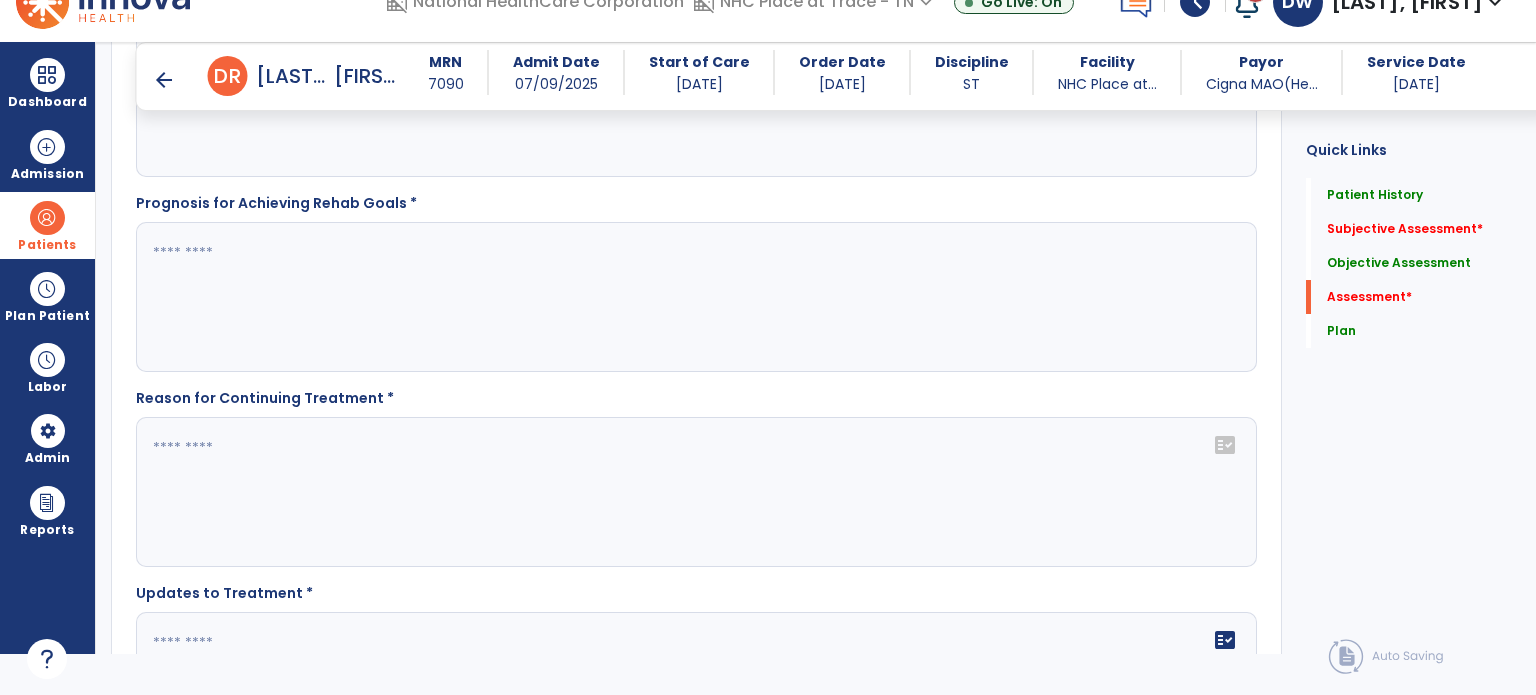 click on "fact_check" 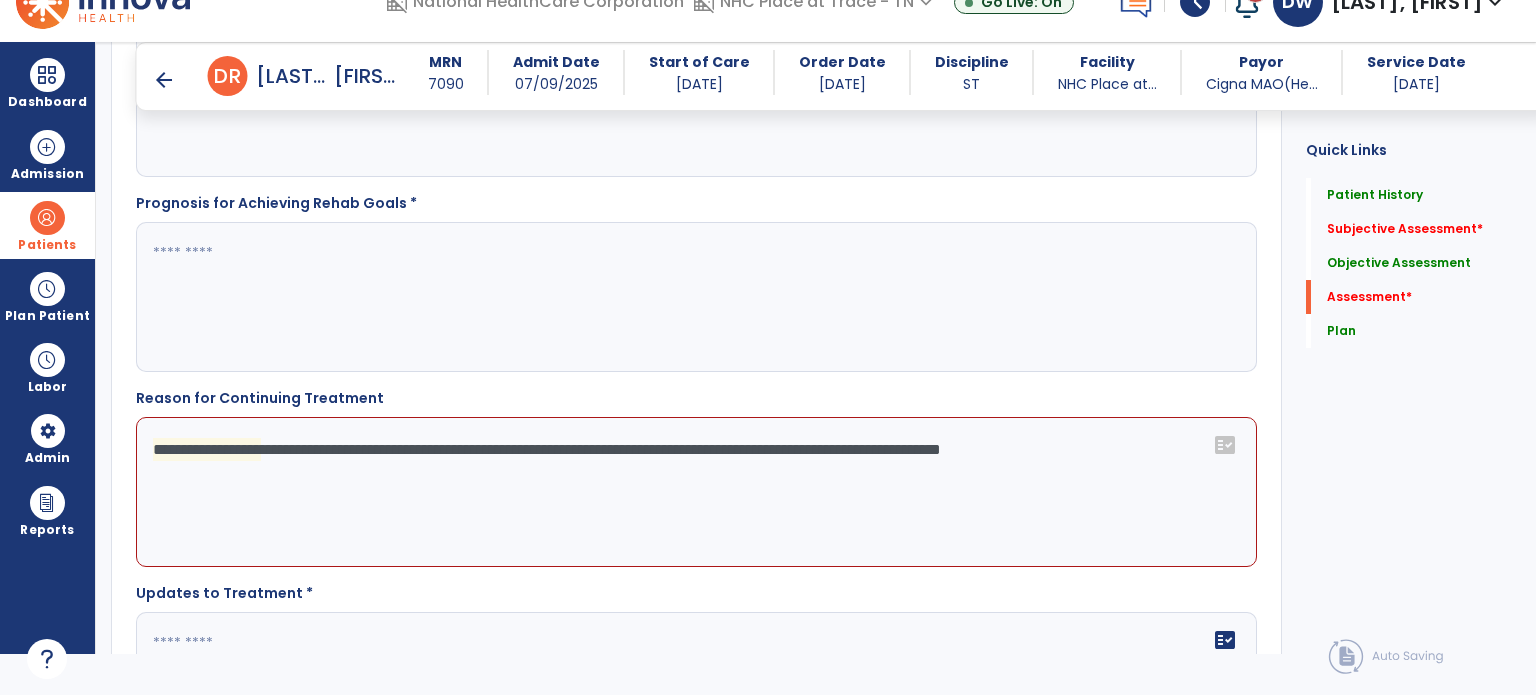 click on "**********" 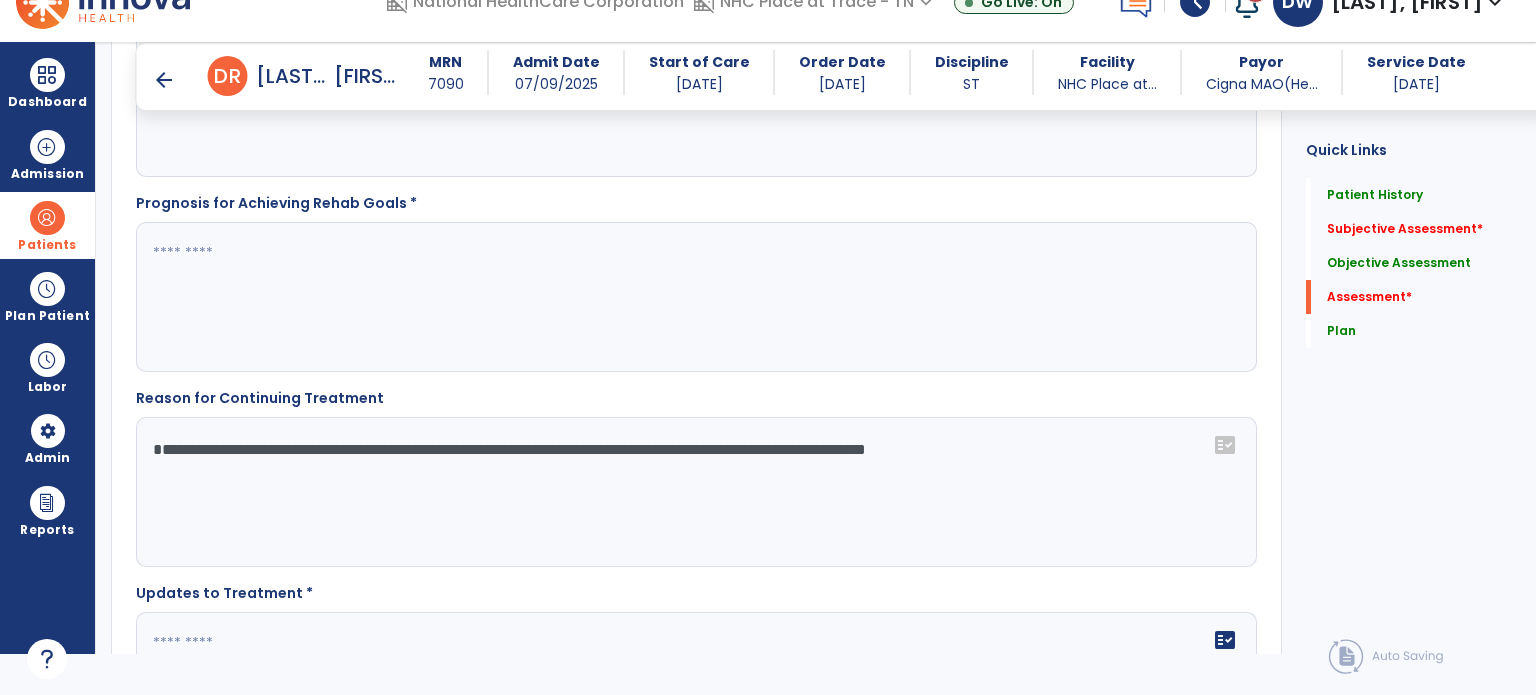 click on "**********" 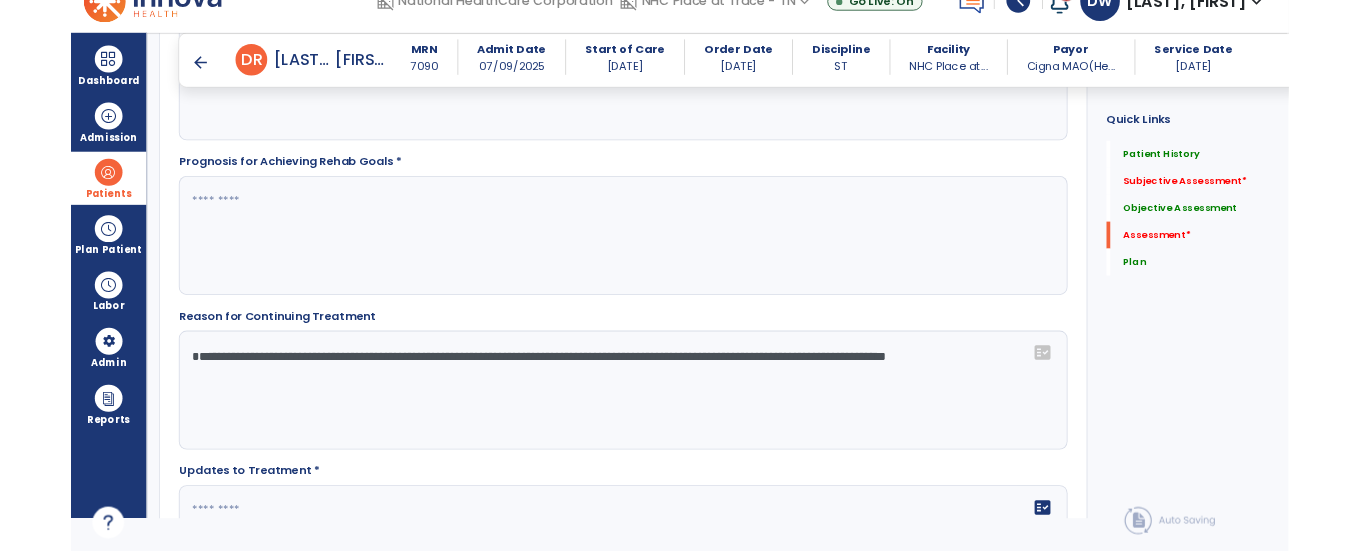 scroll, scrollTop: 54, scrollLeft: 0, axis: vertical 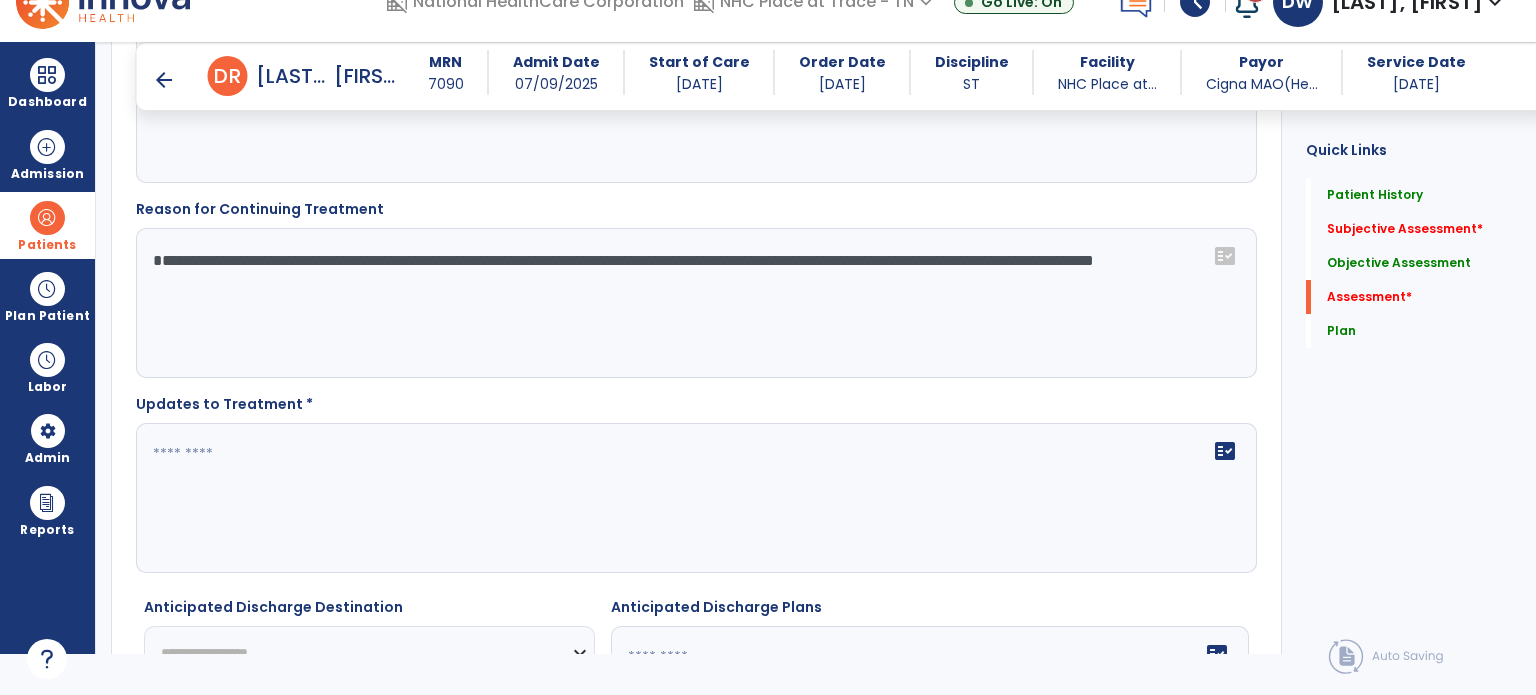 type on "**********" 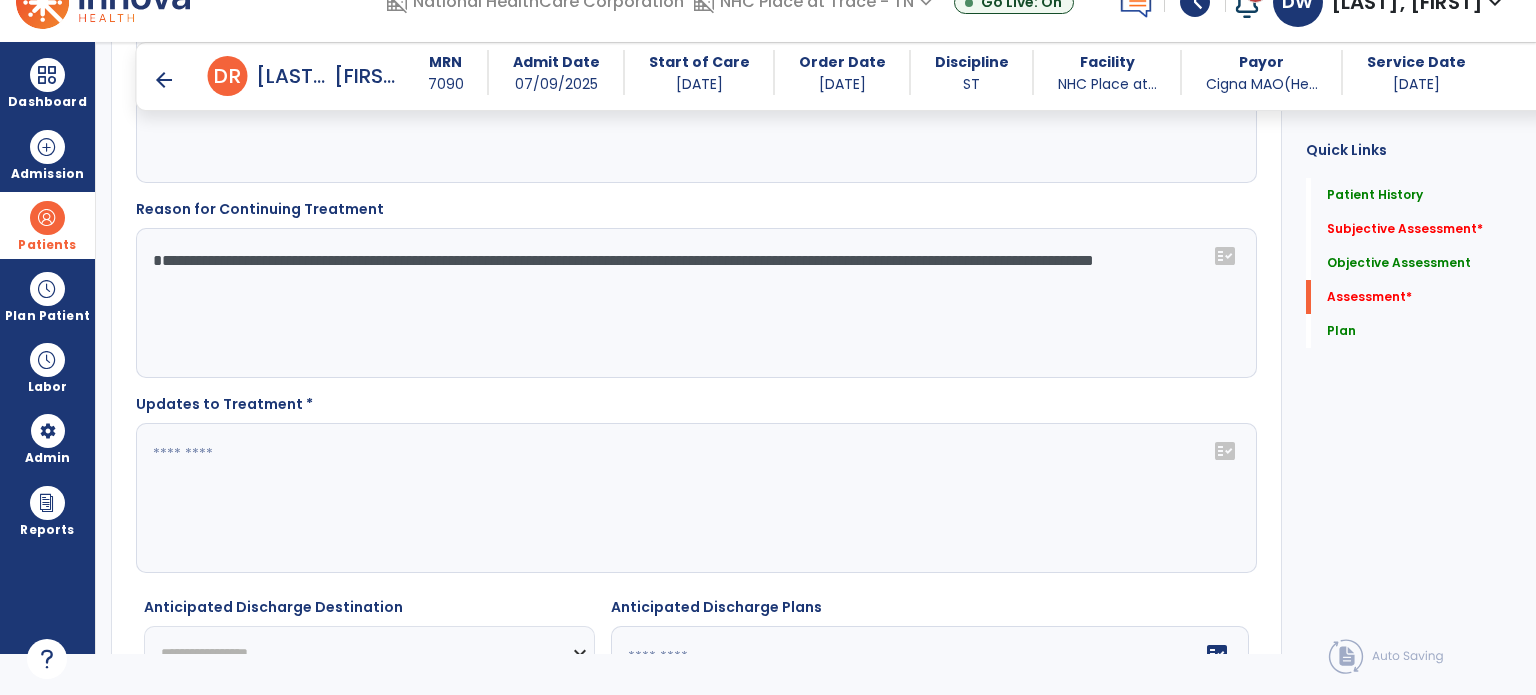 click on "fact_check" 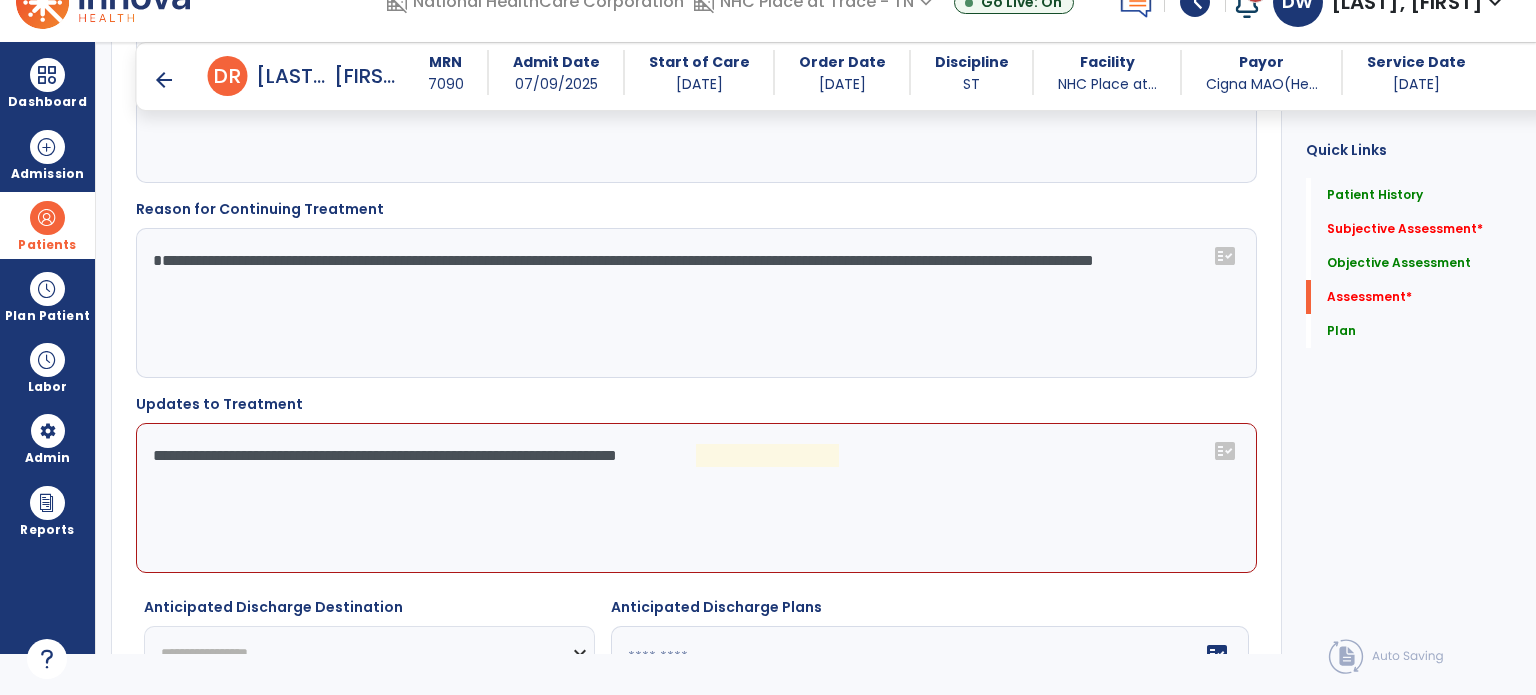 click on "**********" 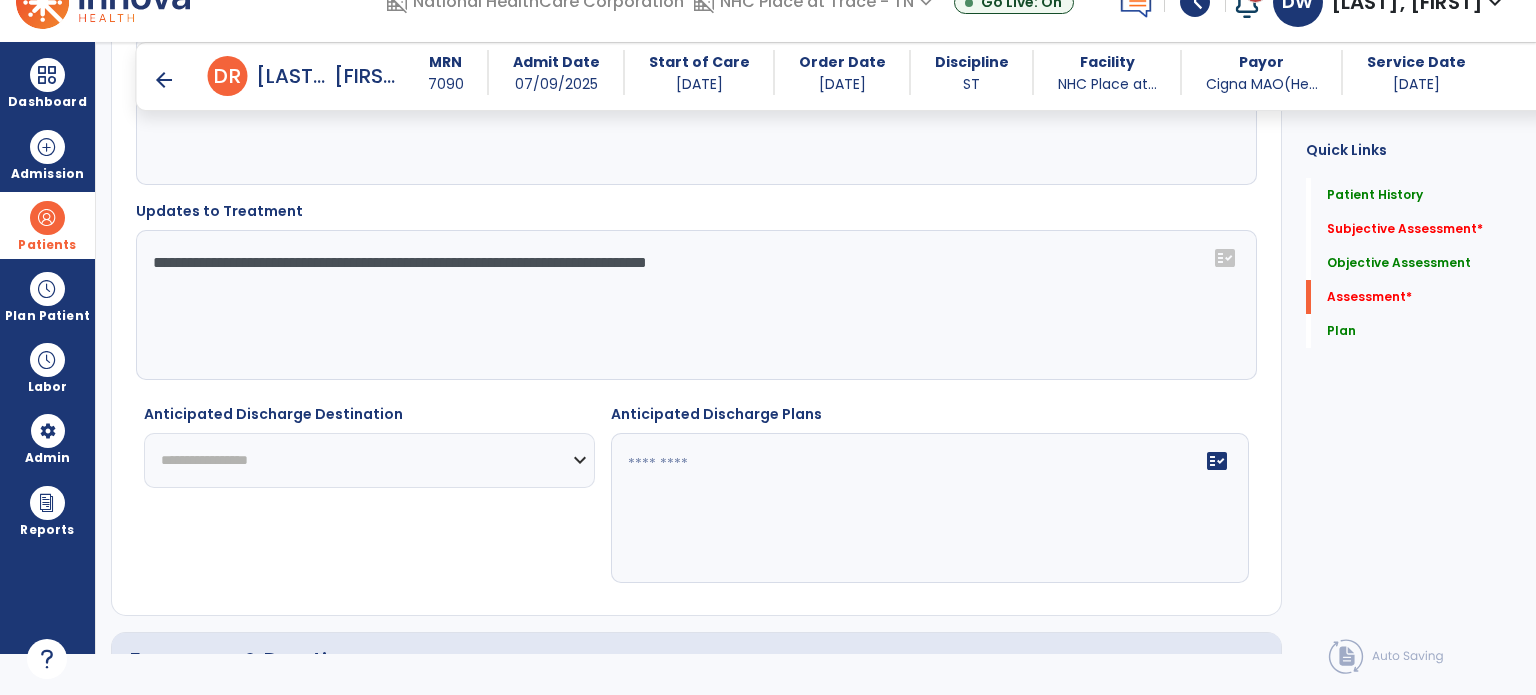 scroll, scrollTop: 3099, scrollLeft: 0, axis: vertical 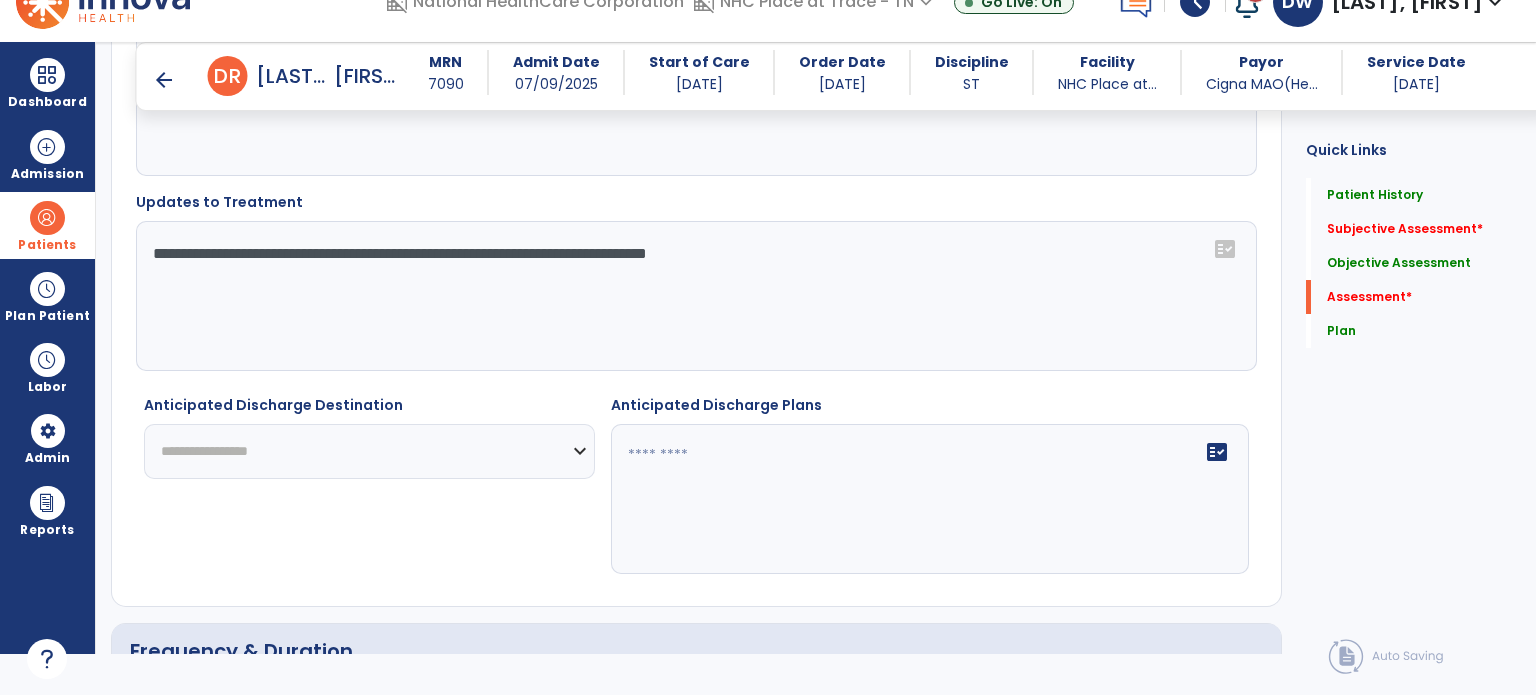 type on "**********" 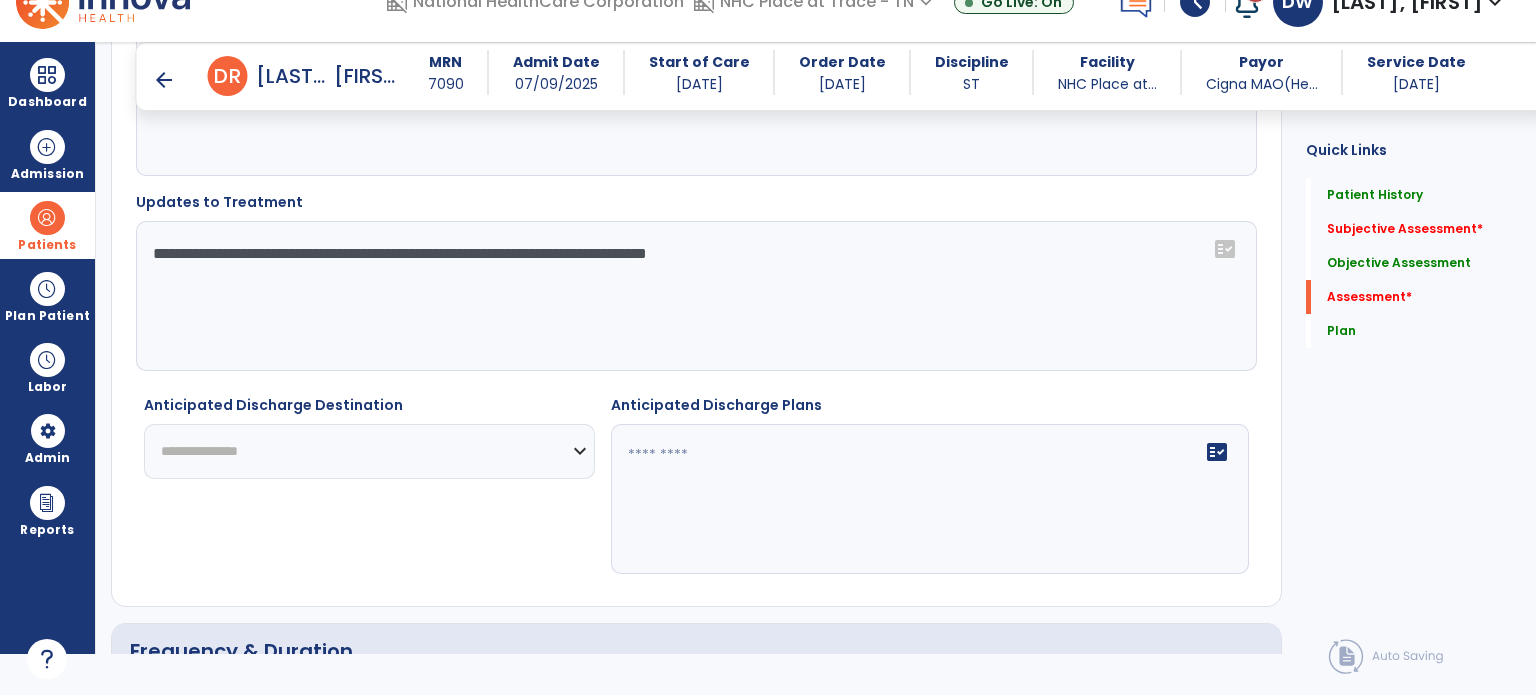 click on "**********" 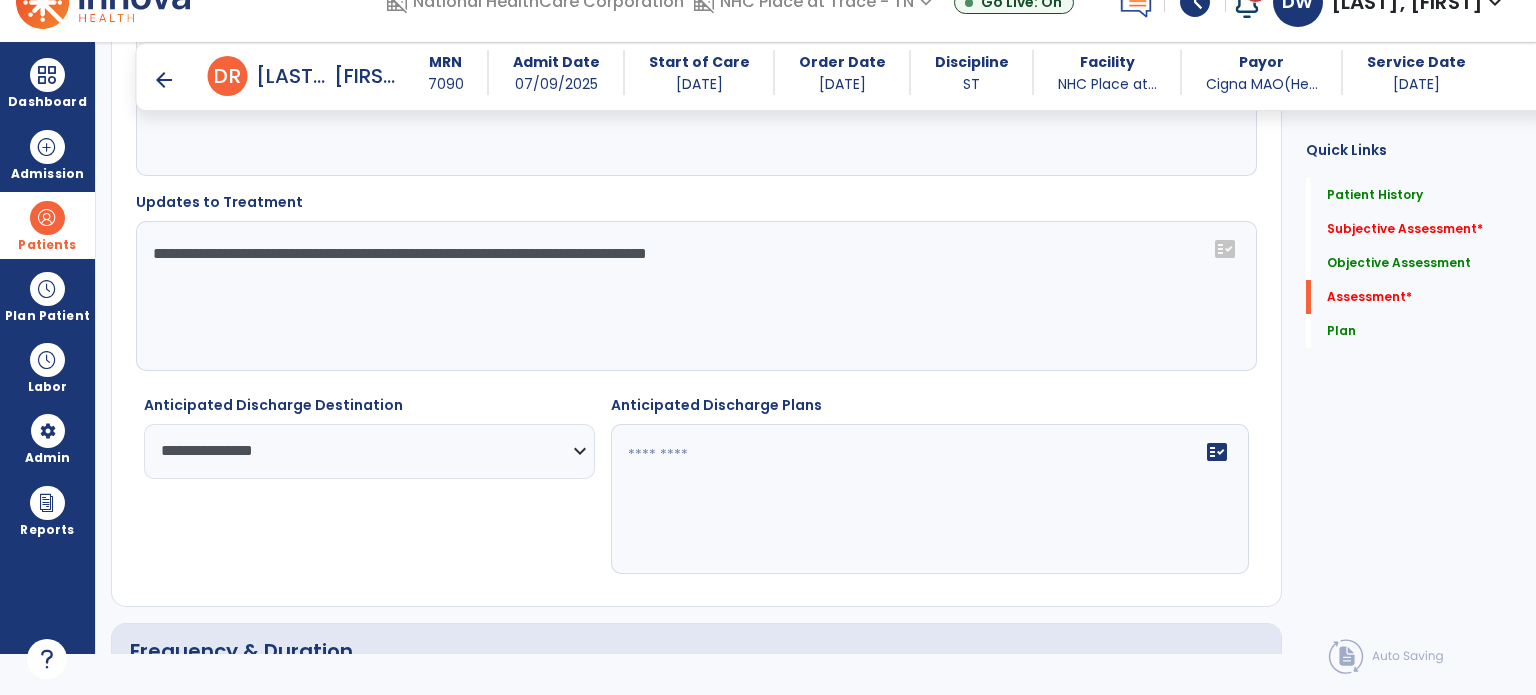 click on "**********" 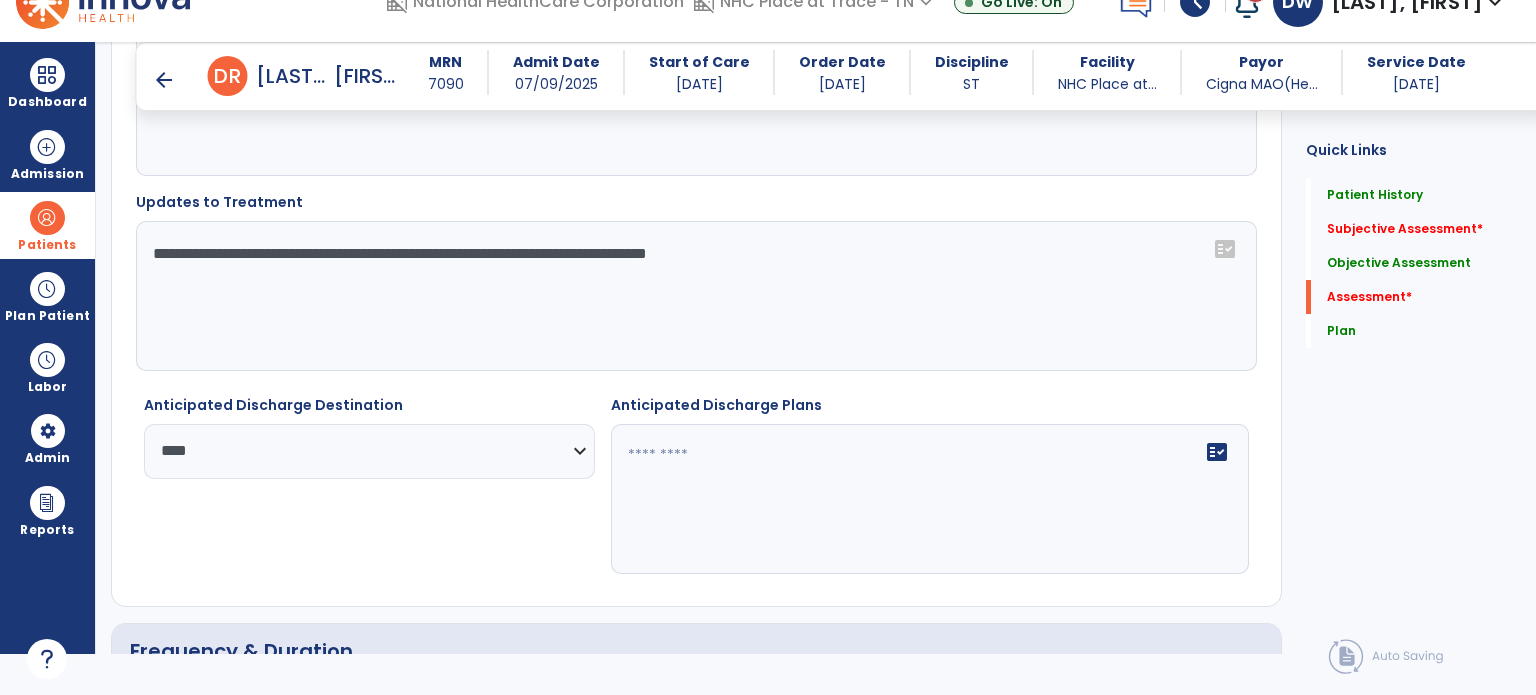 click on "**********" 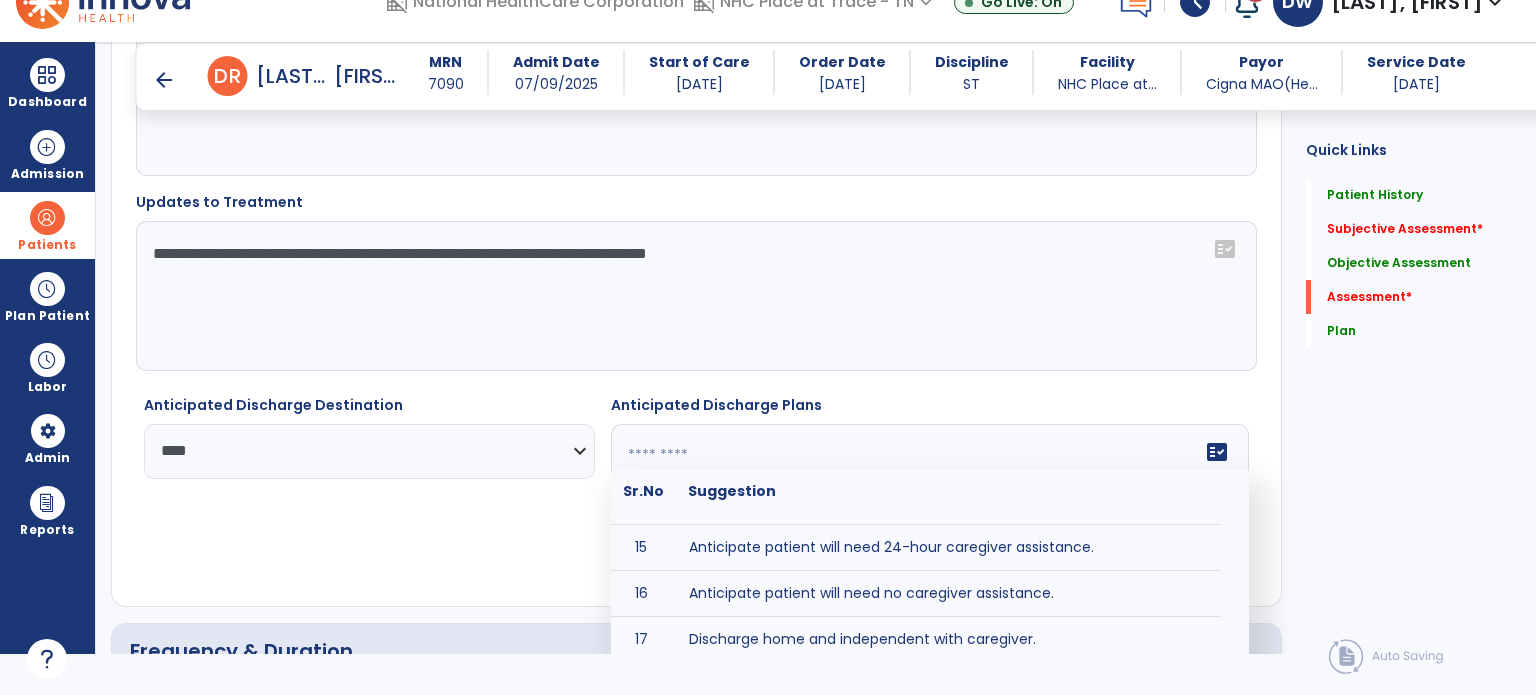 scroll, scrollTop: 680, scrollLeft: 0, axis: vertical 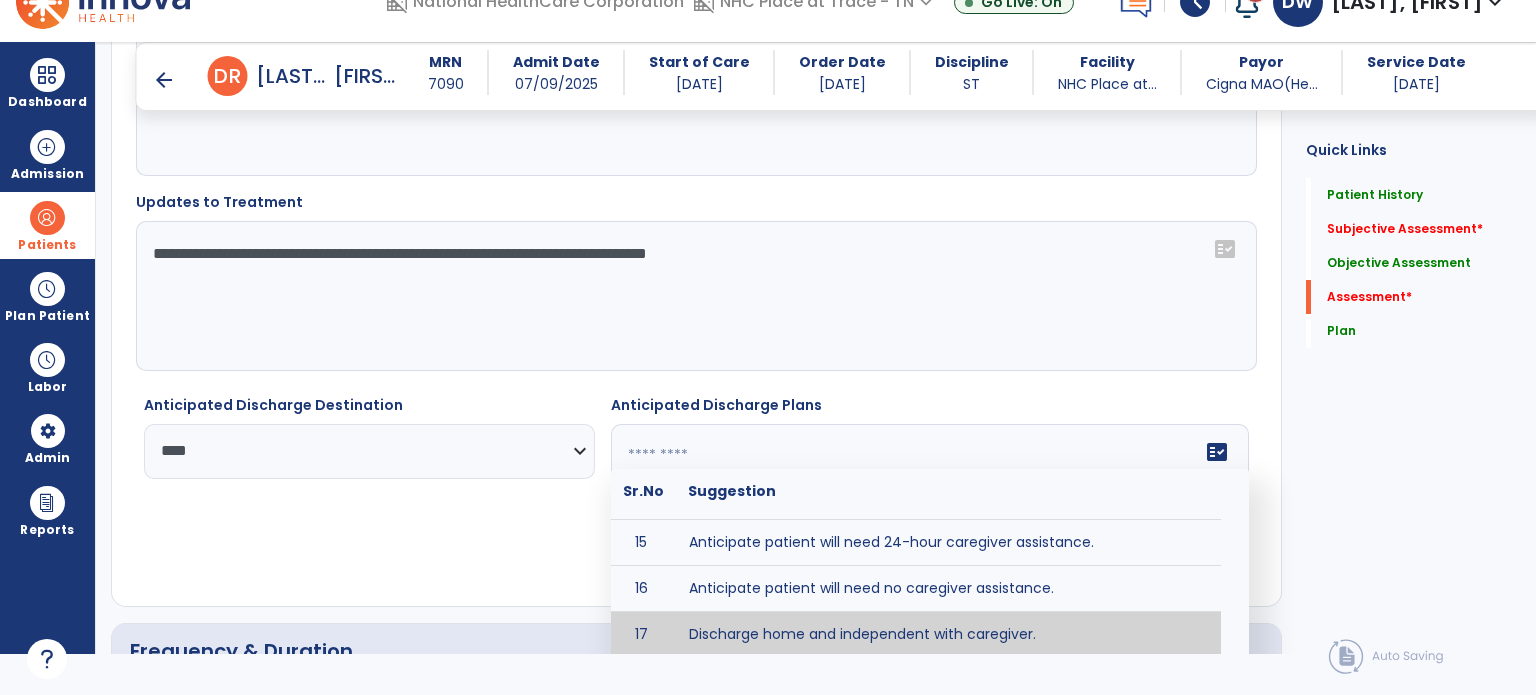type on "**********" 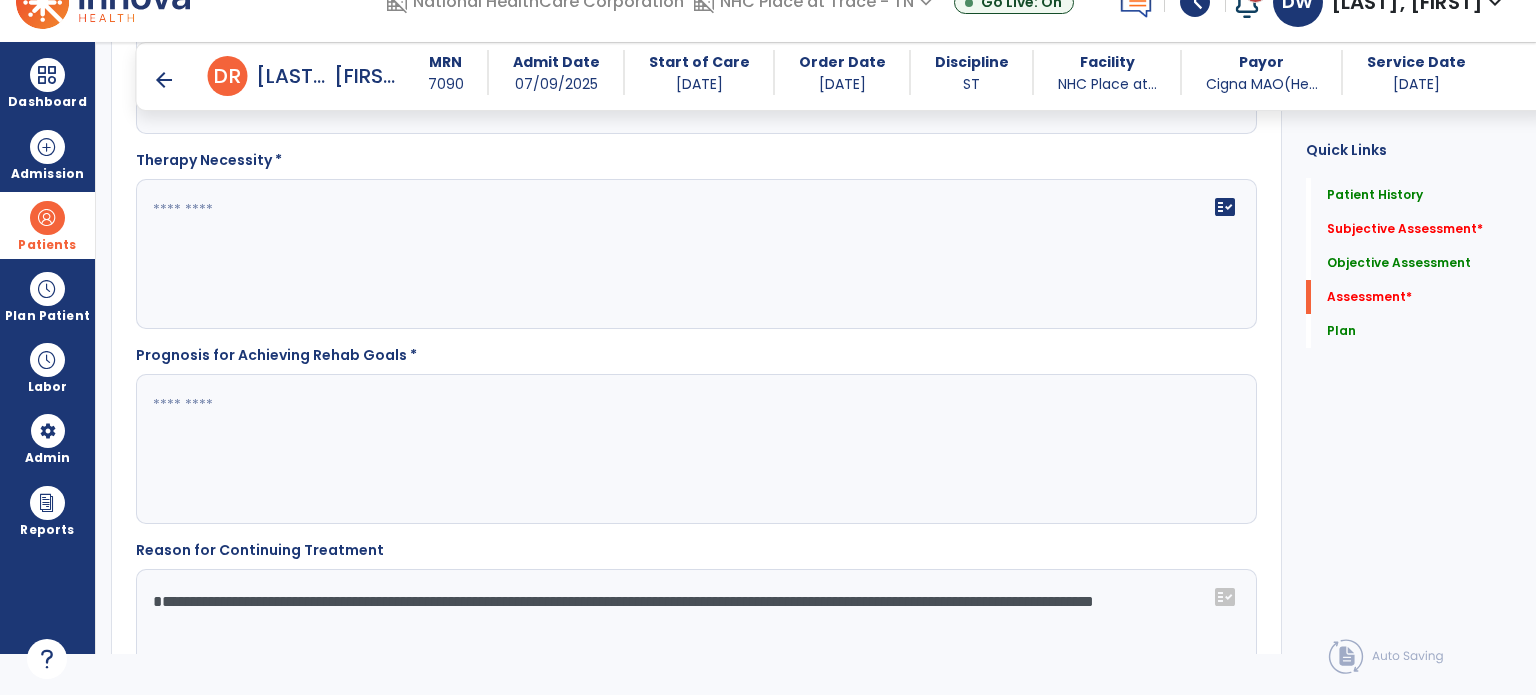 scroll, scrollTop: 2553, scrollLeft: 0, axis: vertical 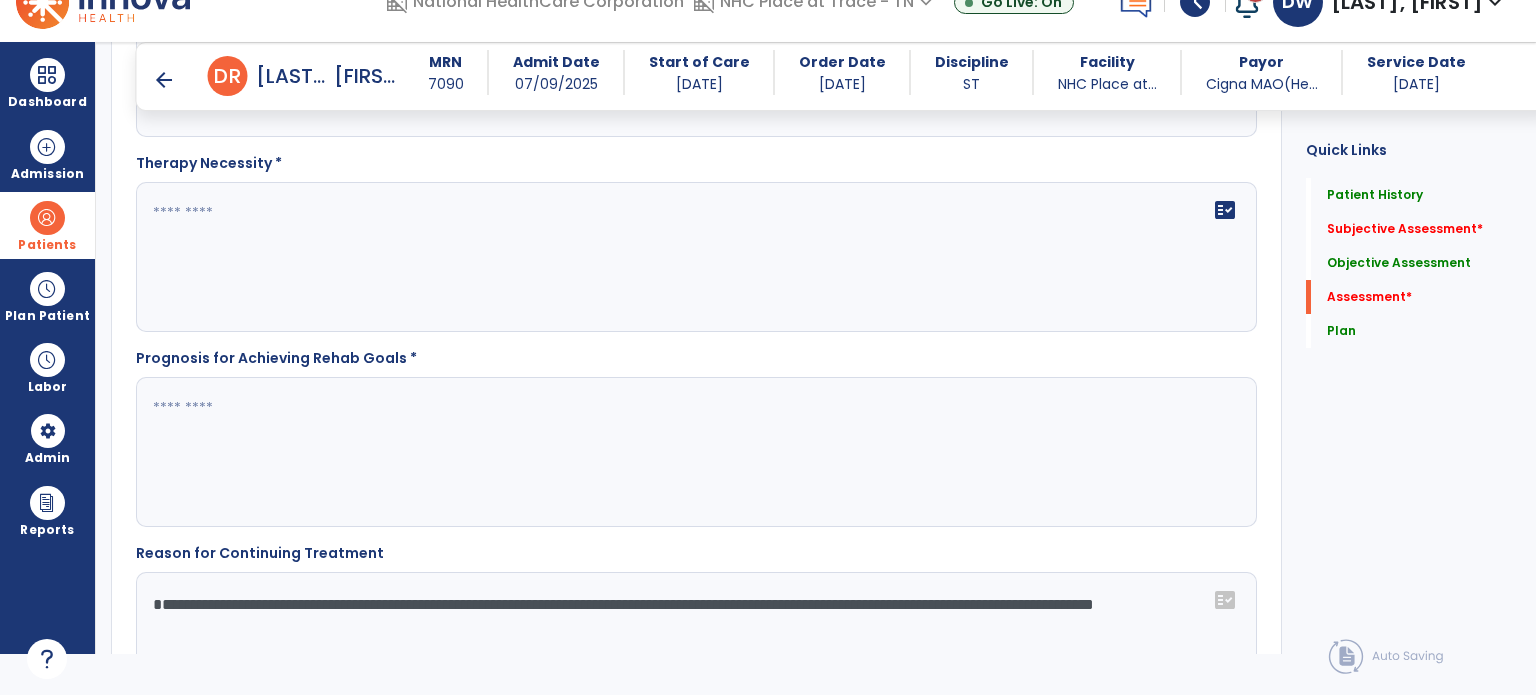 click 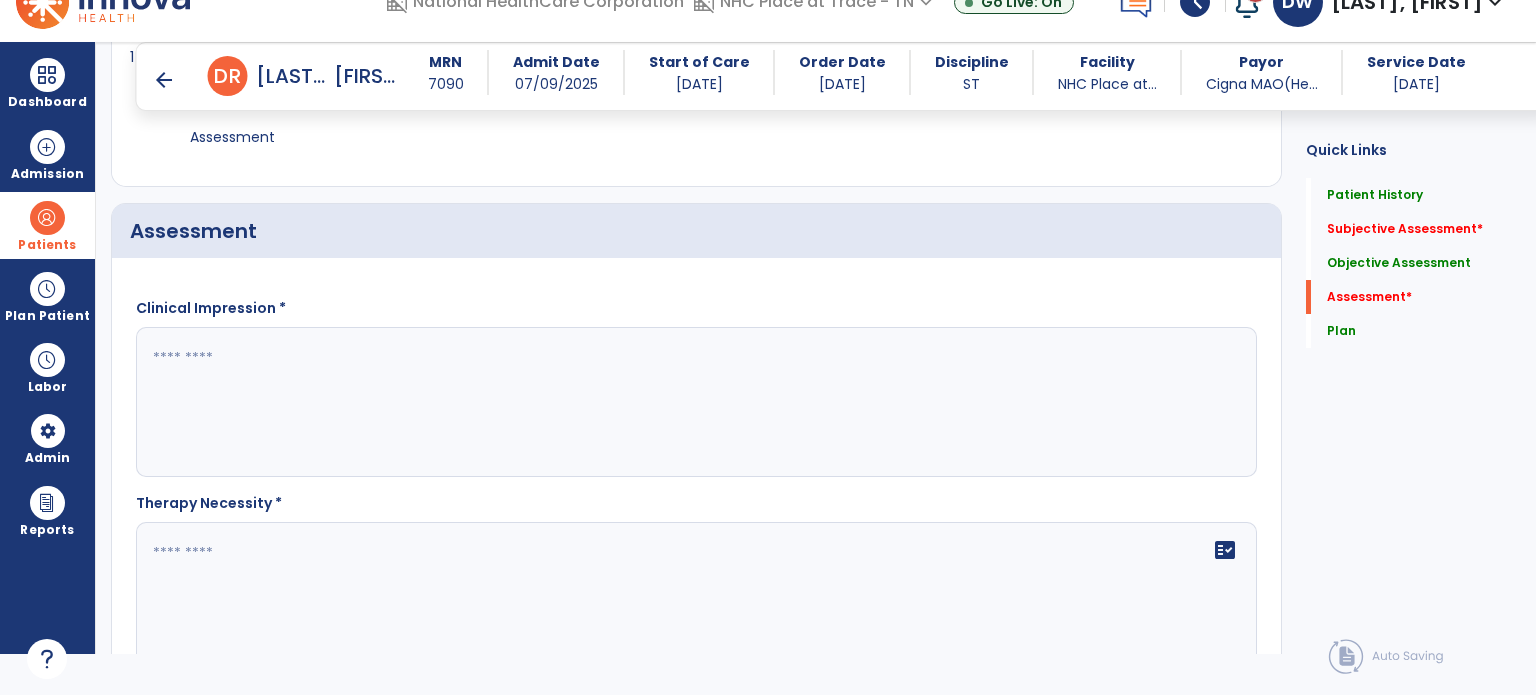 scroll, scrollTop: 2178, scrollLeft: 0, axis: vertical 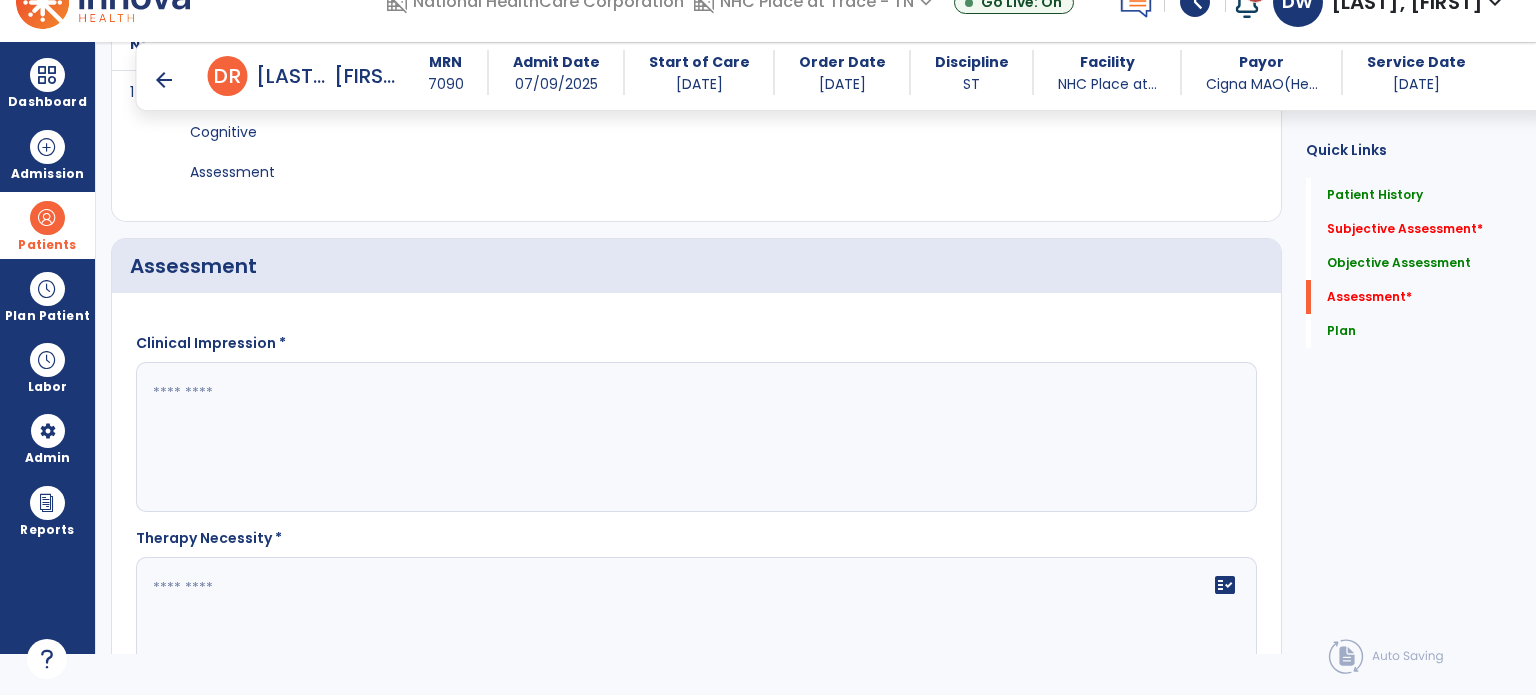 type on "****" 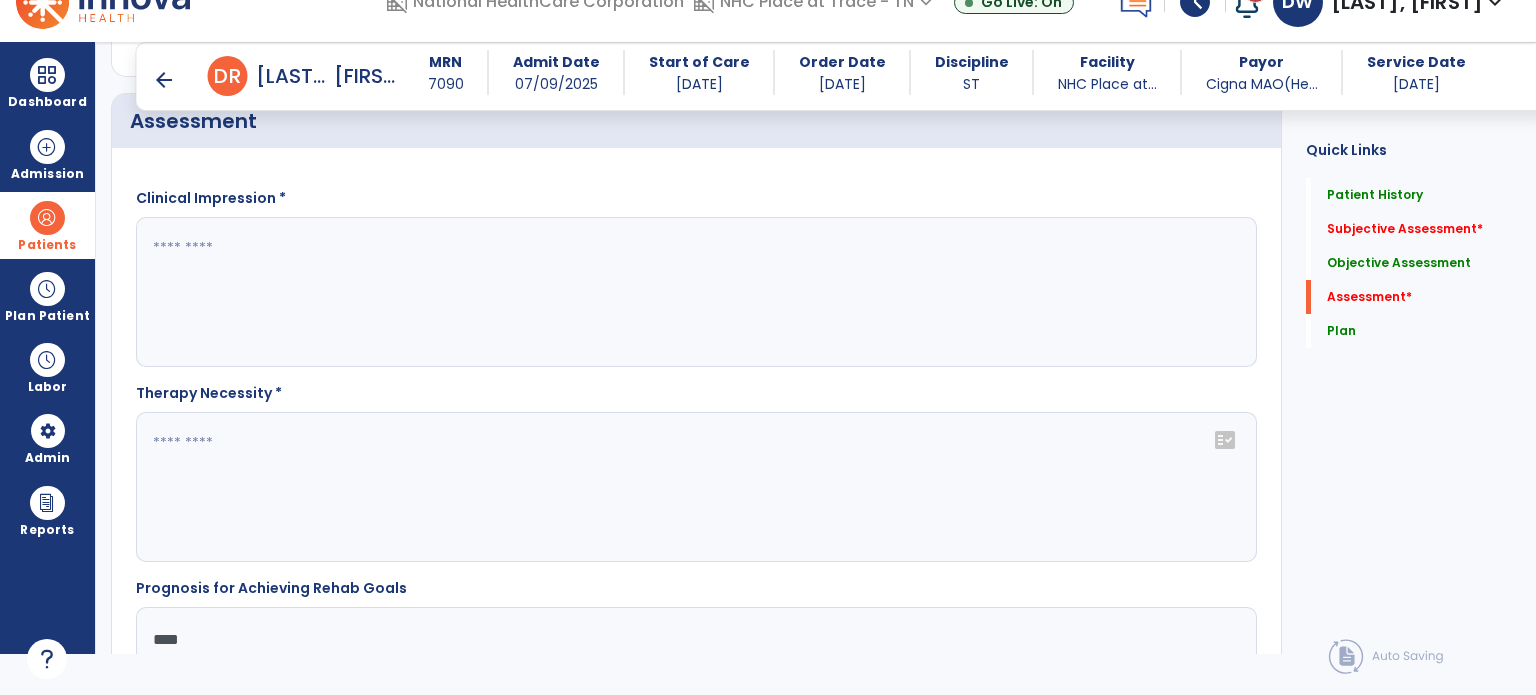 scroll, scrollTop: 2316, scrollLeft: 0, axis: vertical 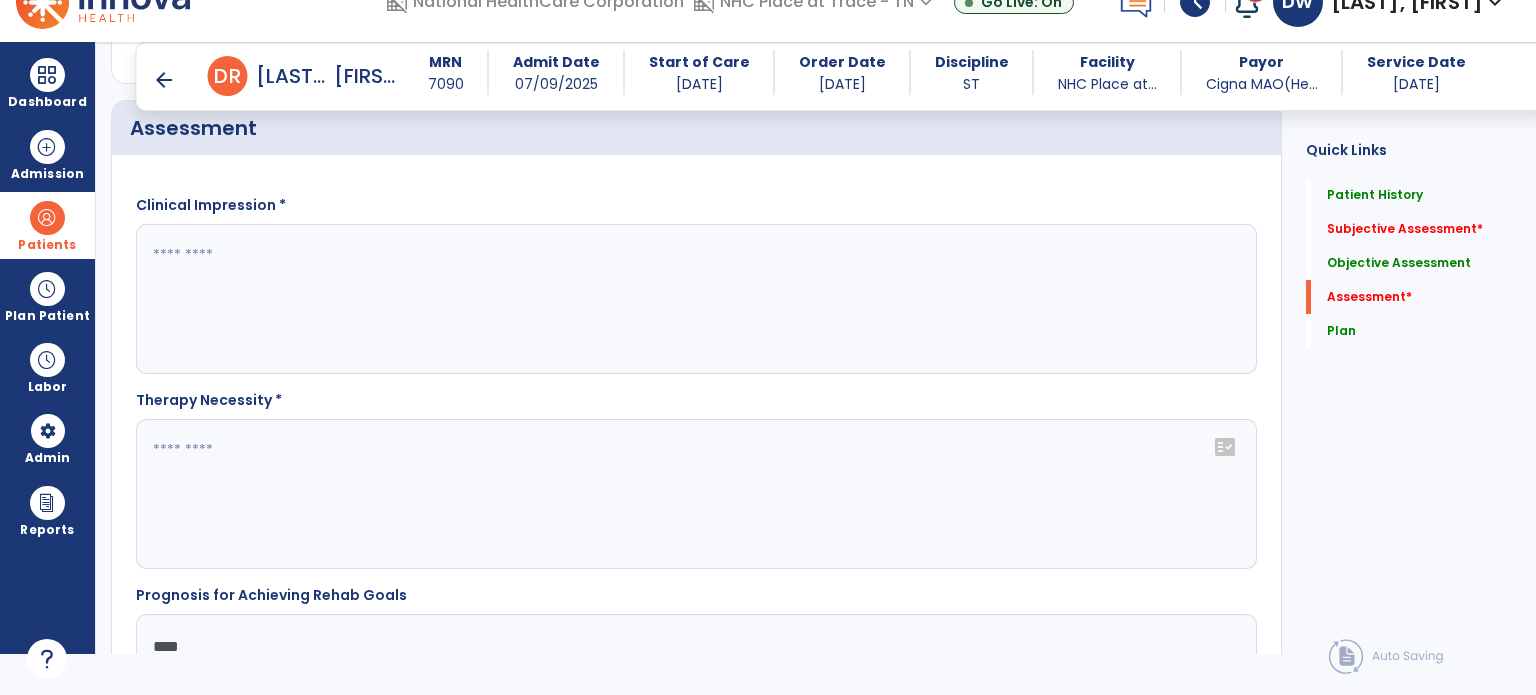 click on "fact_check" 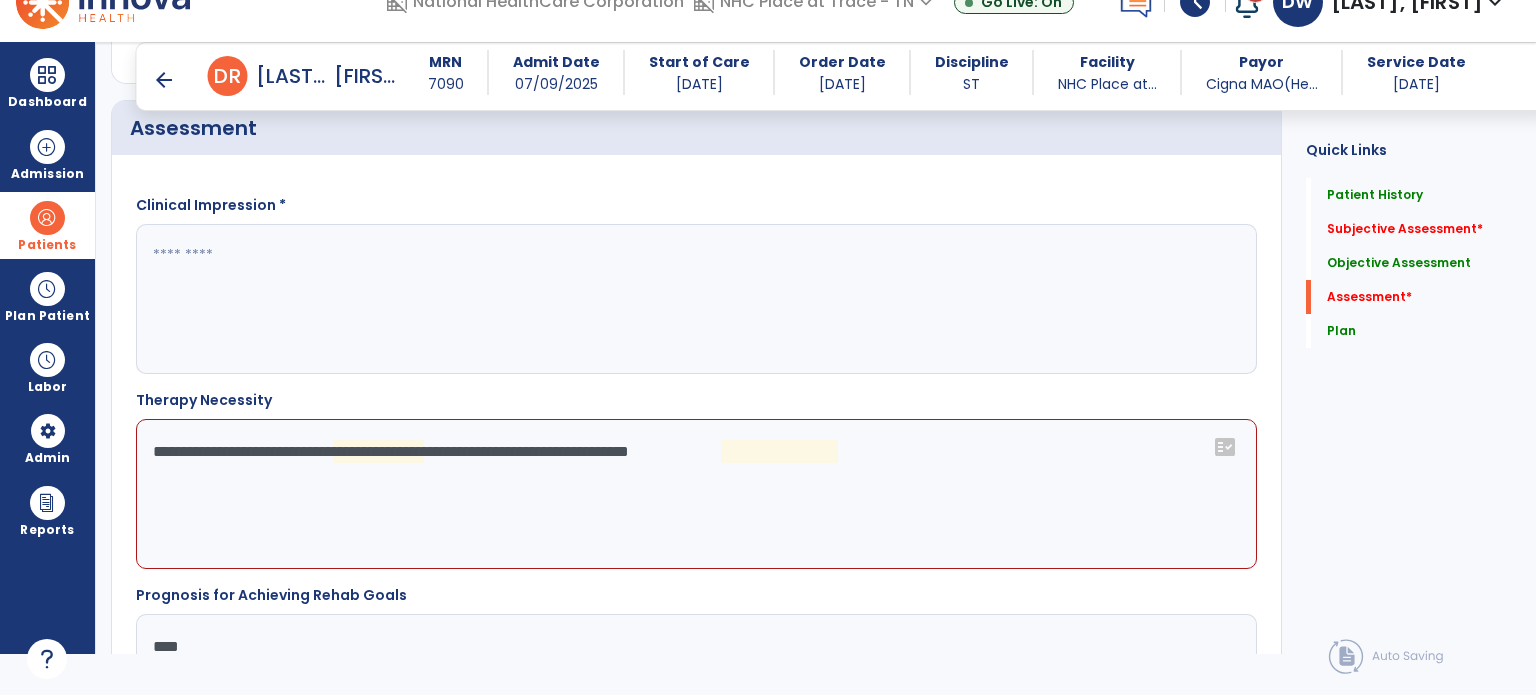 click on "**********" 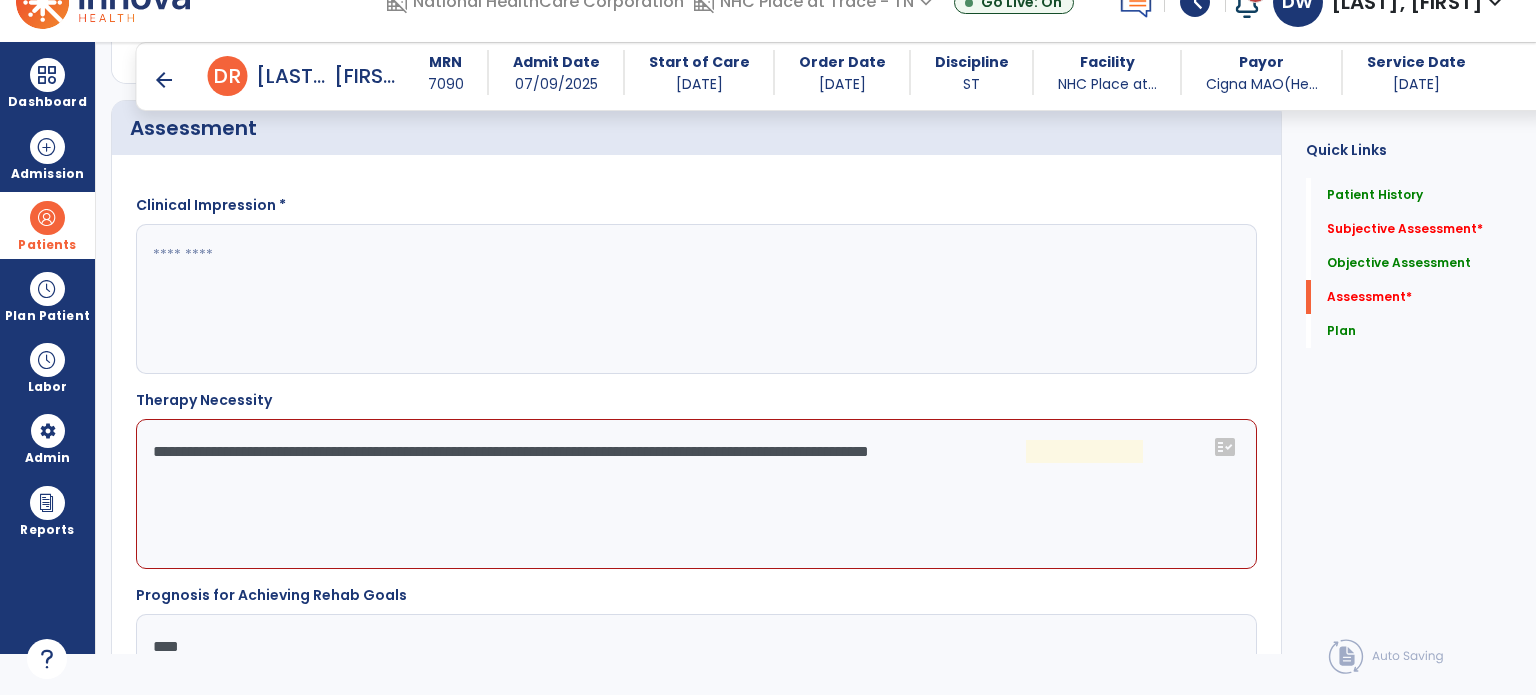 click on "**********" 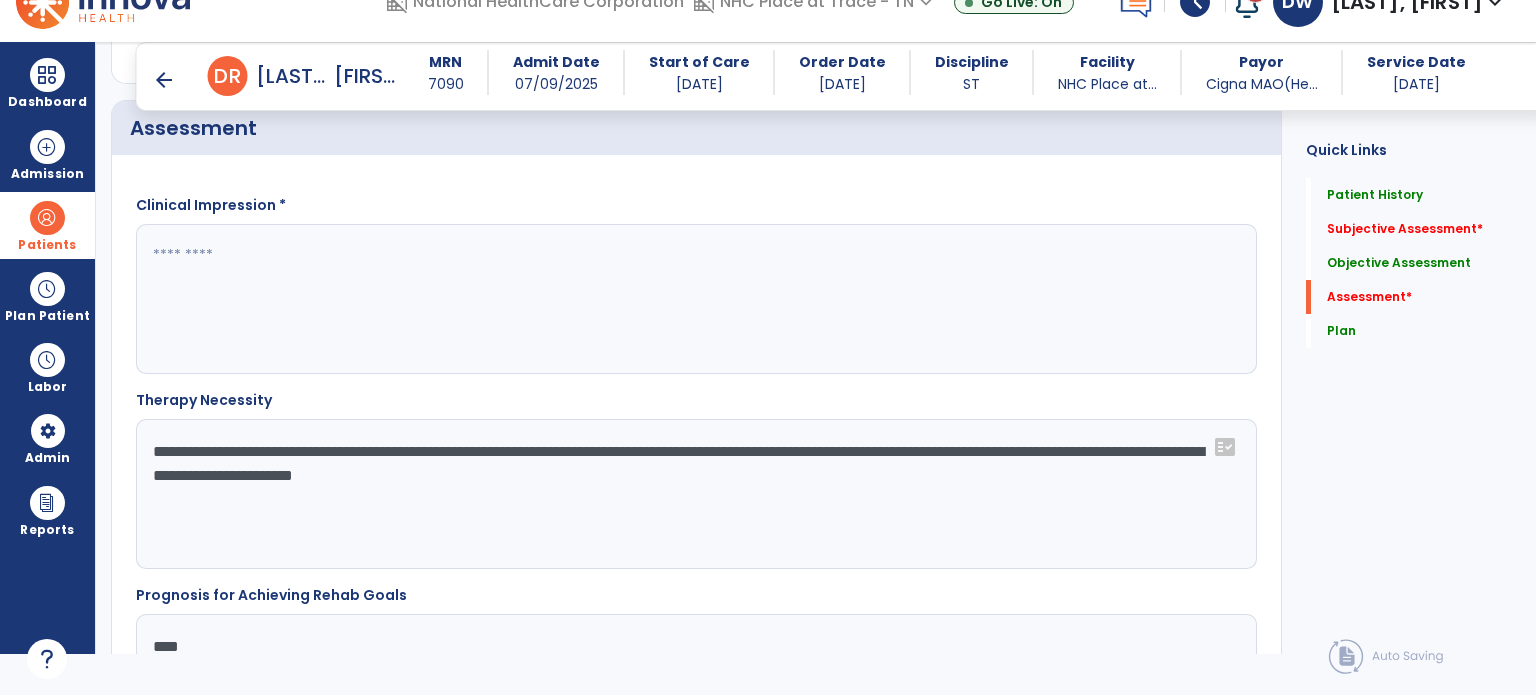 type on "**********" 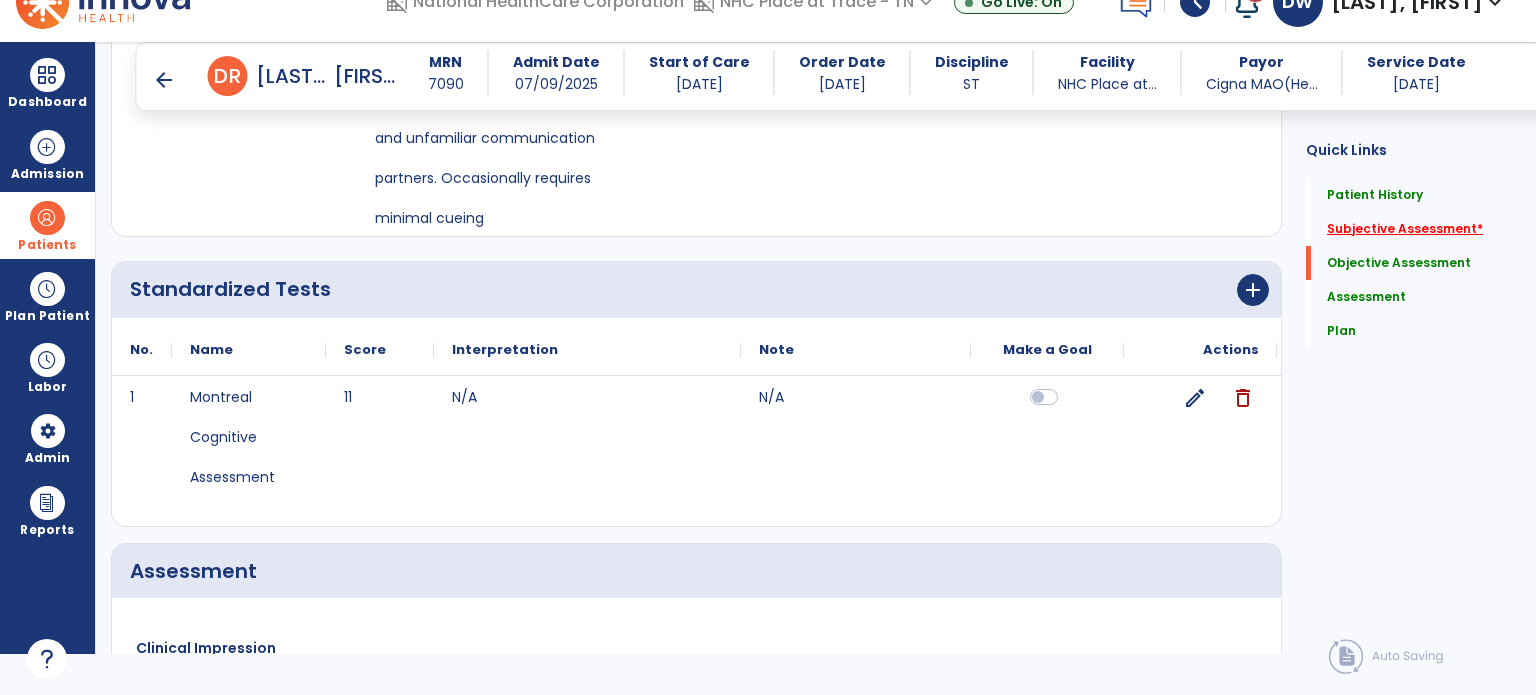 type on "**********" 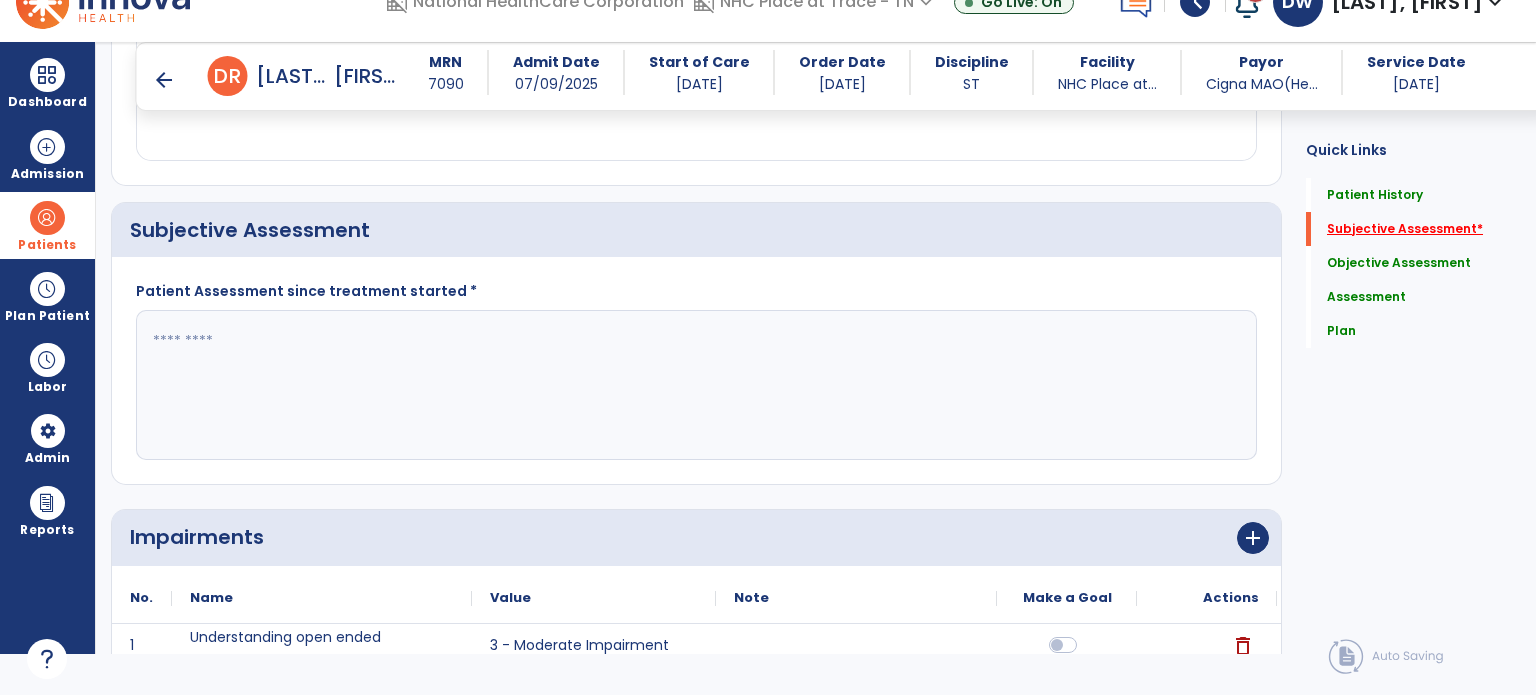 scroll, scrollTop: 428, scrollLeft: 0, axis: vertical 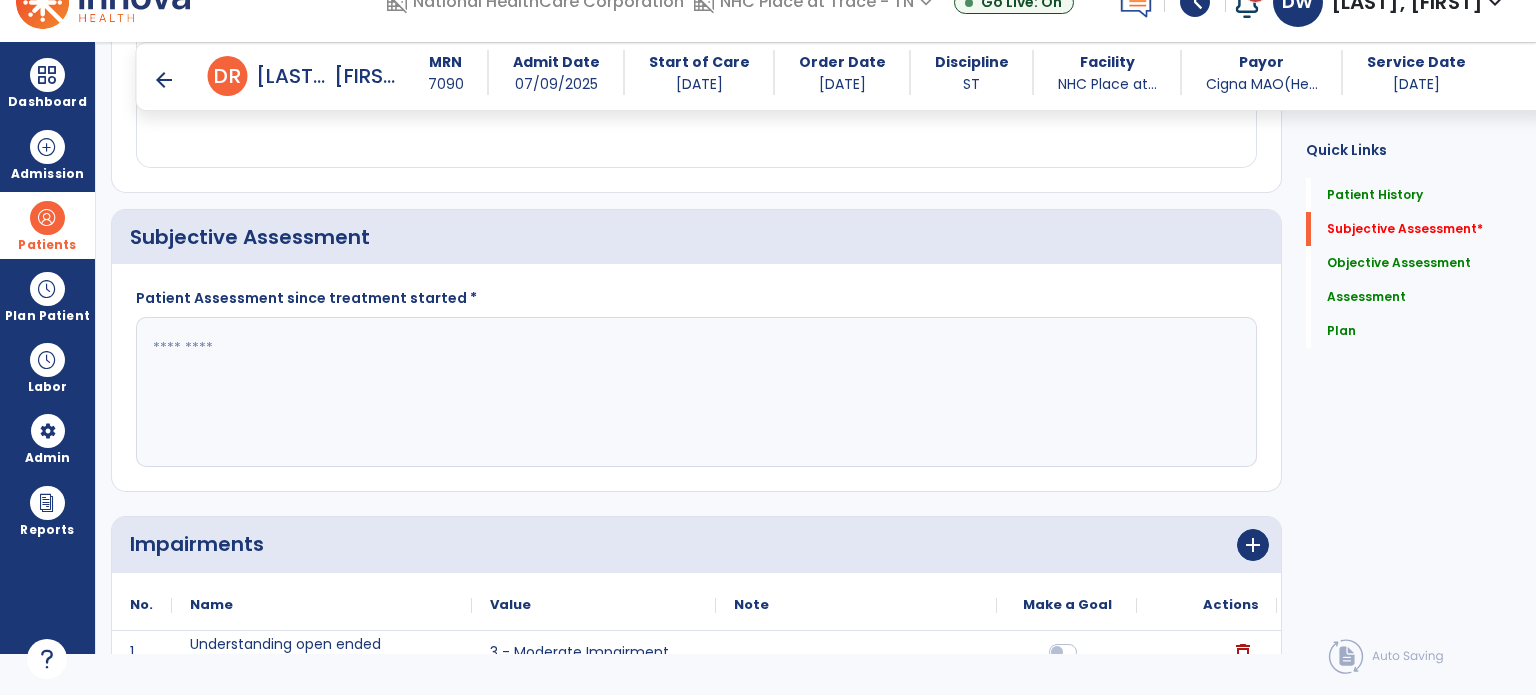 click 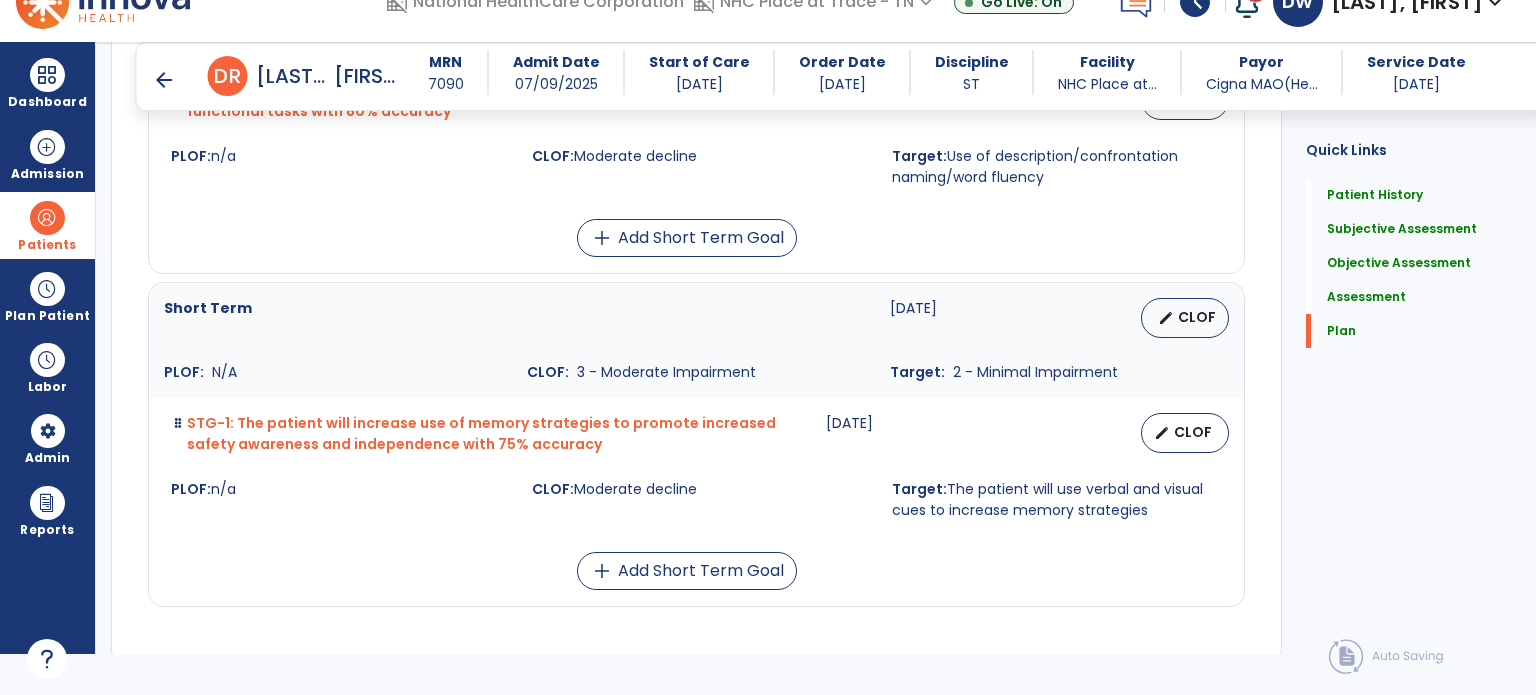 scroll, scrollTop: 4860, scrollLeft: 0, axis: vertical 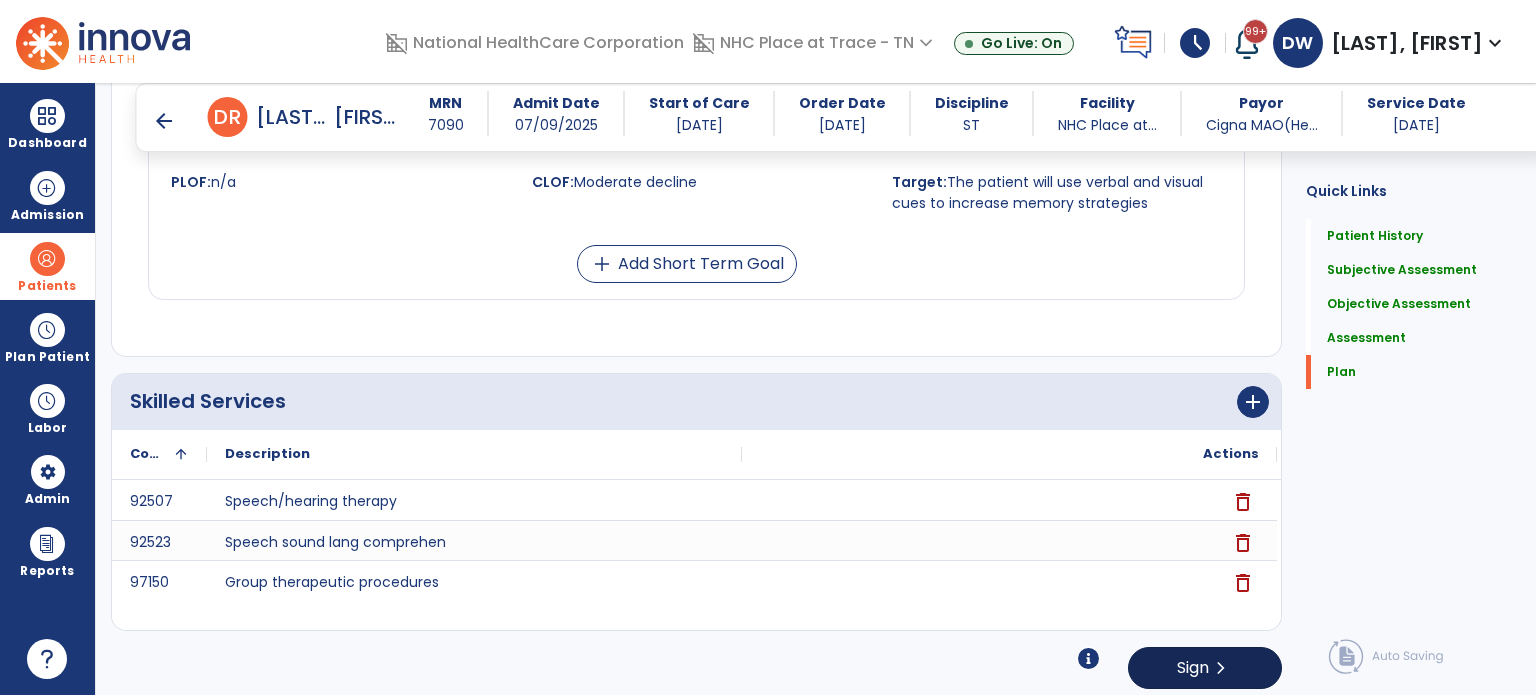 type on "**********" 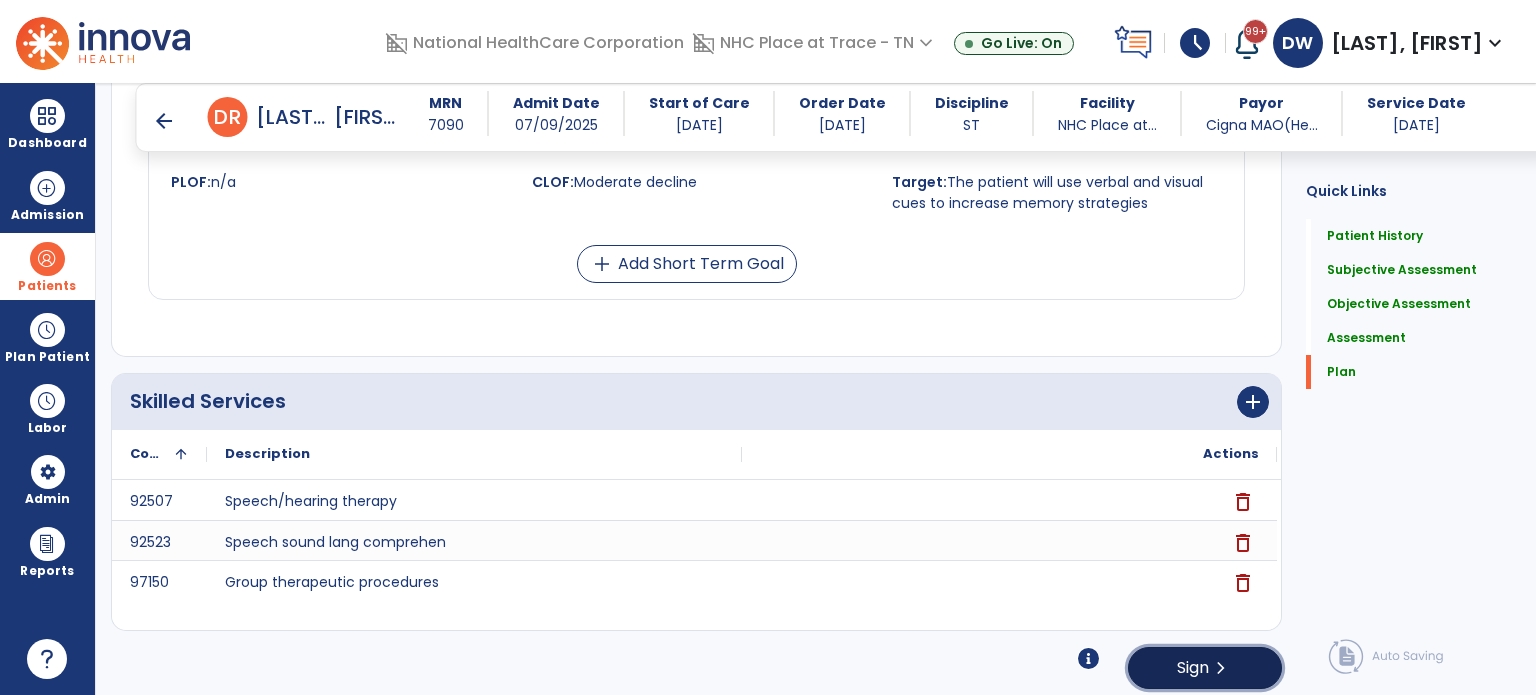 click on "chevron_right" 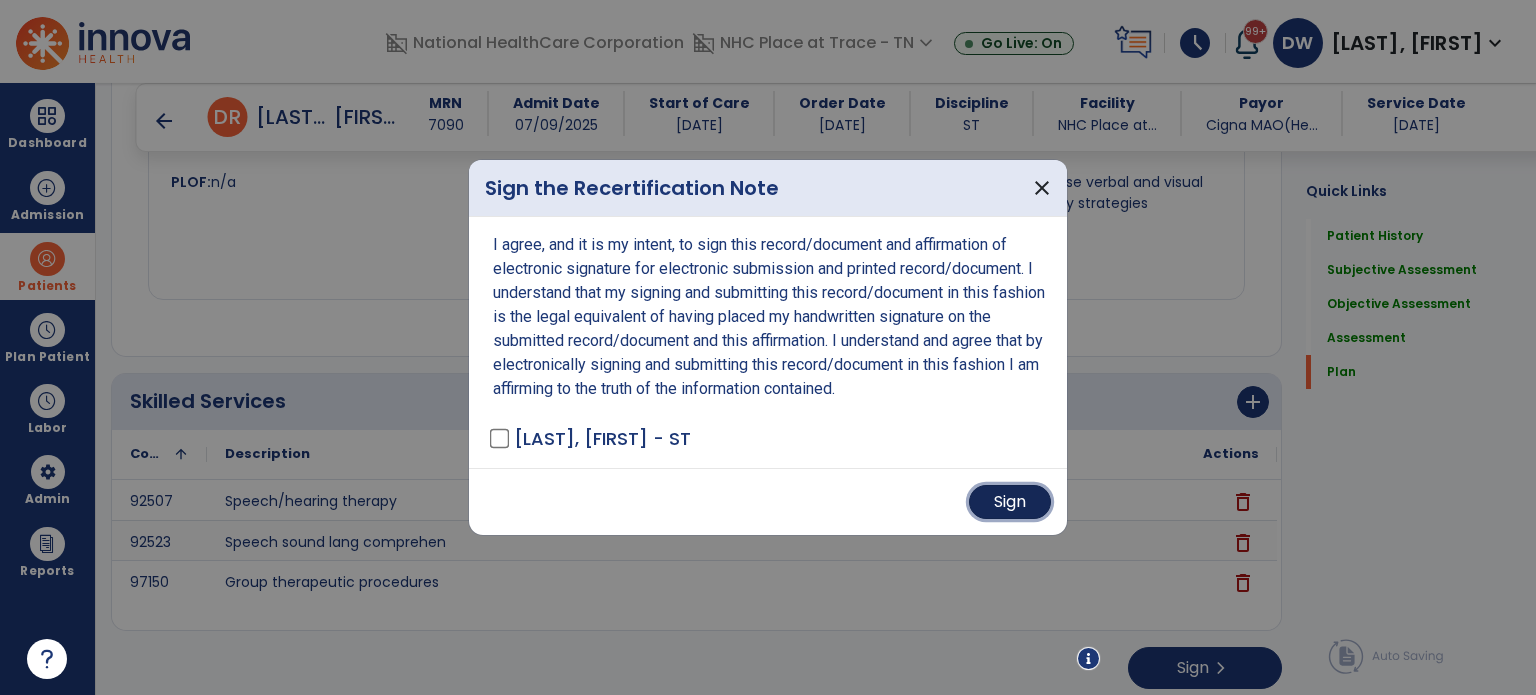 click on "Sign" at bounding box center (1010, 502) 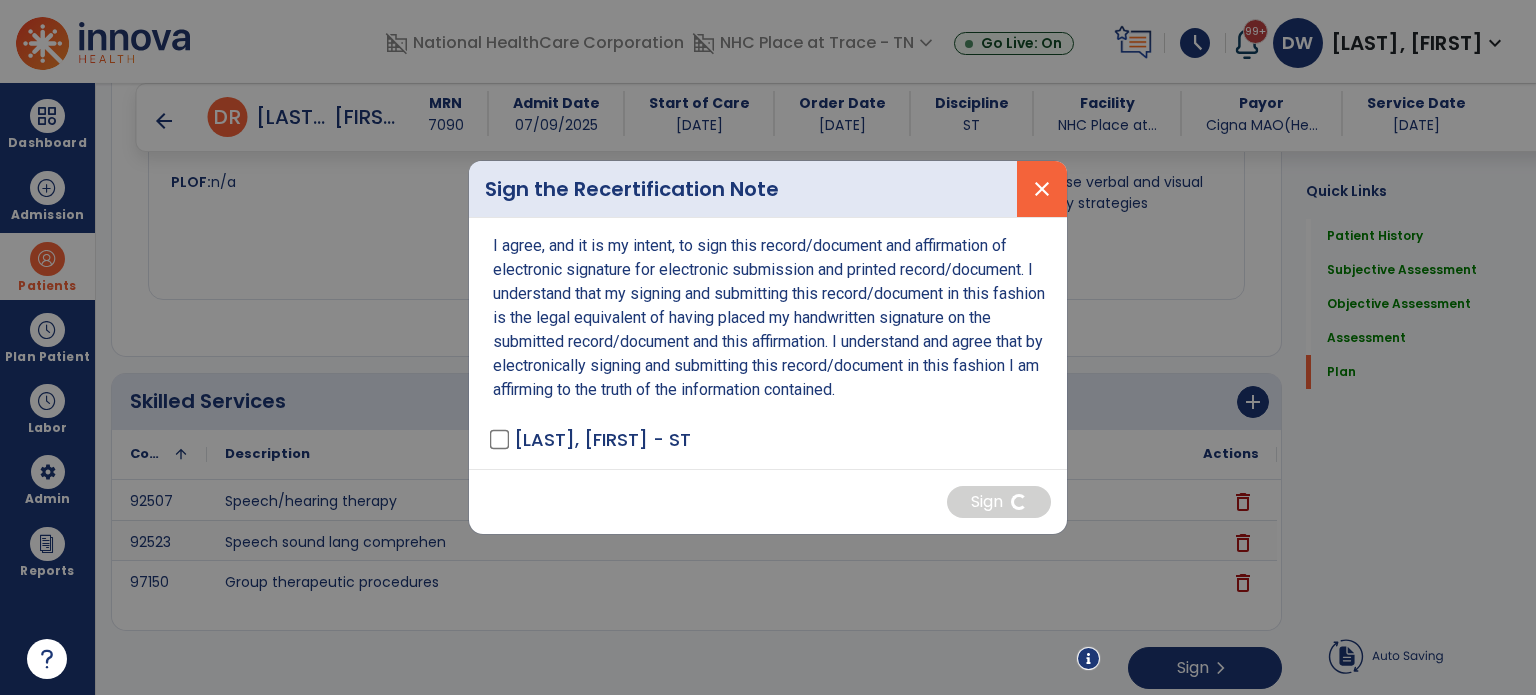 click on "close" at bounding box center (1042, 189) 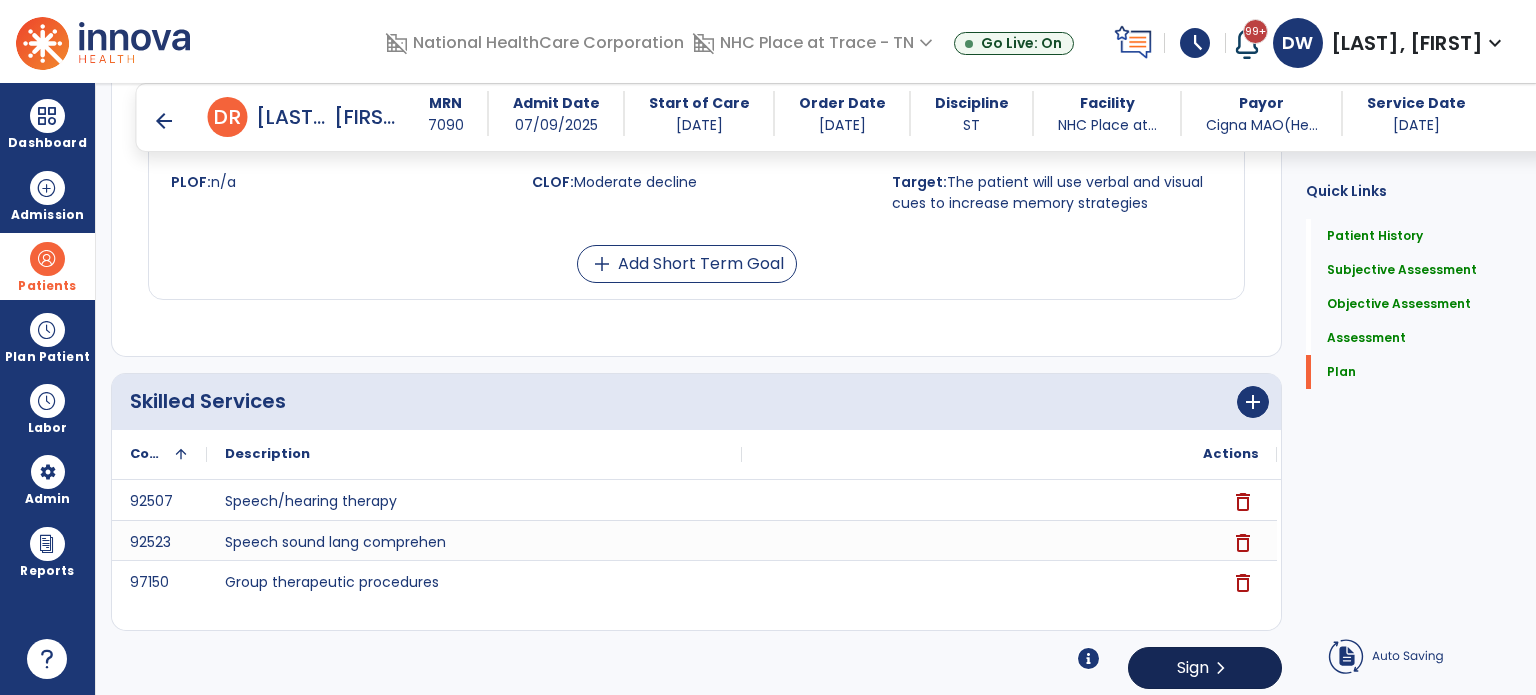 click on "Sign" 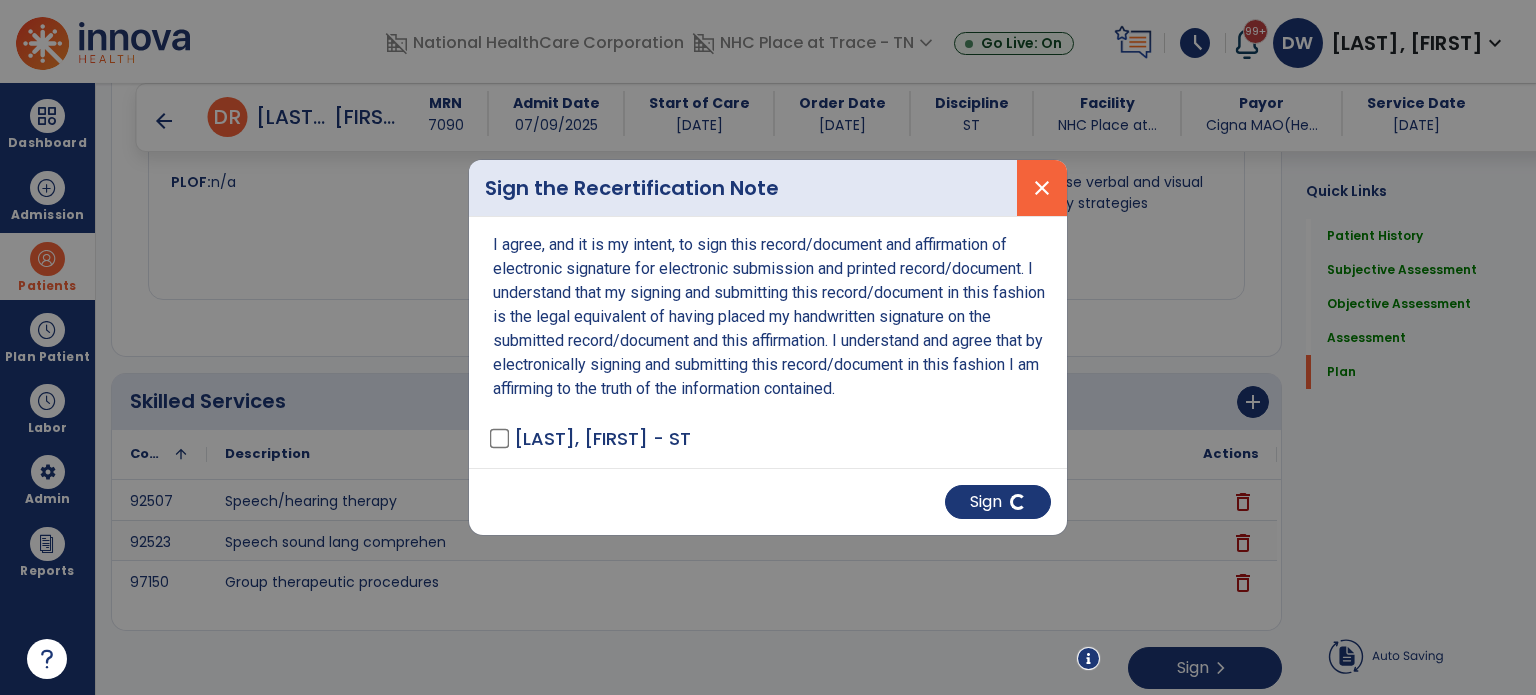 click on "close" at bounding box center [1042, 188] 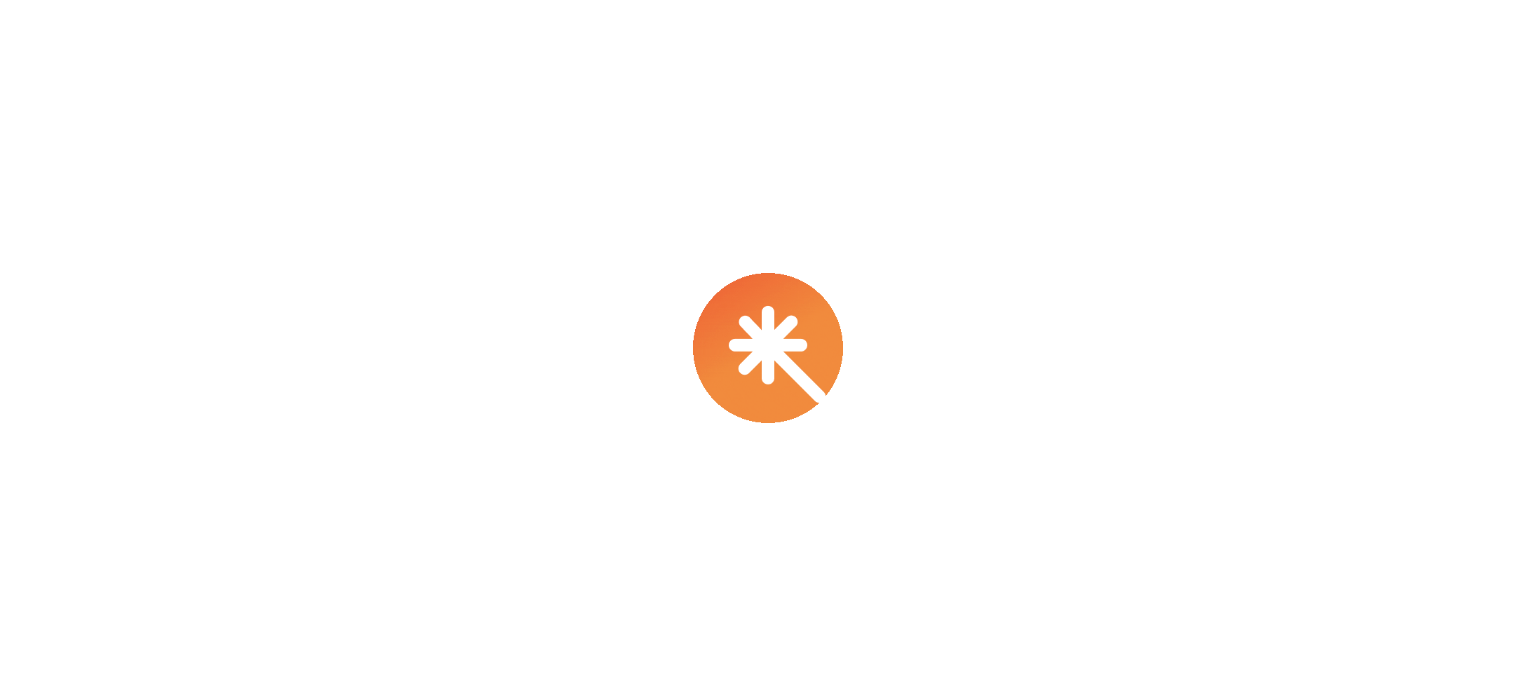 scroll, scrollTop: 0, scrollLeft: 0, axis: both 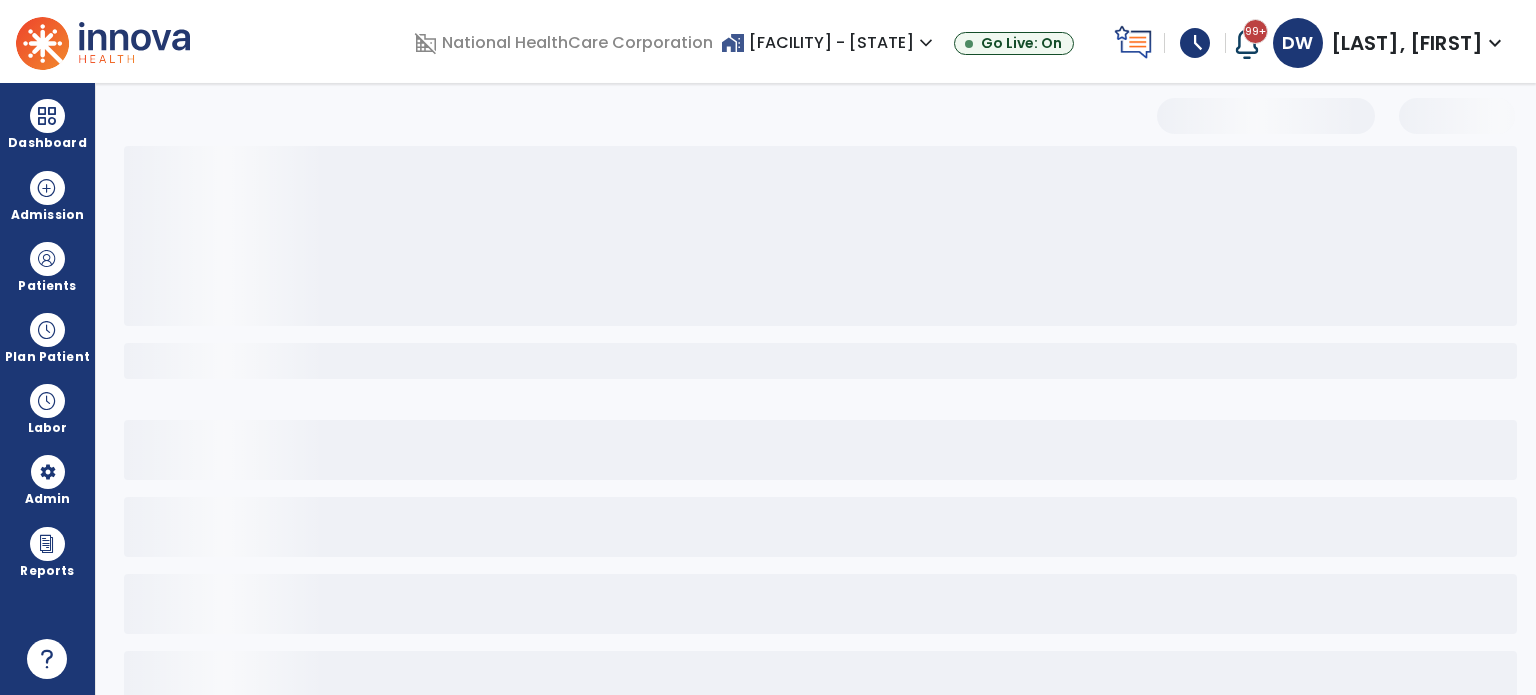 select on "****" 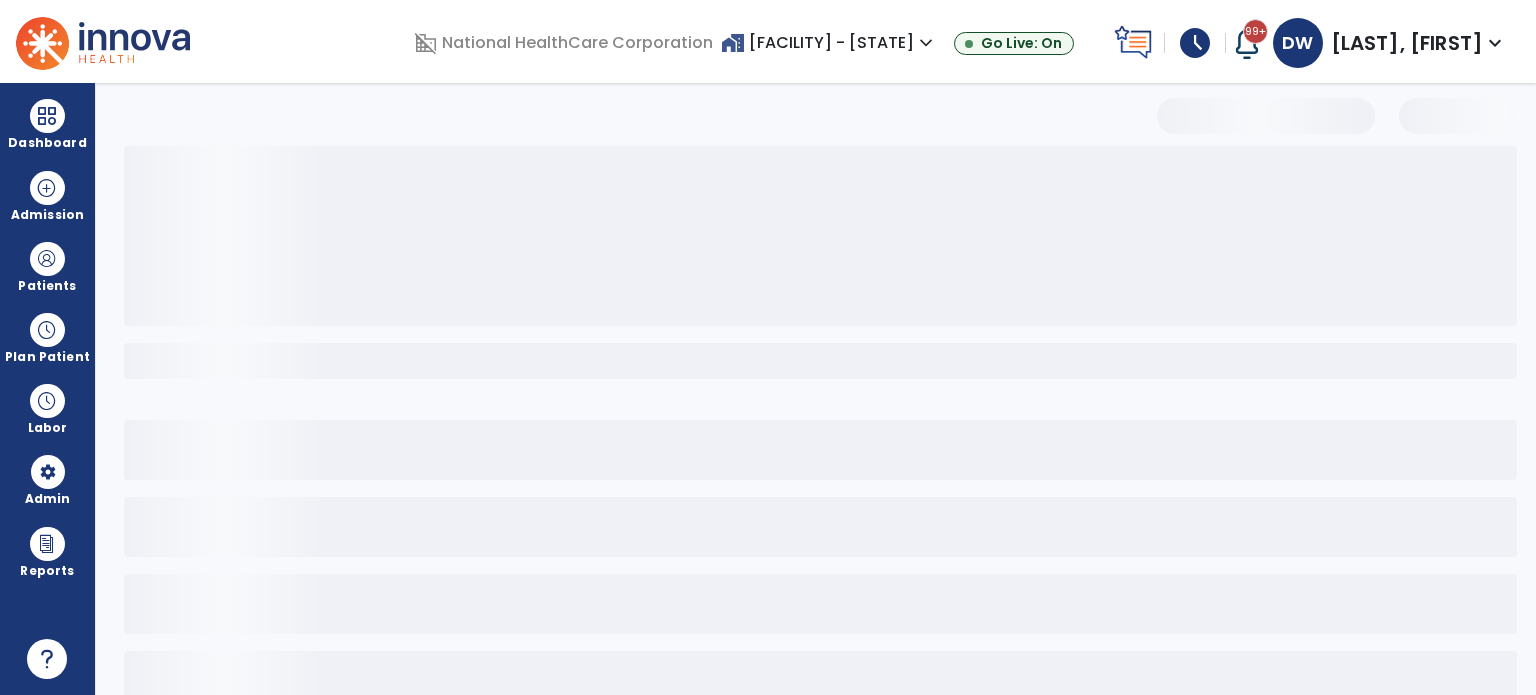 select on "**" 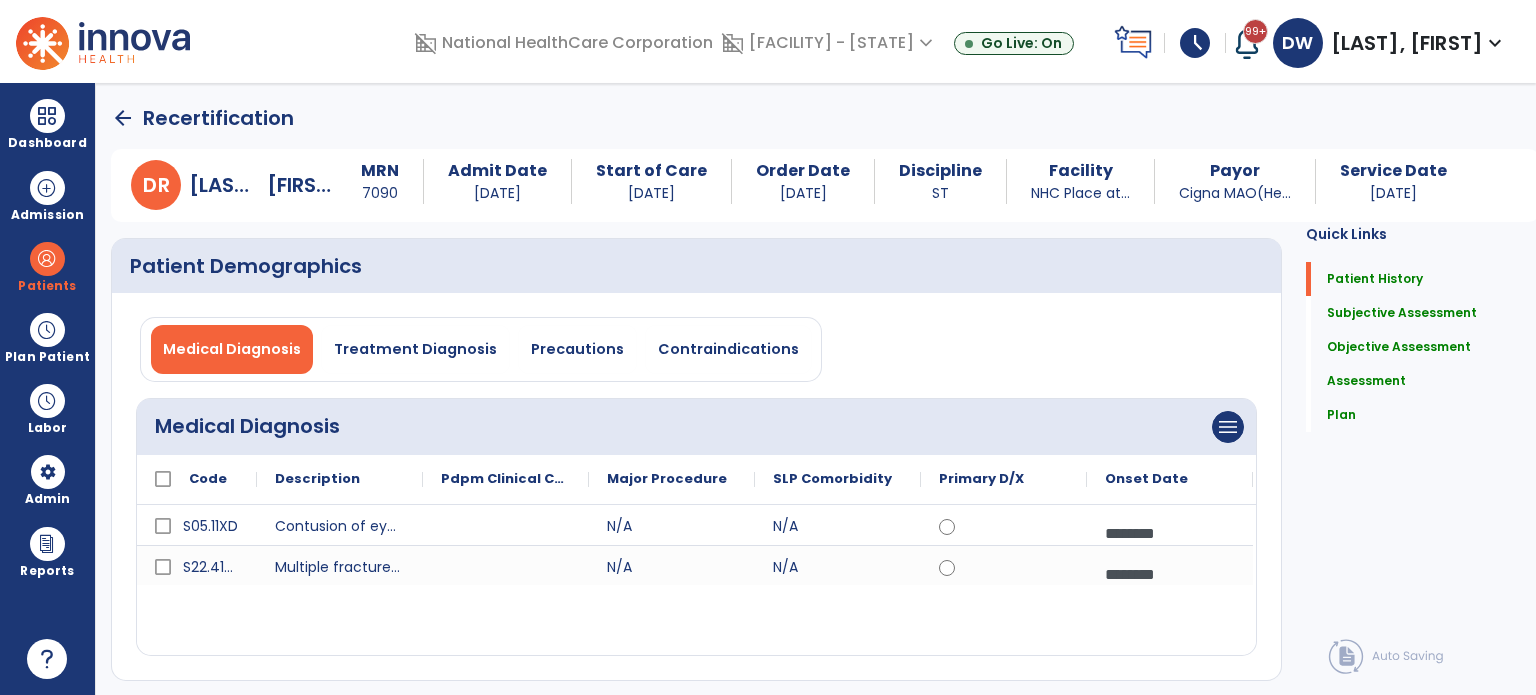 click on "arrow_back" 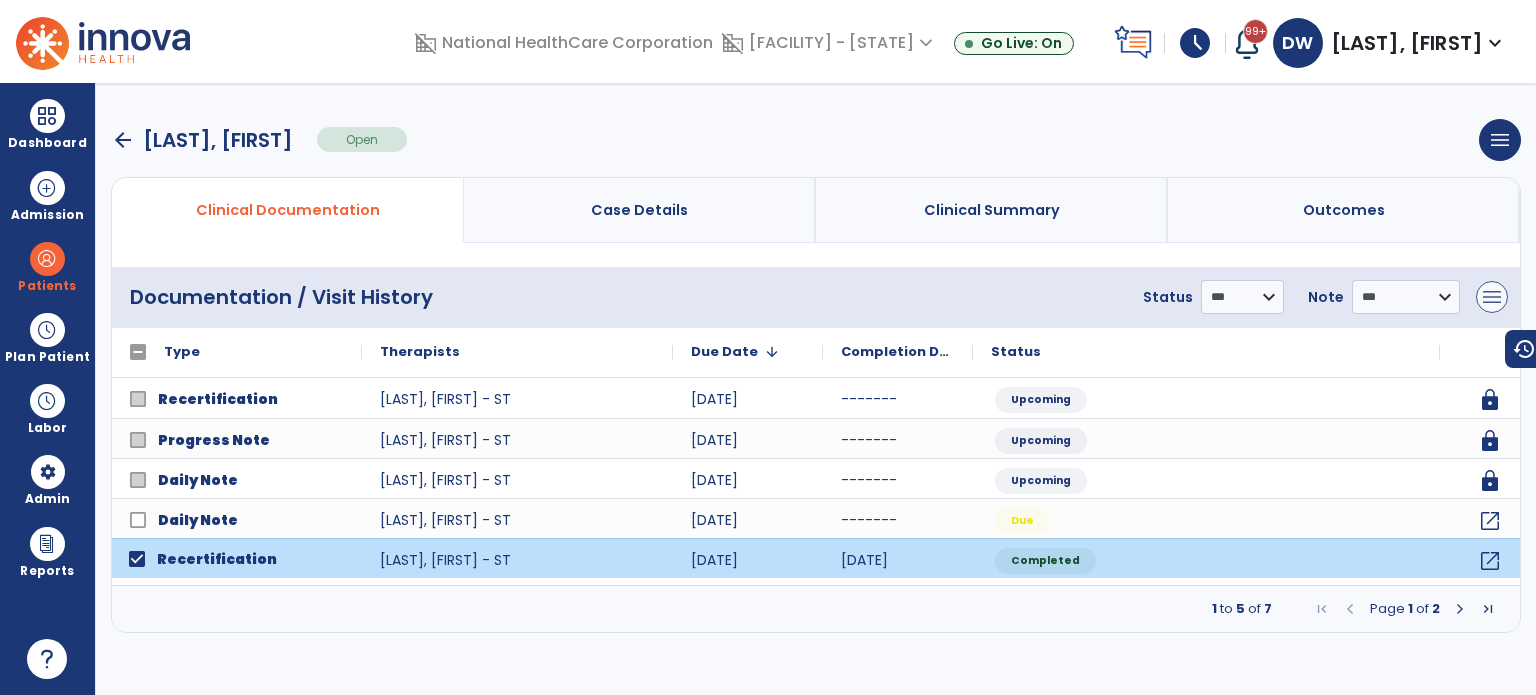 click on "menu" at bounding box center (1492, 297) 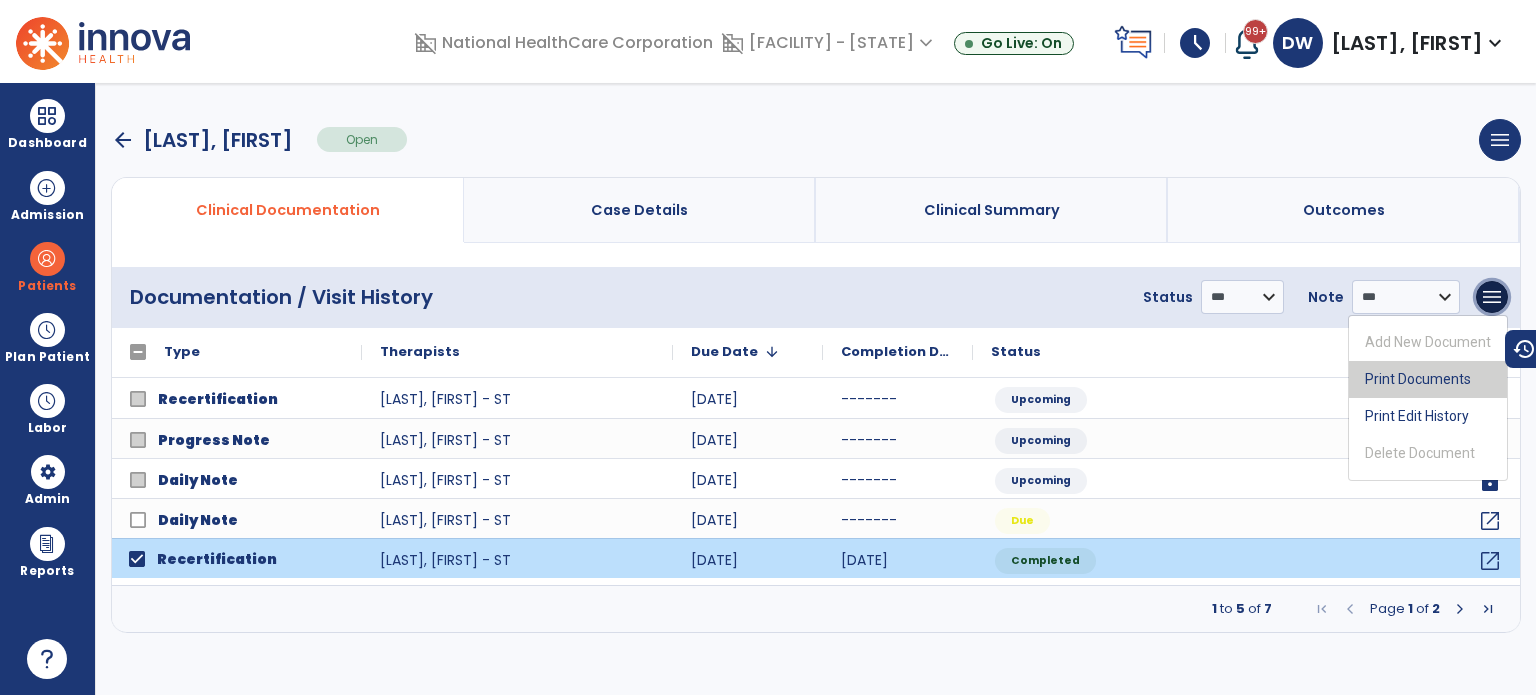 click on "Print Documents" at bounding box center [1428, 379] 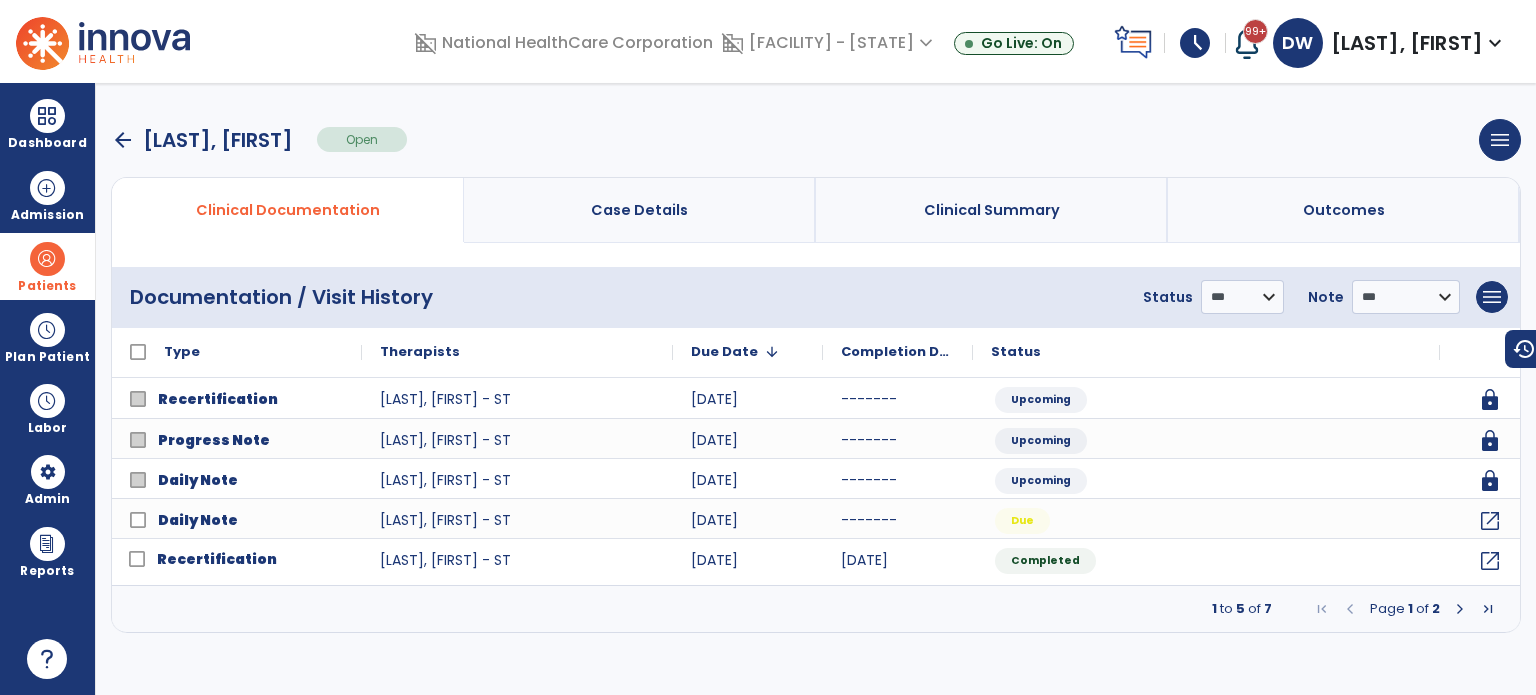 click at bounding box center [47, 259] 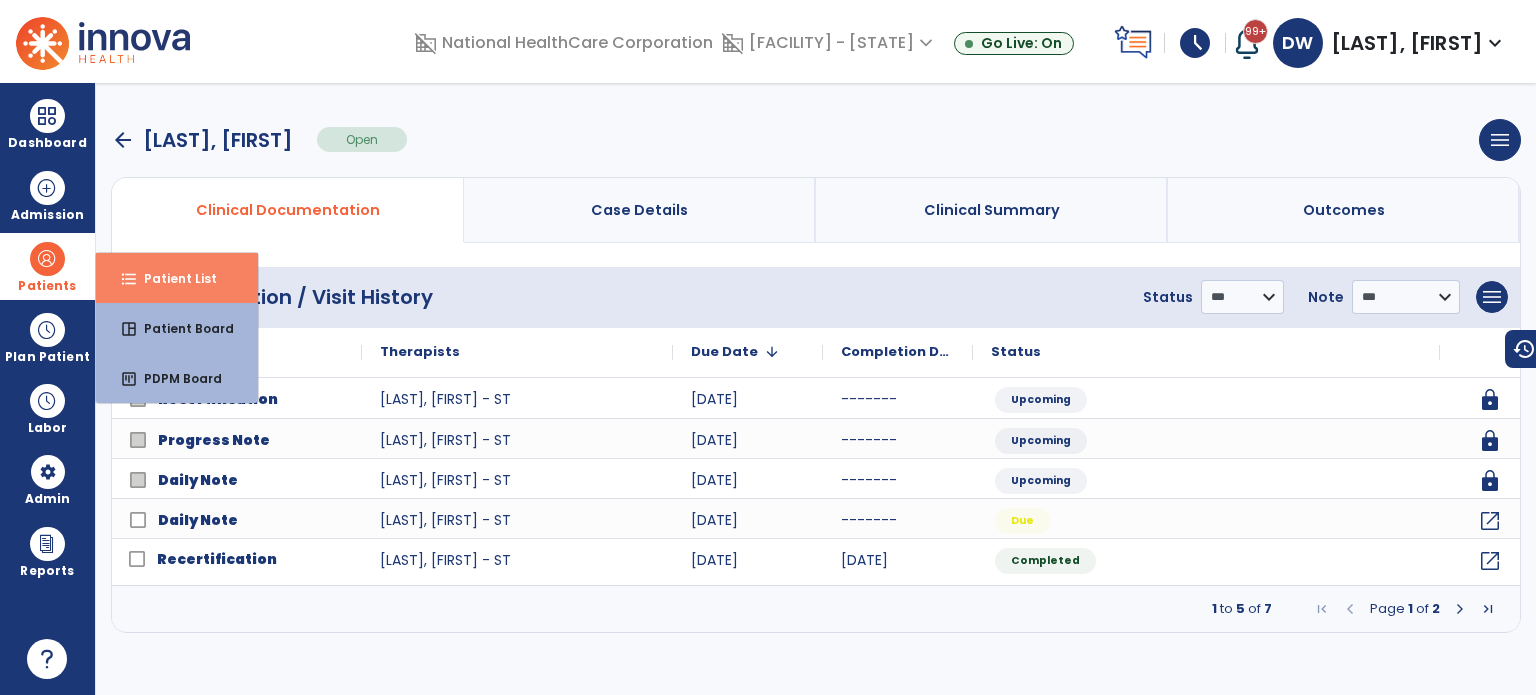 click on "Patient List" at bounding box center [172, 278] 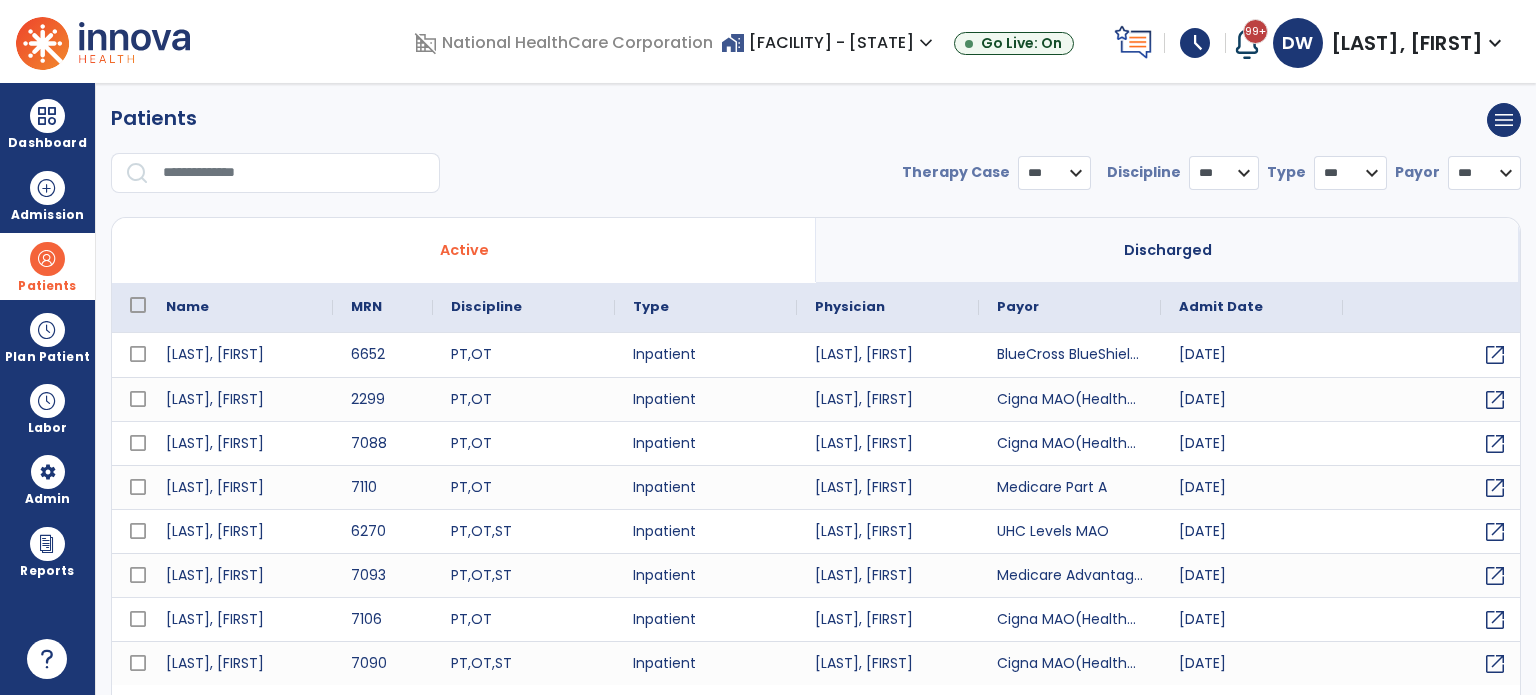 select on "***" 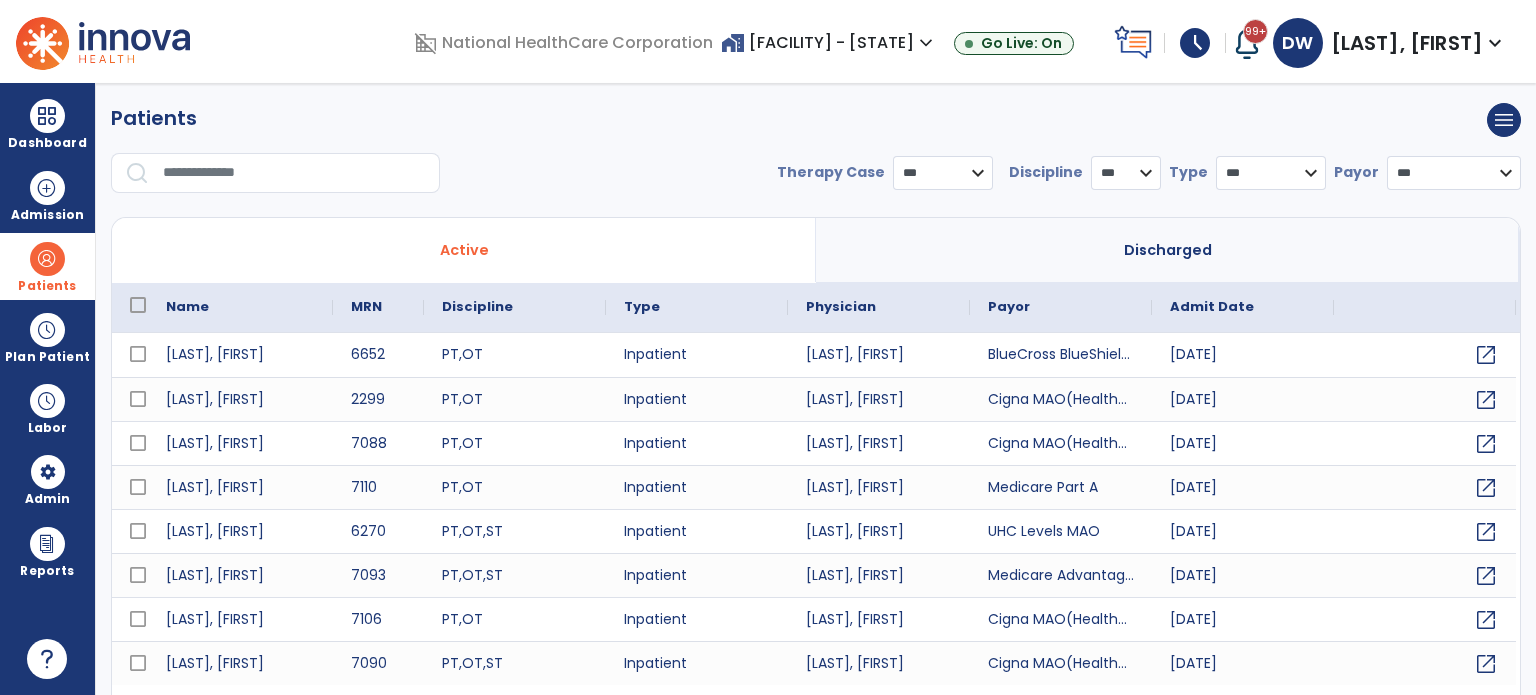 click at bounding box center (294, 173) 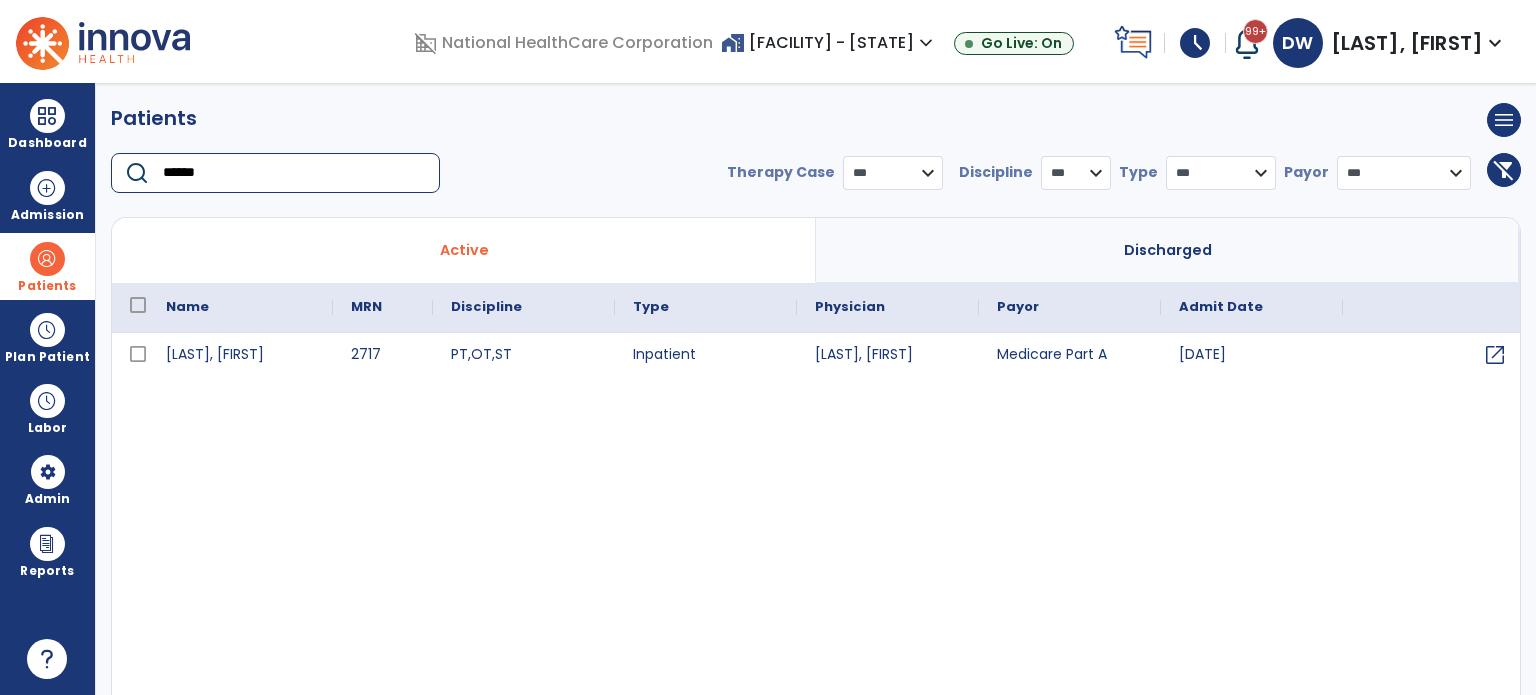 type on "******" 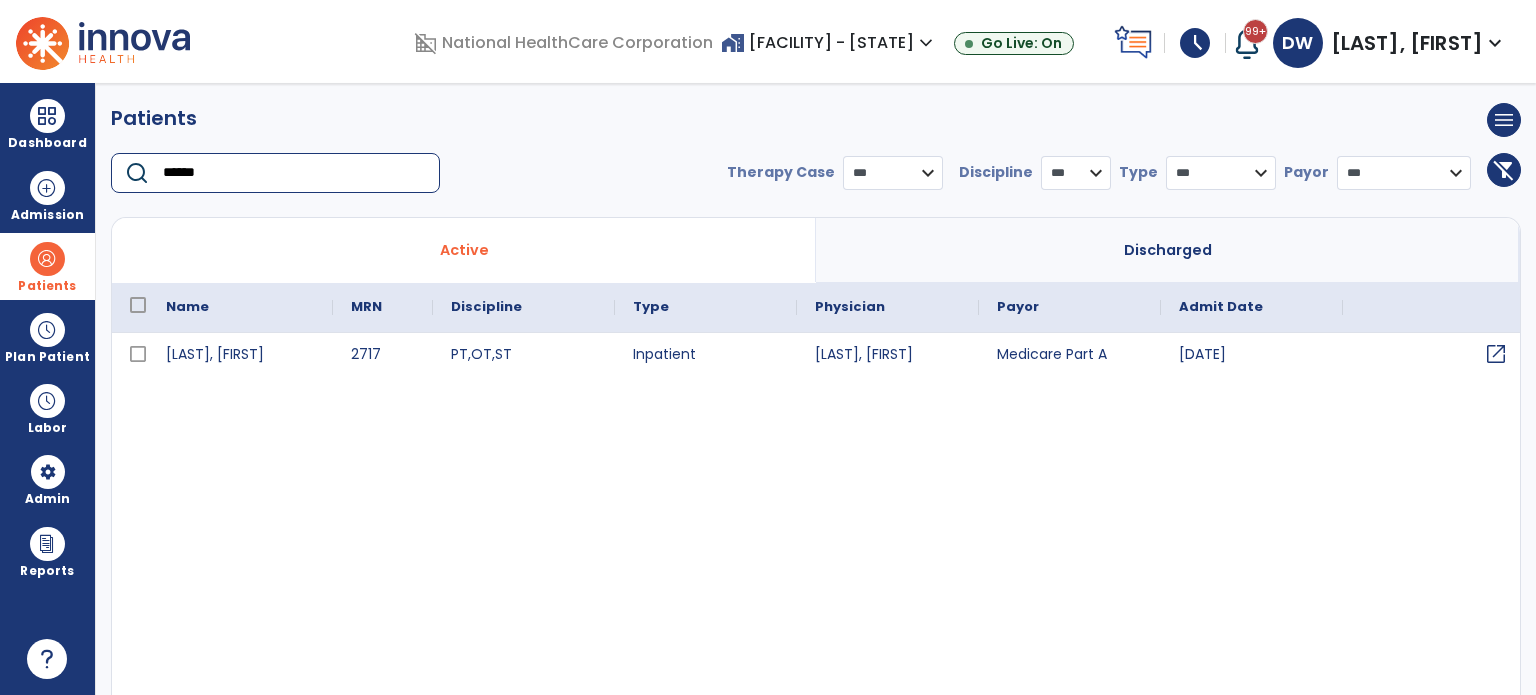 click on "open_in_new" at bounding box center (1496, 354) 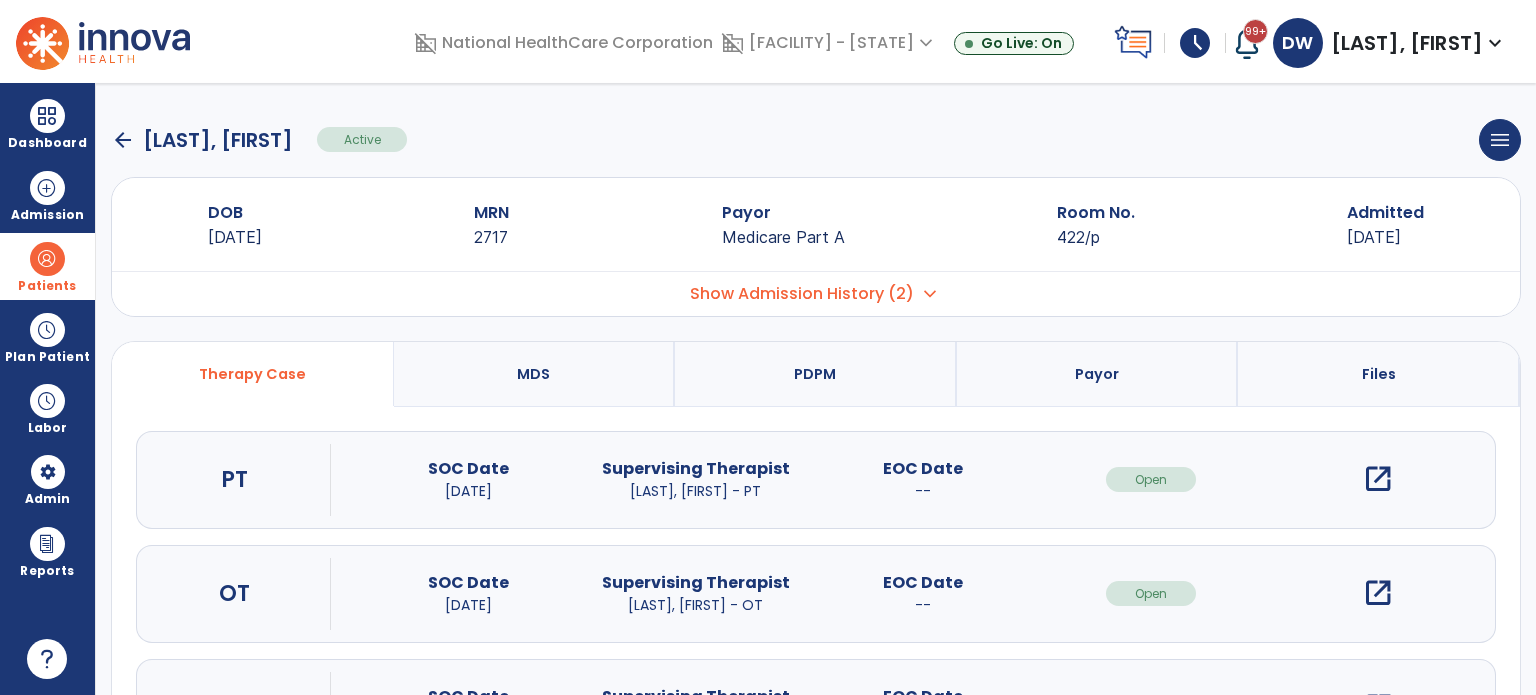 scroll, scrollTop: 107, scrollLeft: 0, axis: vertical 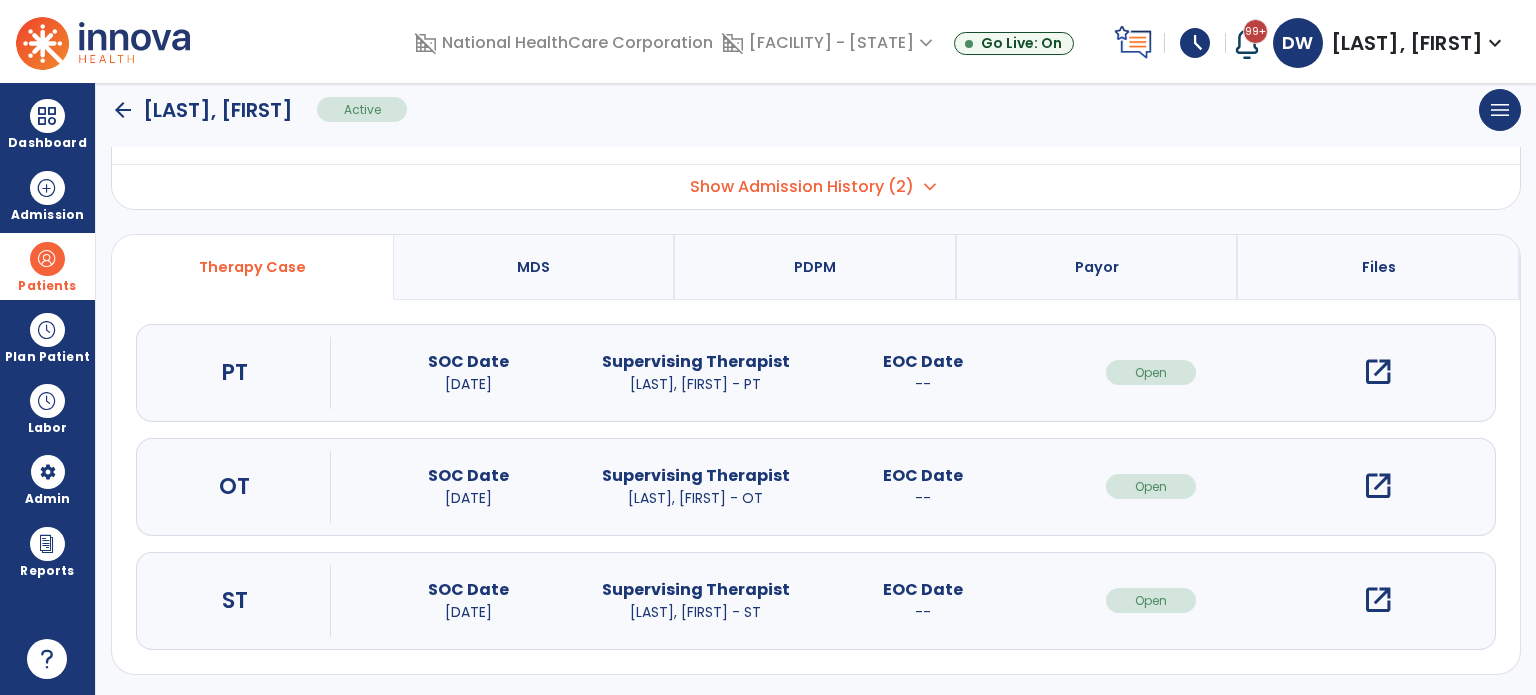 click on "open_in_new" at bounding box center (1378, 600) 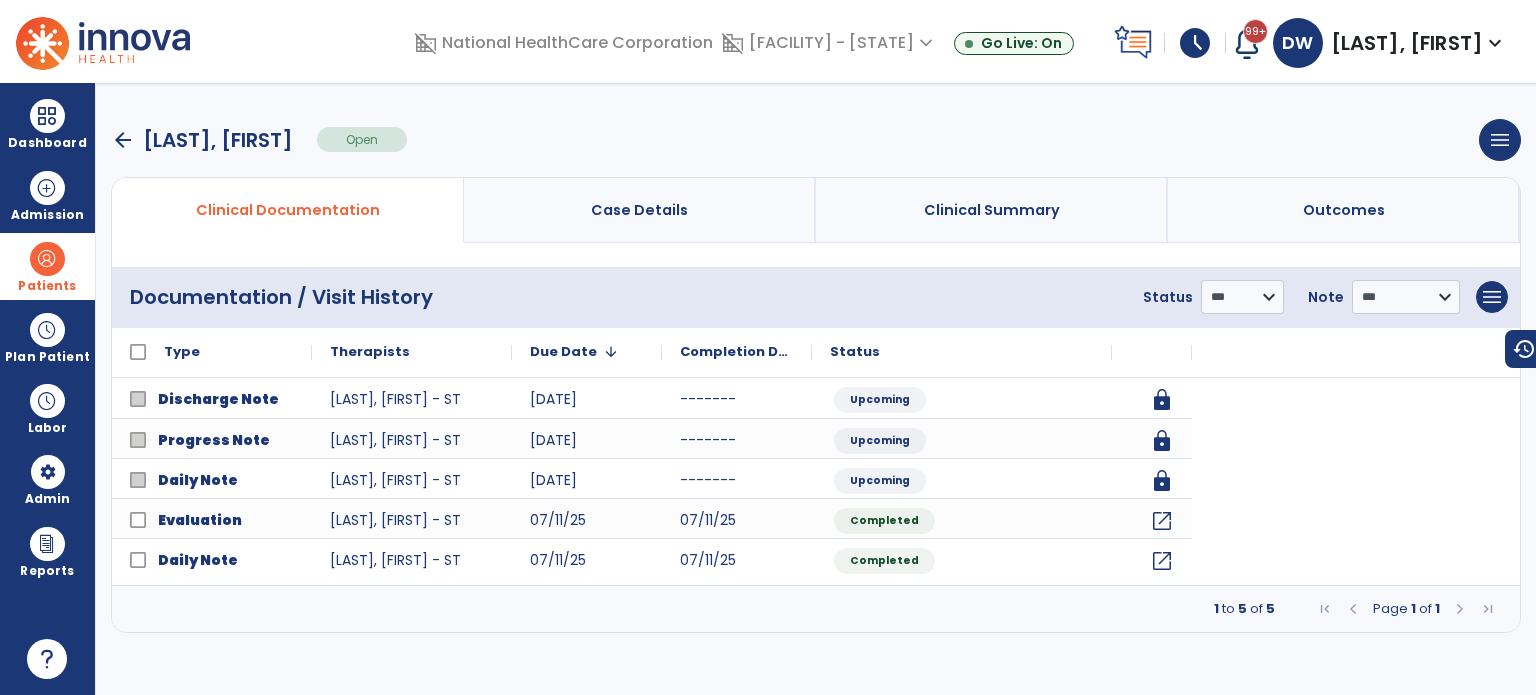 scroll, scrollTop: 0, scrollLeft: 0, axis: both 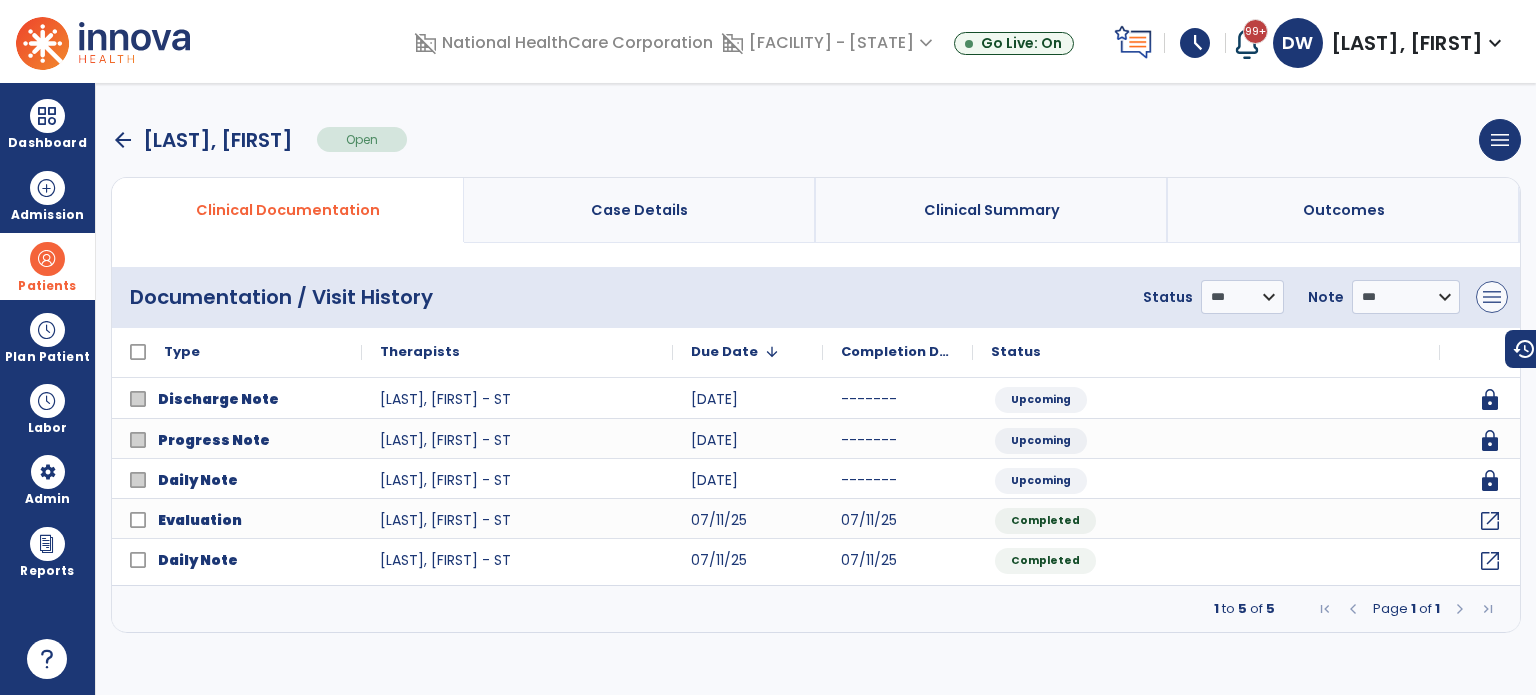 click on "menu" at bounding box center (1492, 297) 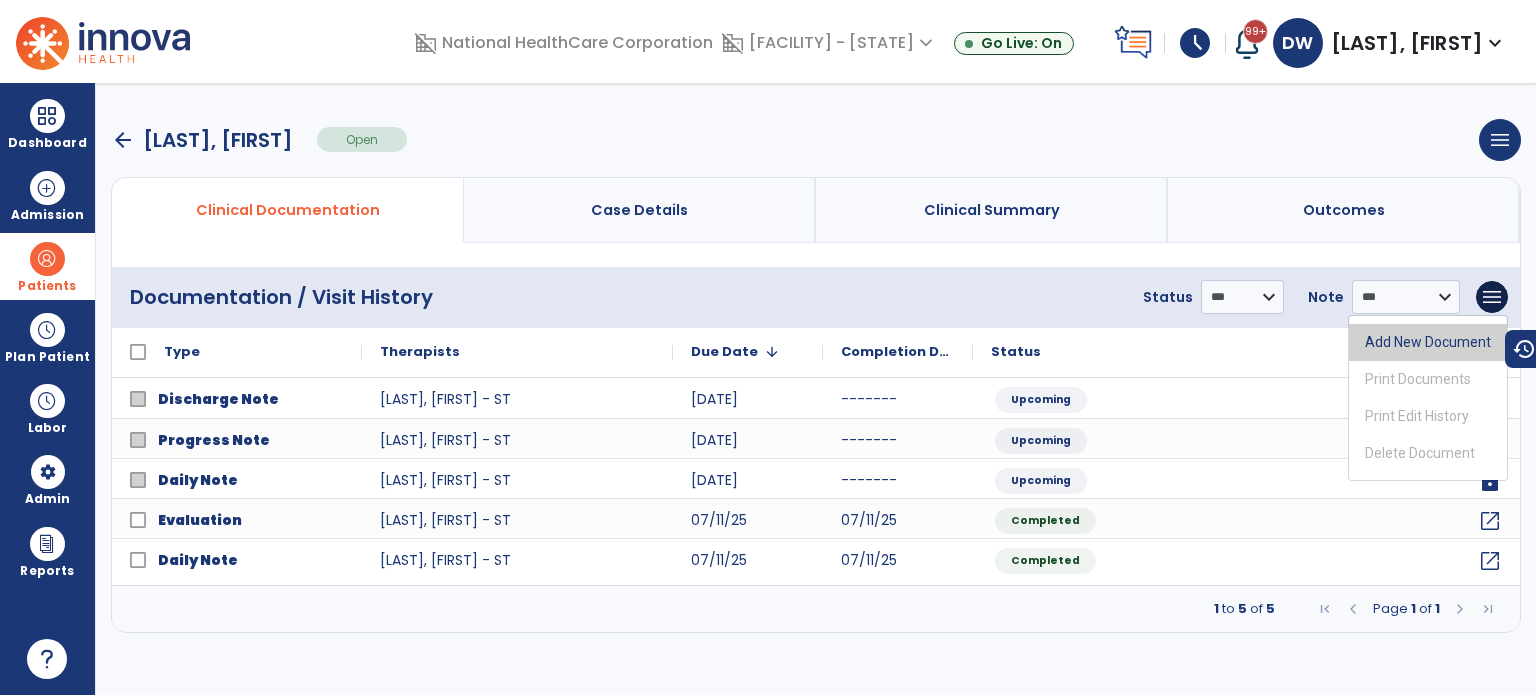click on "Add New Document" at bounding box center (1428, 342) 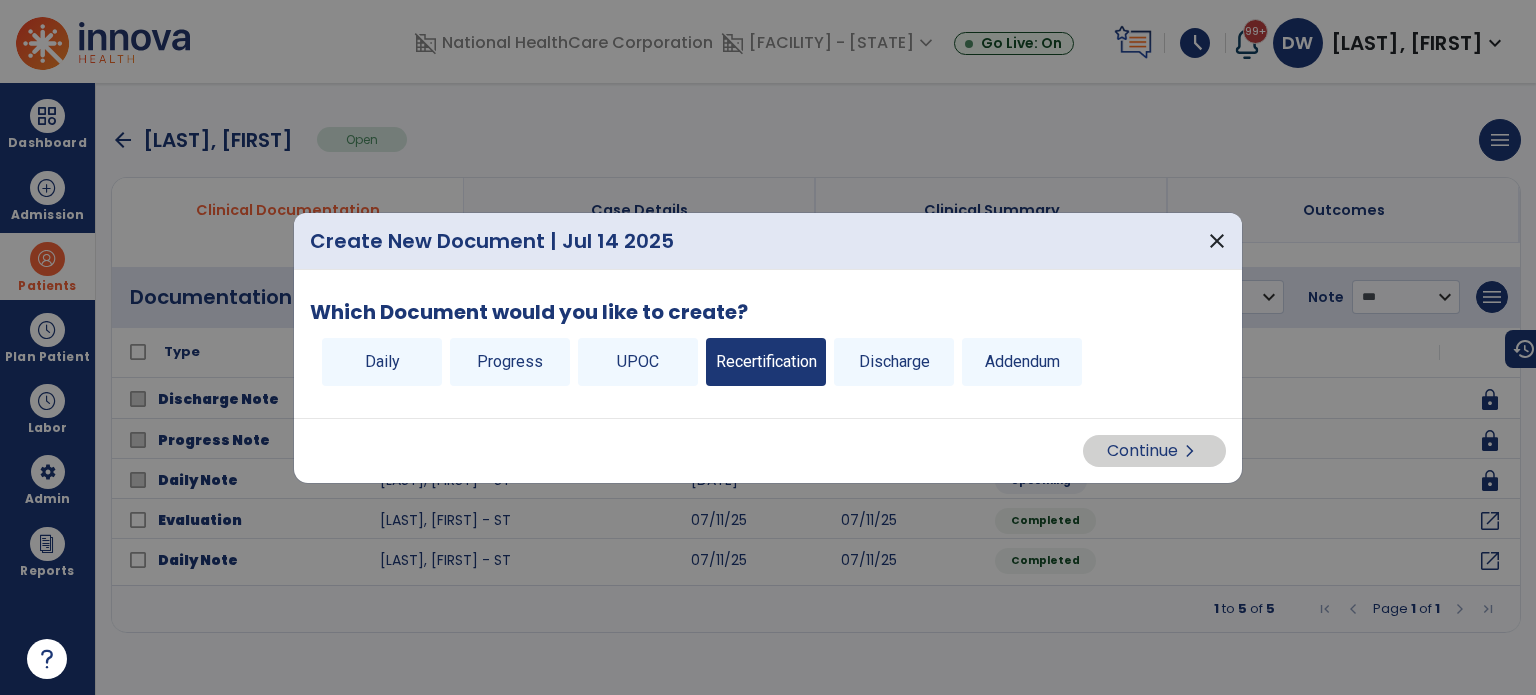 click on "Recertification" at bounding box center [766, 362] 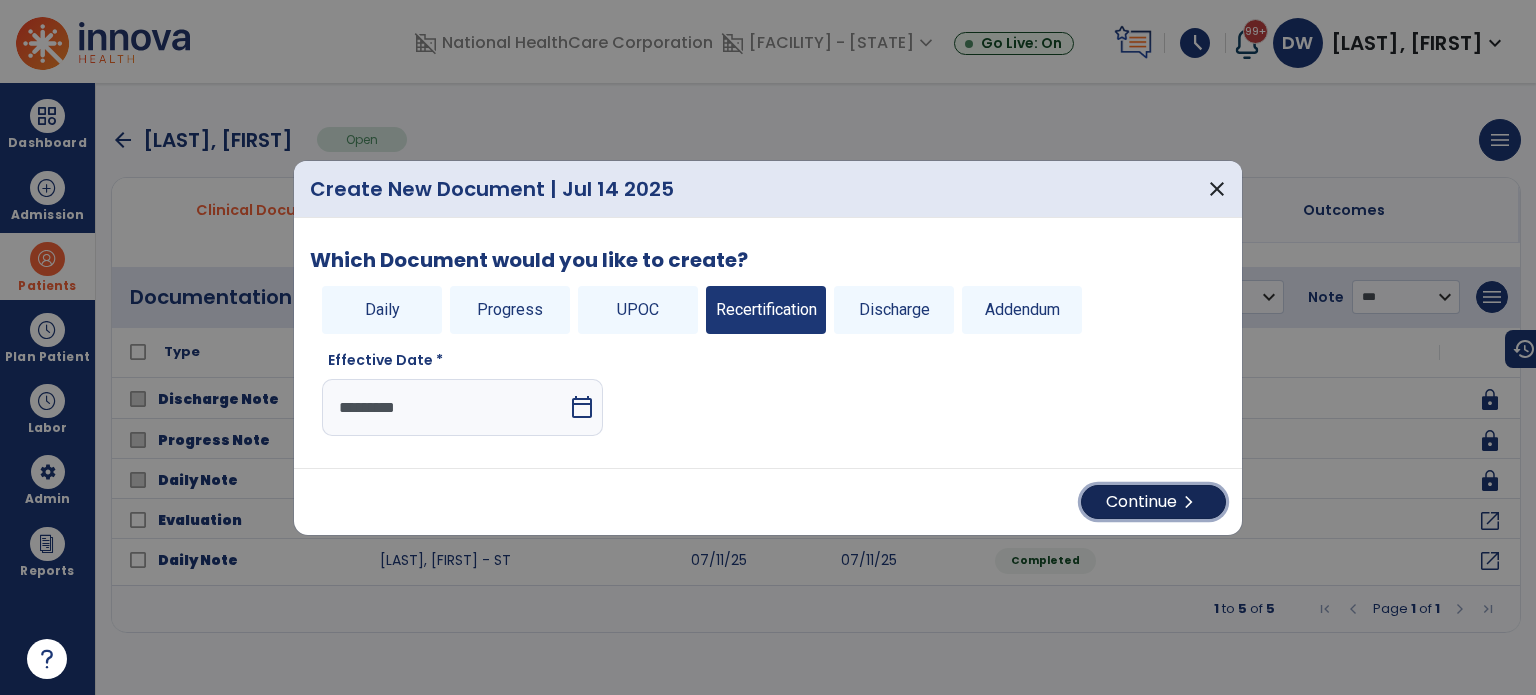 click on "Continue   chevron_right" at bounding box center (1153, 502) 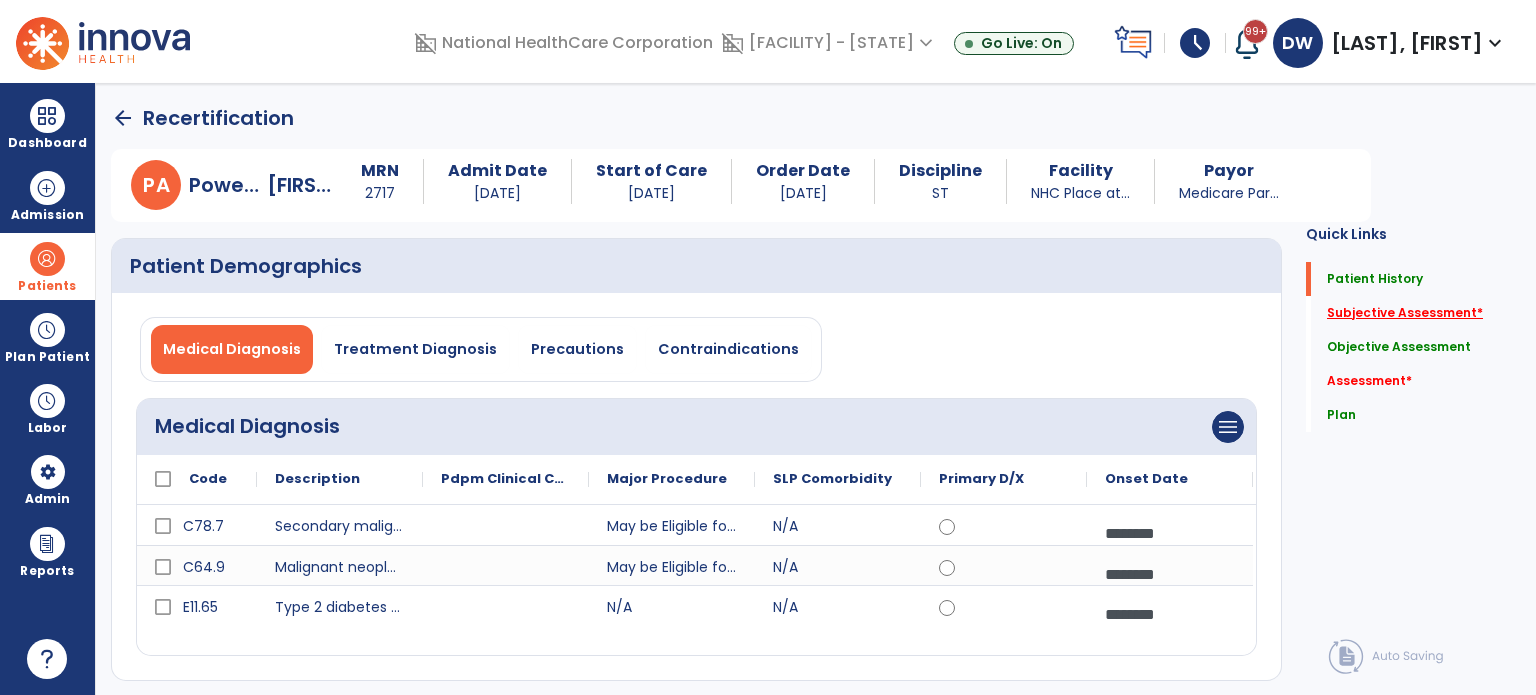 click on "Subjective Assessment   *" 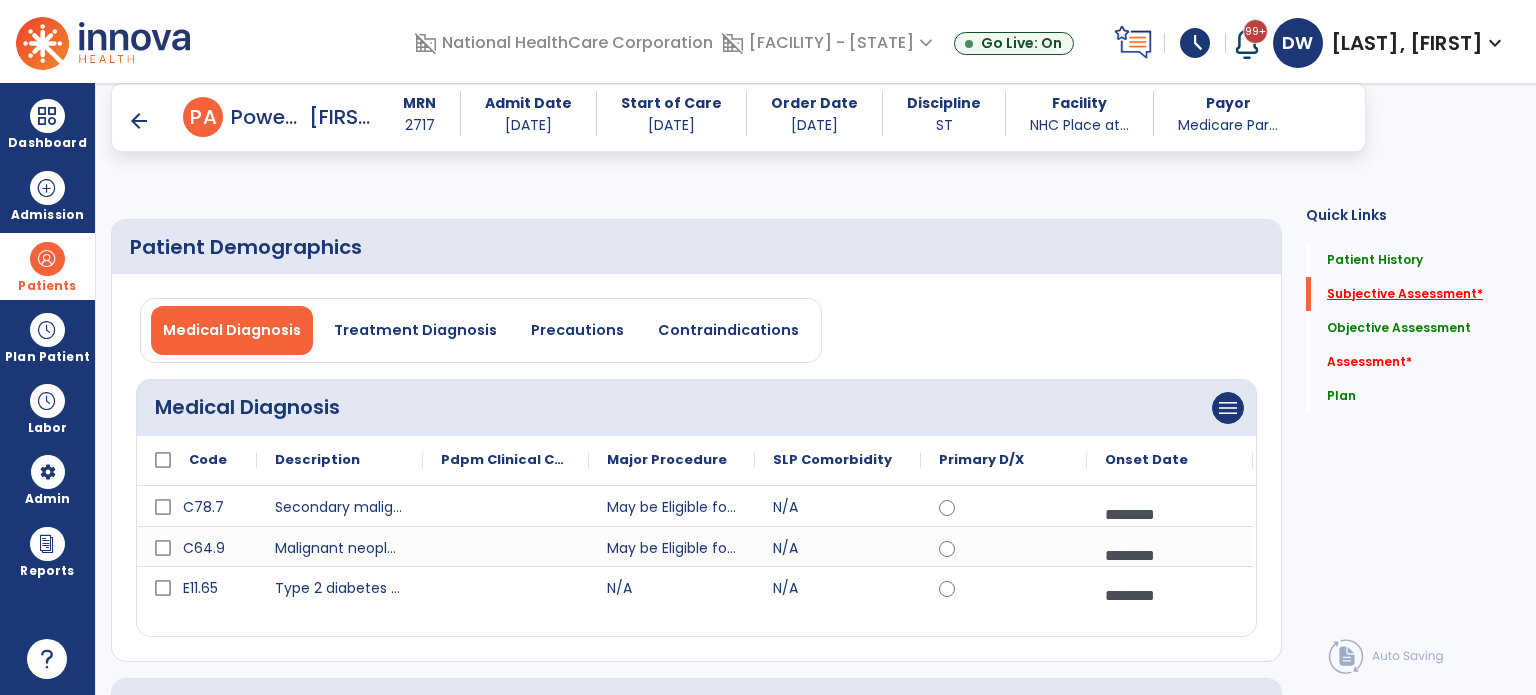 scroll, scrollTop: 41, scrollLeft: 0, axis: vertical 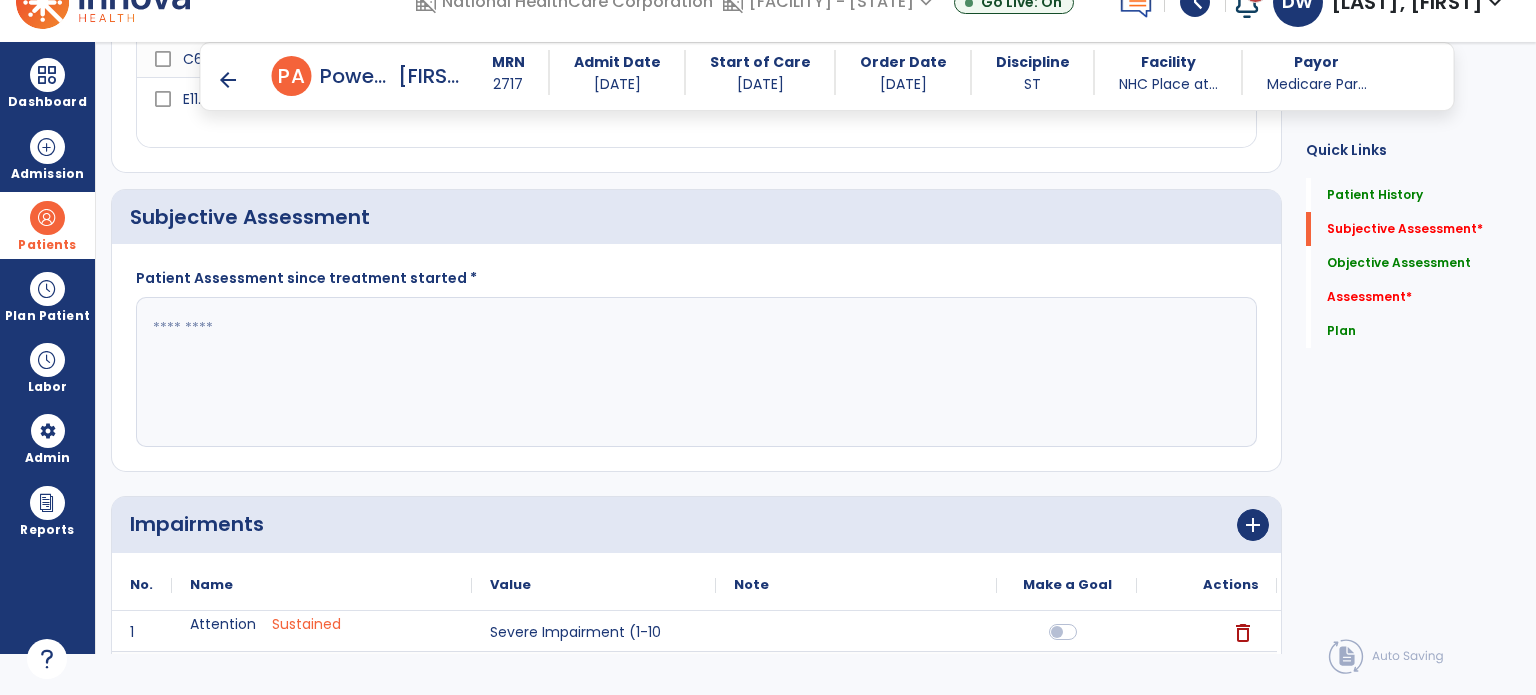 click 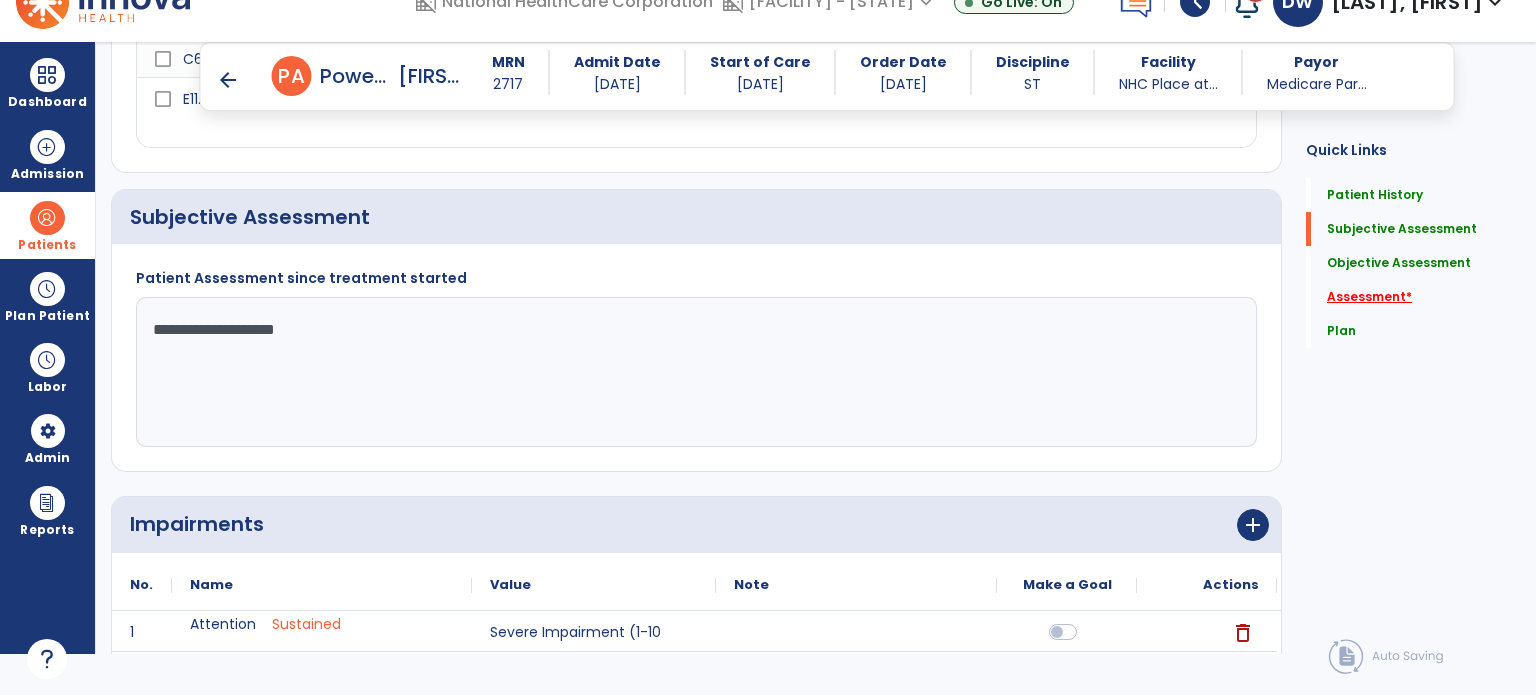 type on "**********" 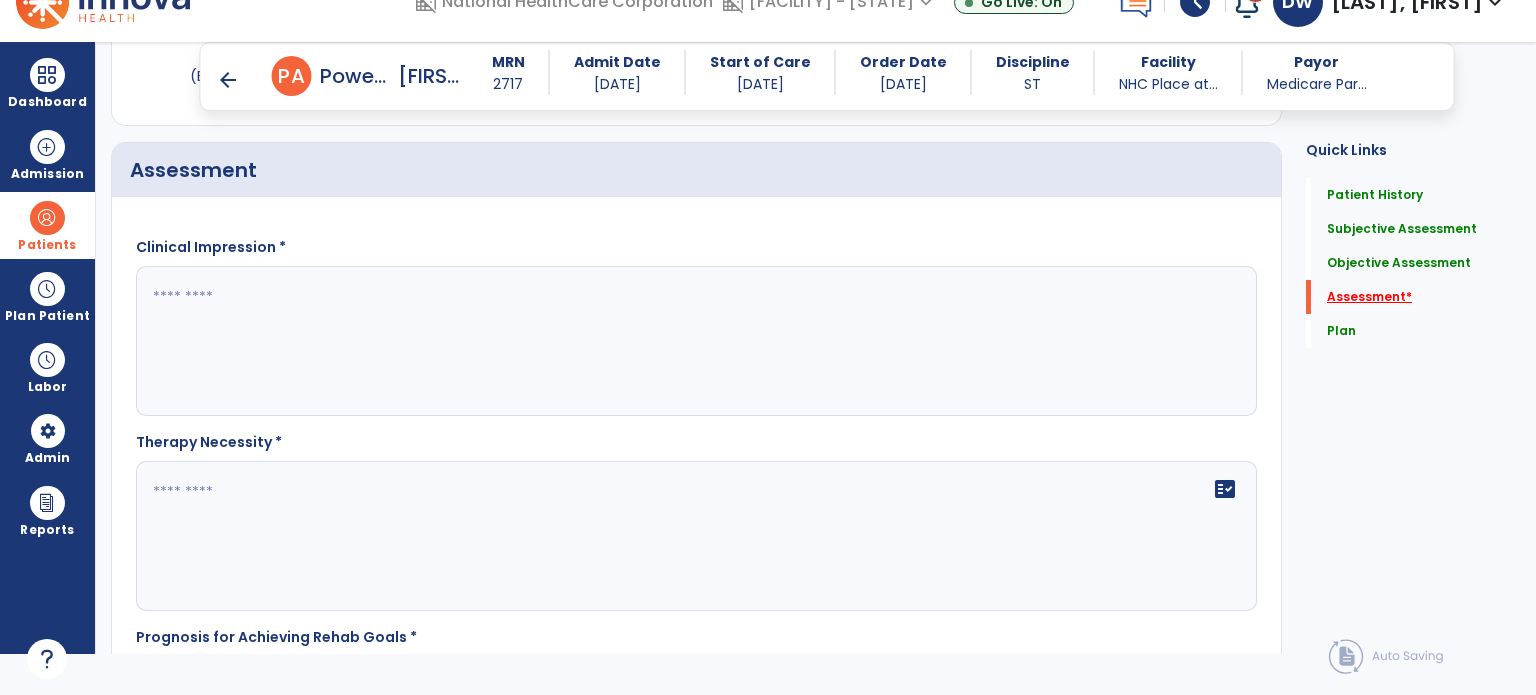 scroll, scrollTop: 2480, scrollLeft: 0, axis: vertical 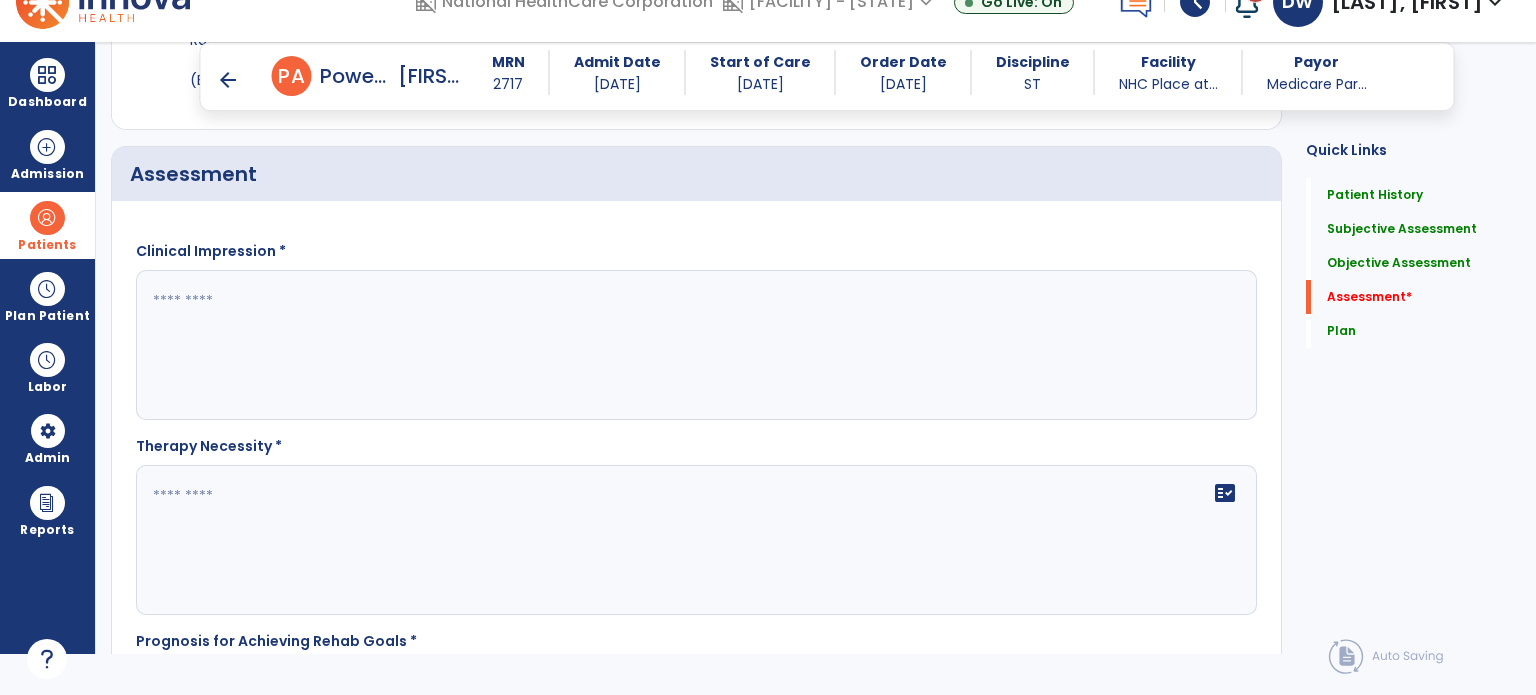 click 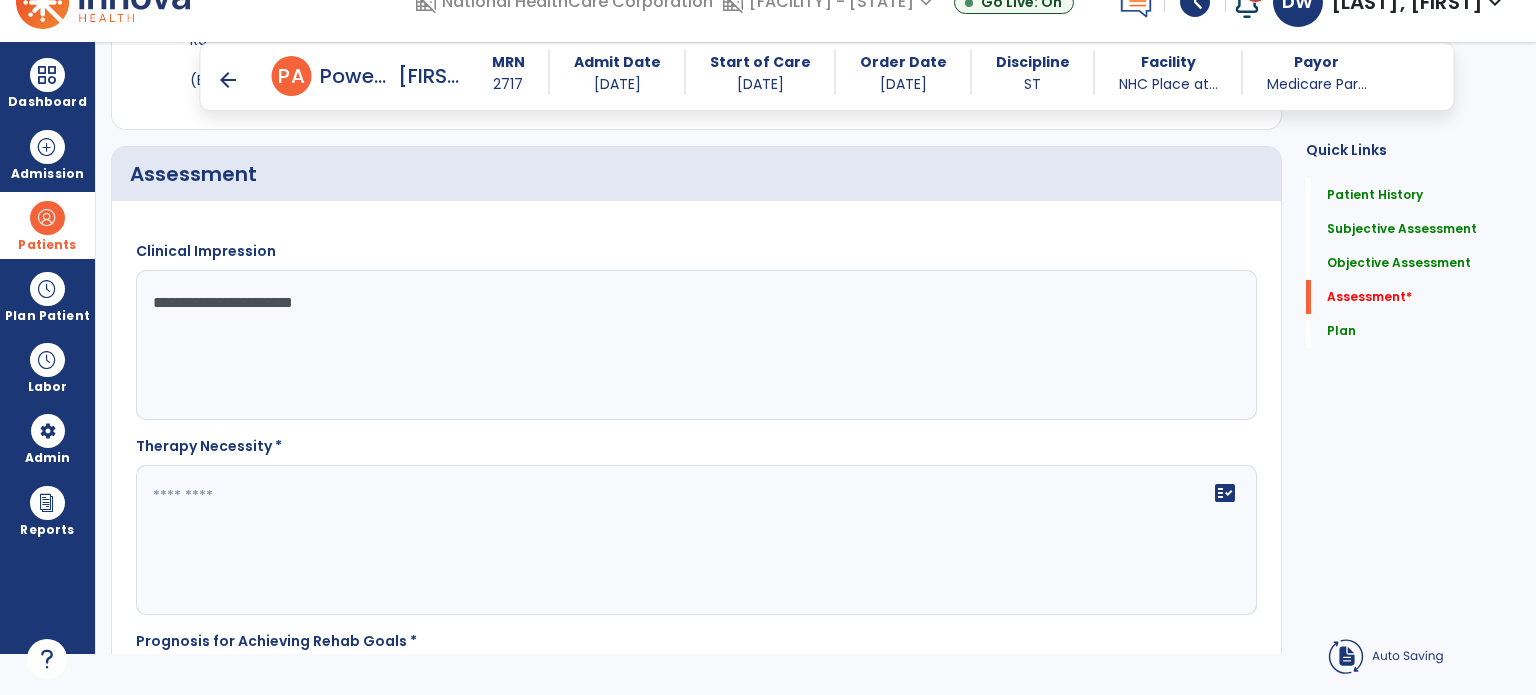 type on "**********" 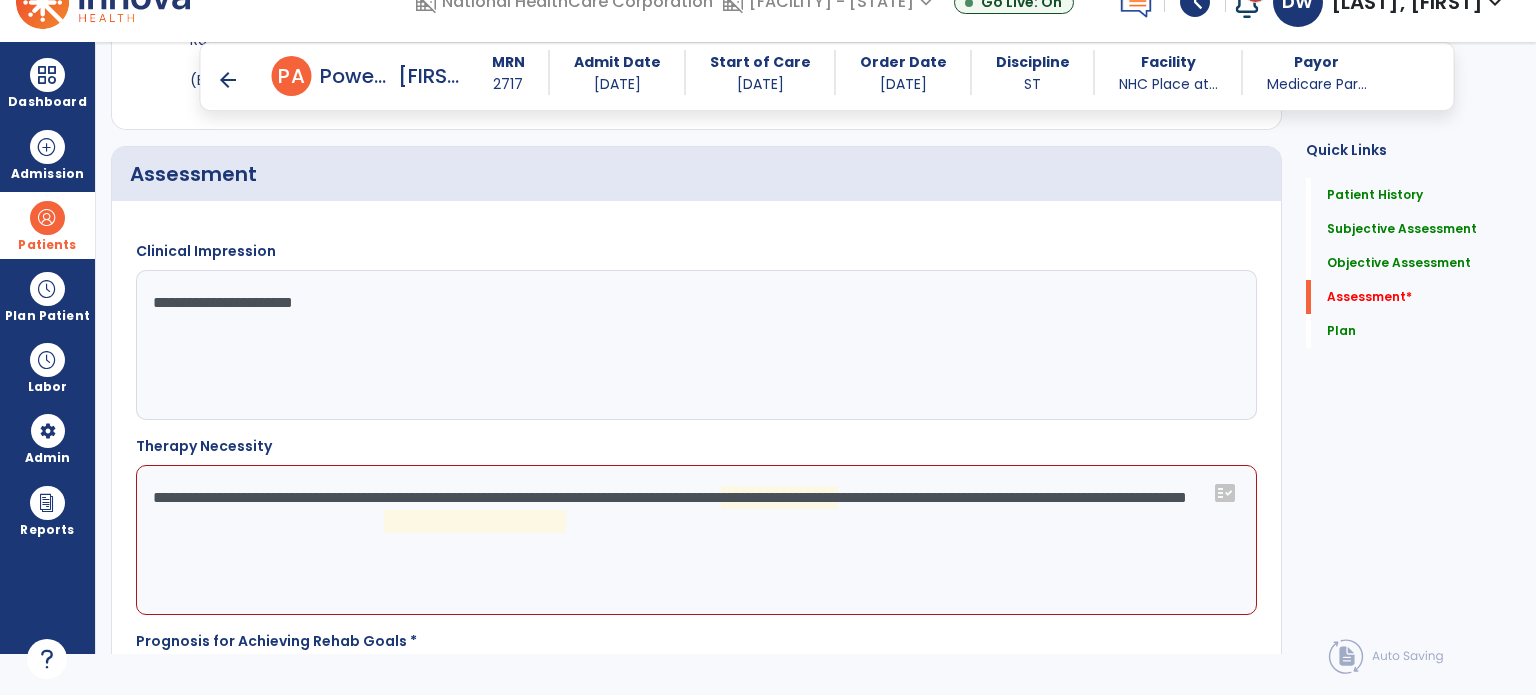 click on "**********" 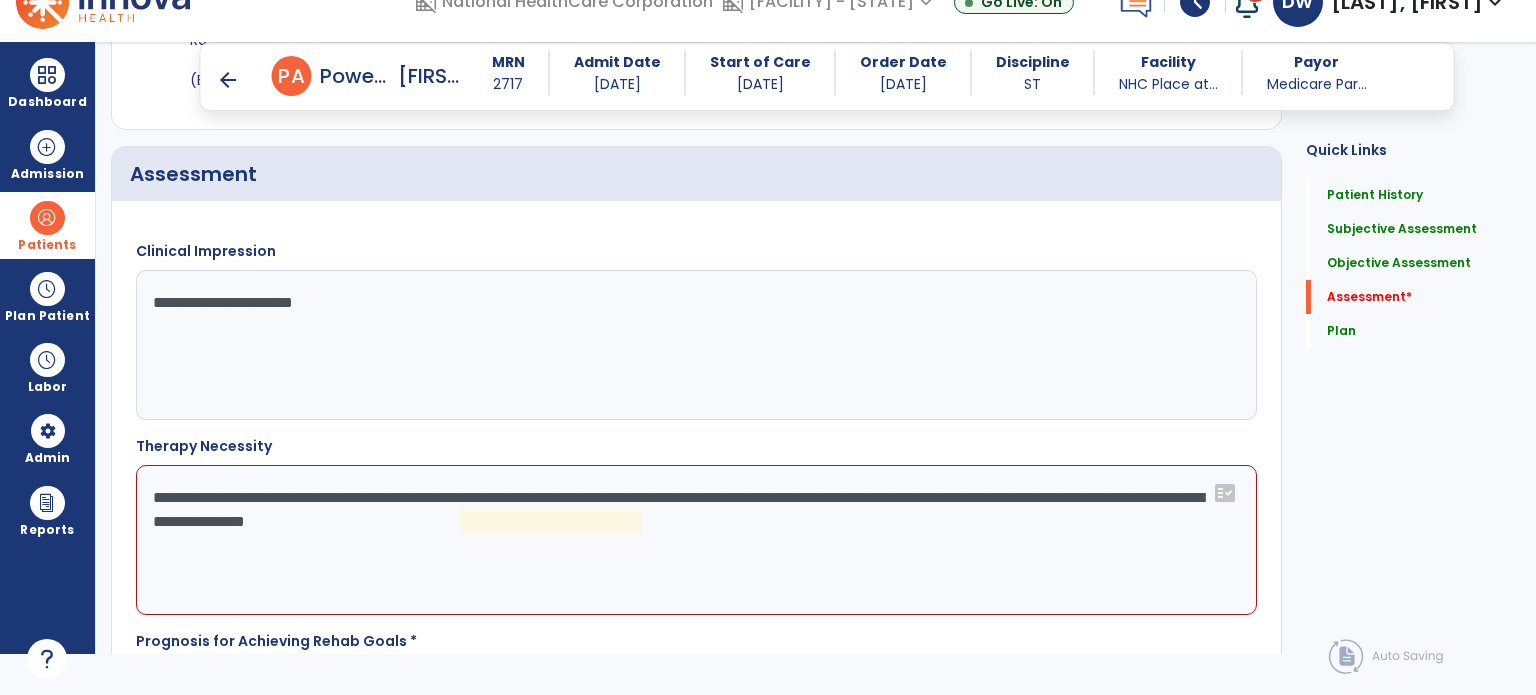 click on "**********" 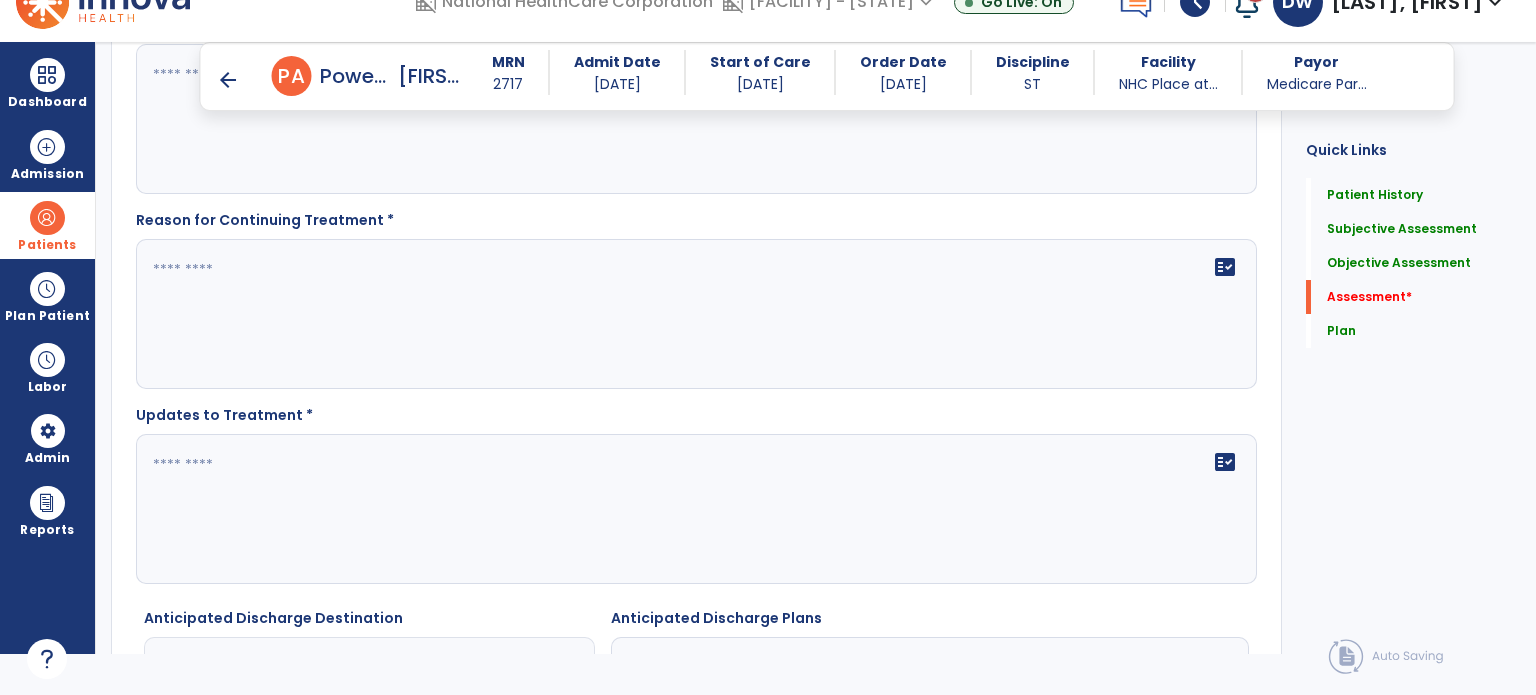 scroll, scrollTop: 2970, scrollLeft: 0, axis: vertical 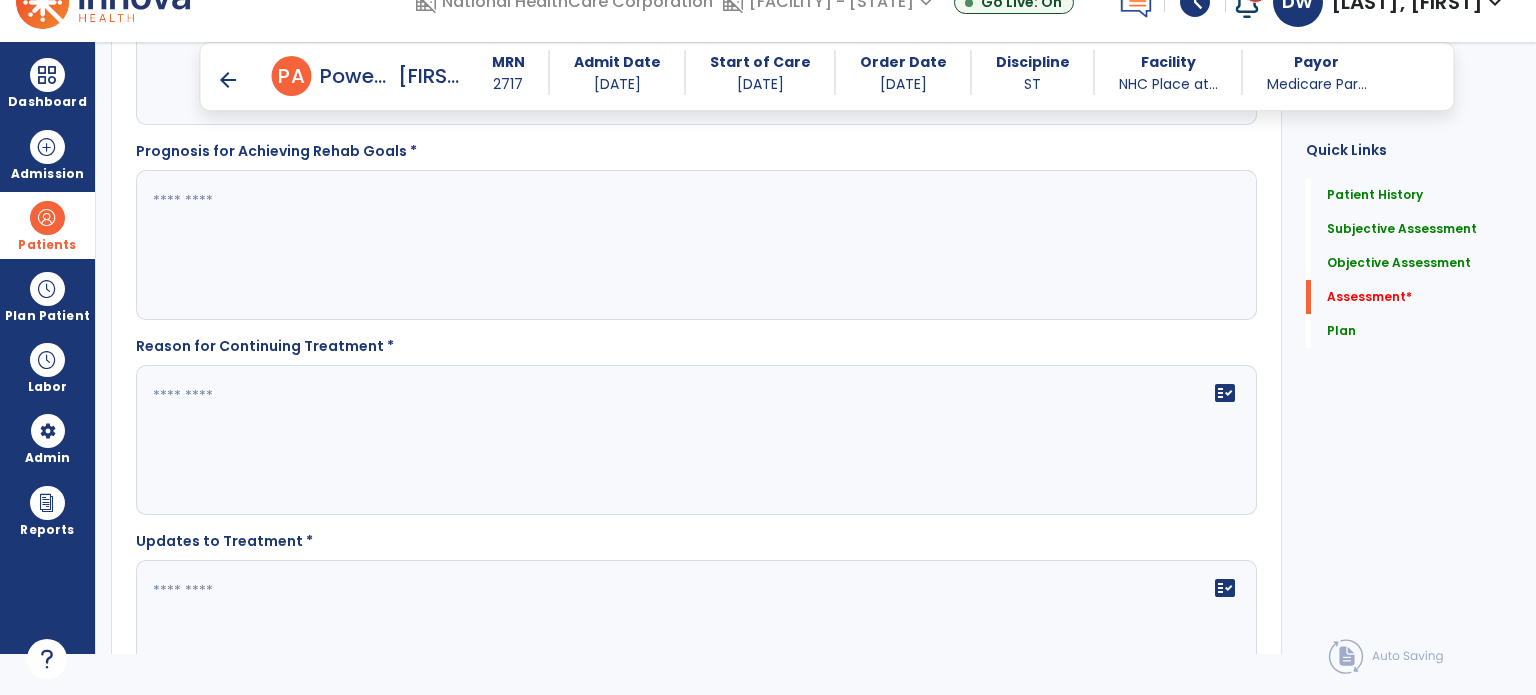 type on "**********" 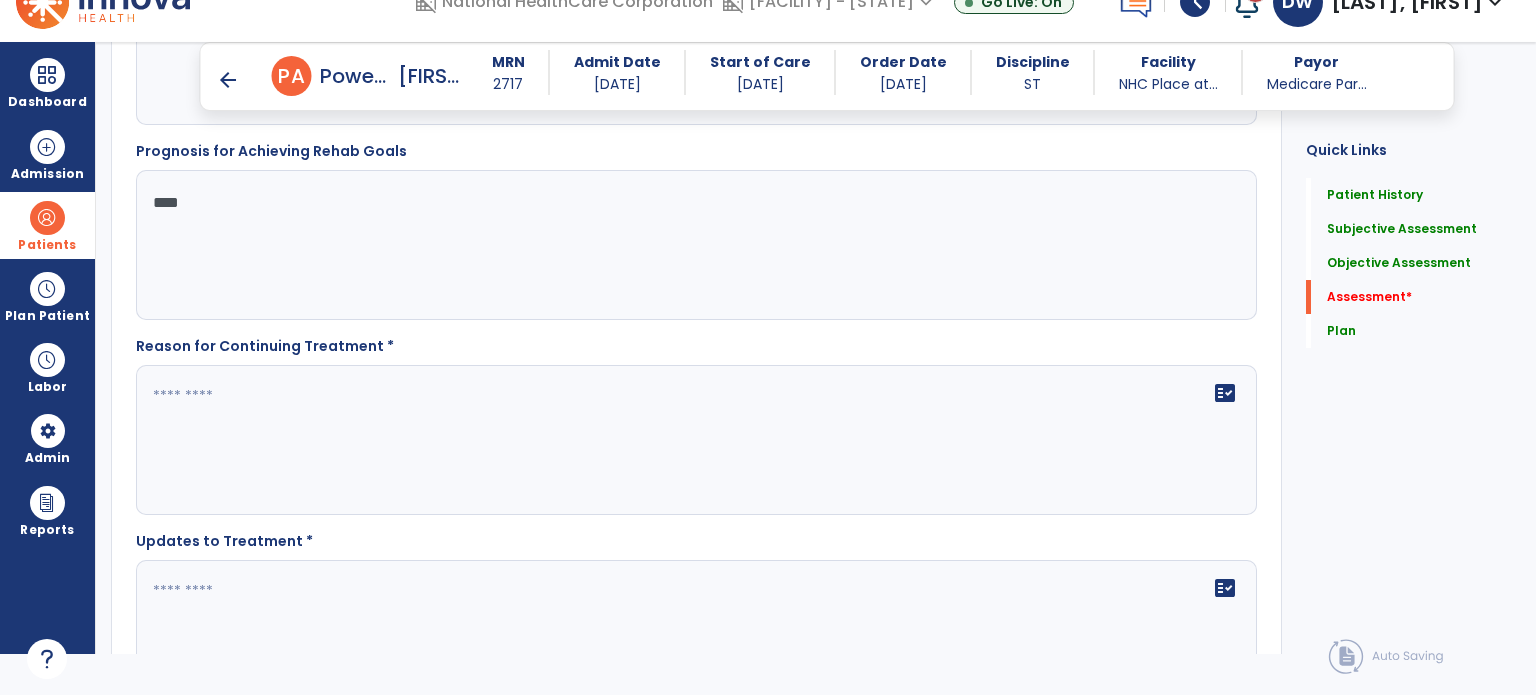 type on "****" 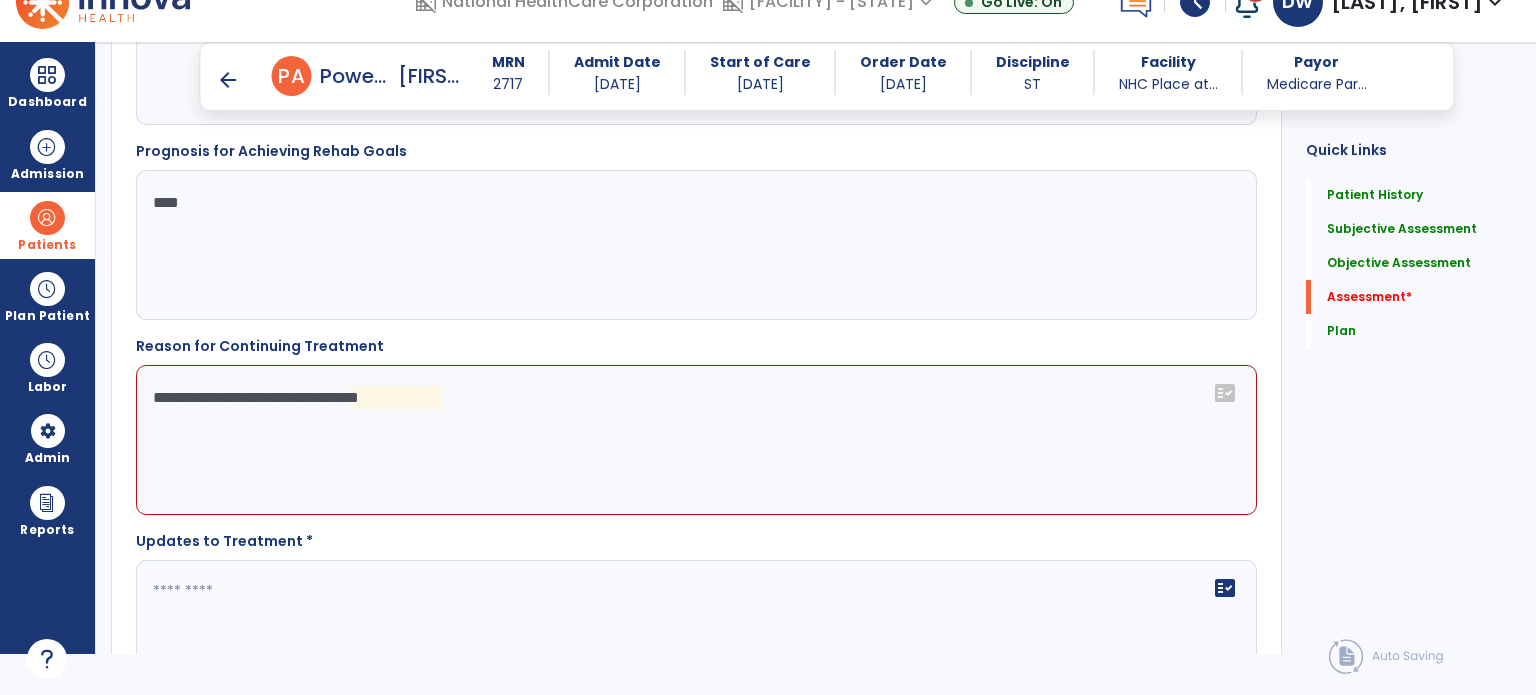 click on "**********" 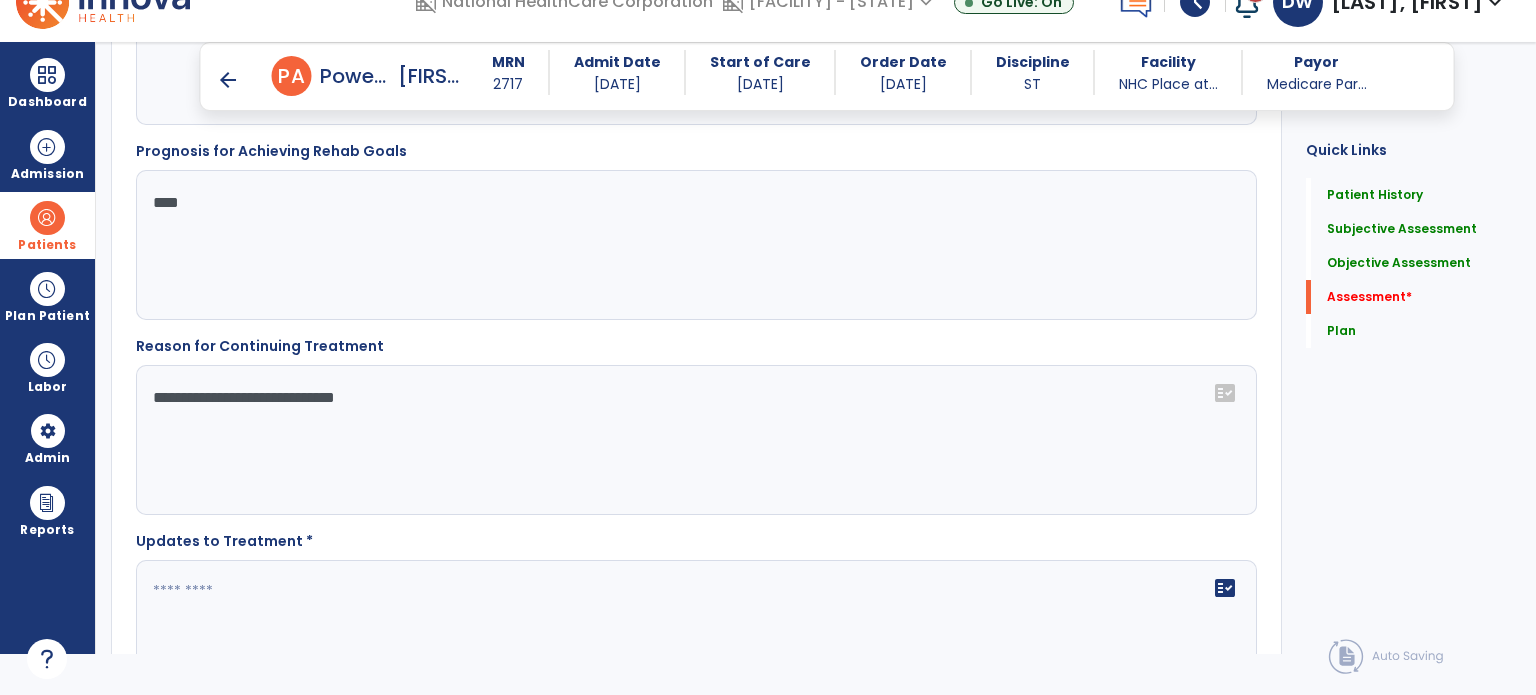 click on "**********" 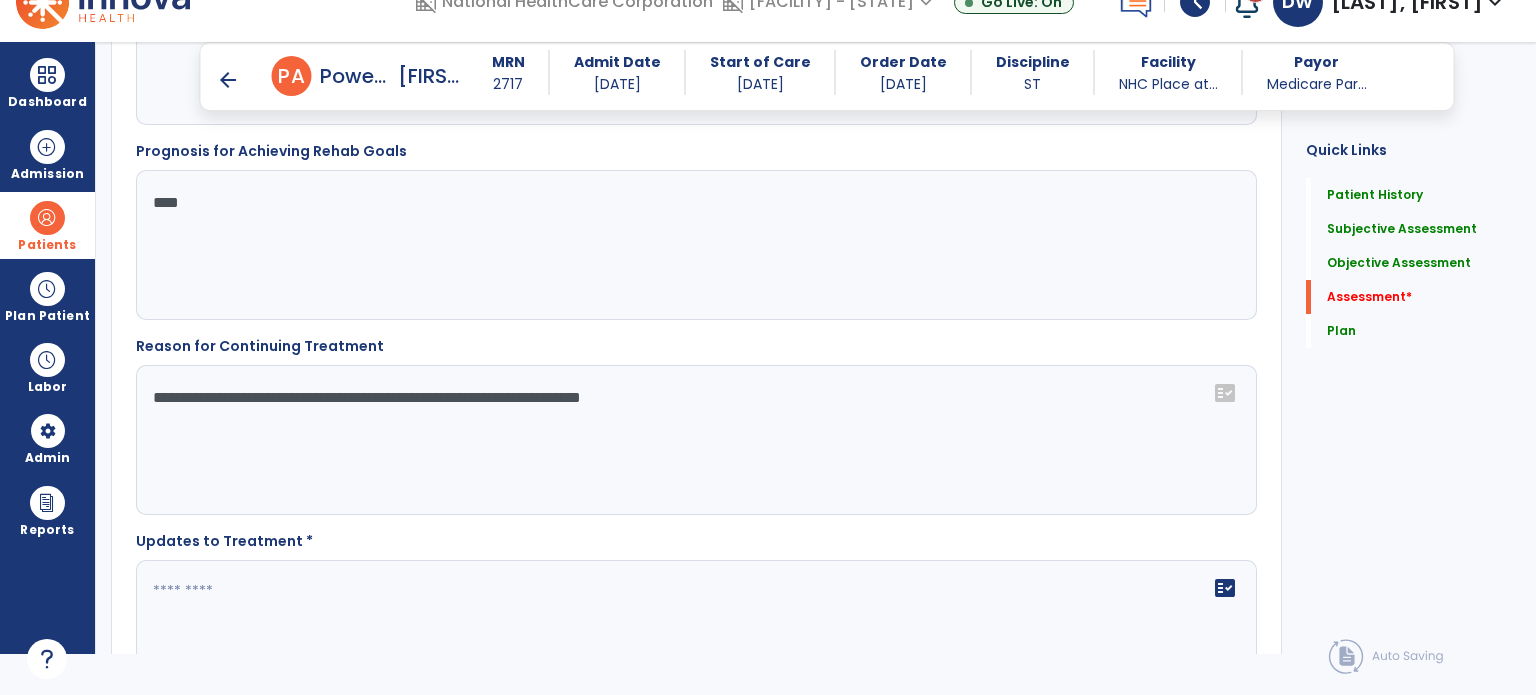 type on "**********" 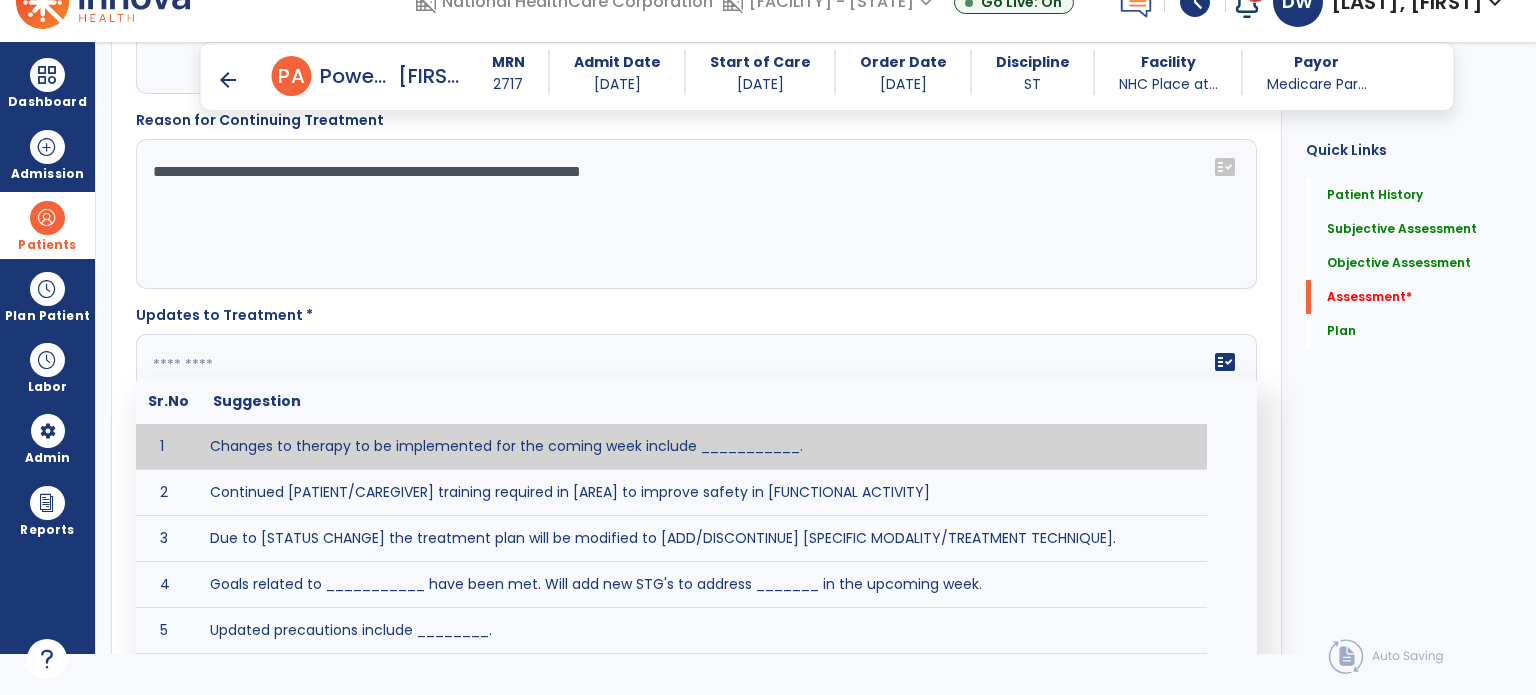 scroll, scrollTop: 3197, scrollLeft: 0, axis: vertical 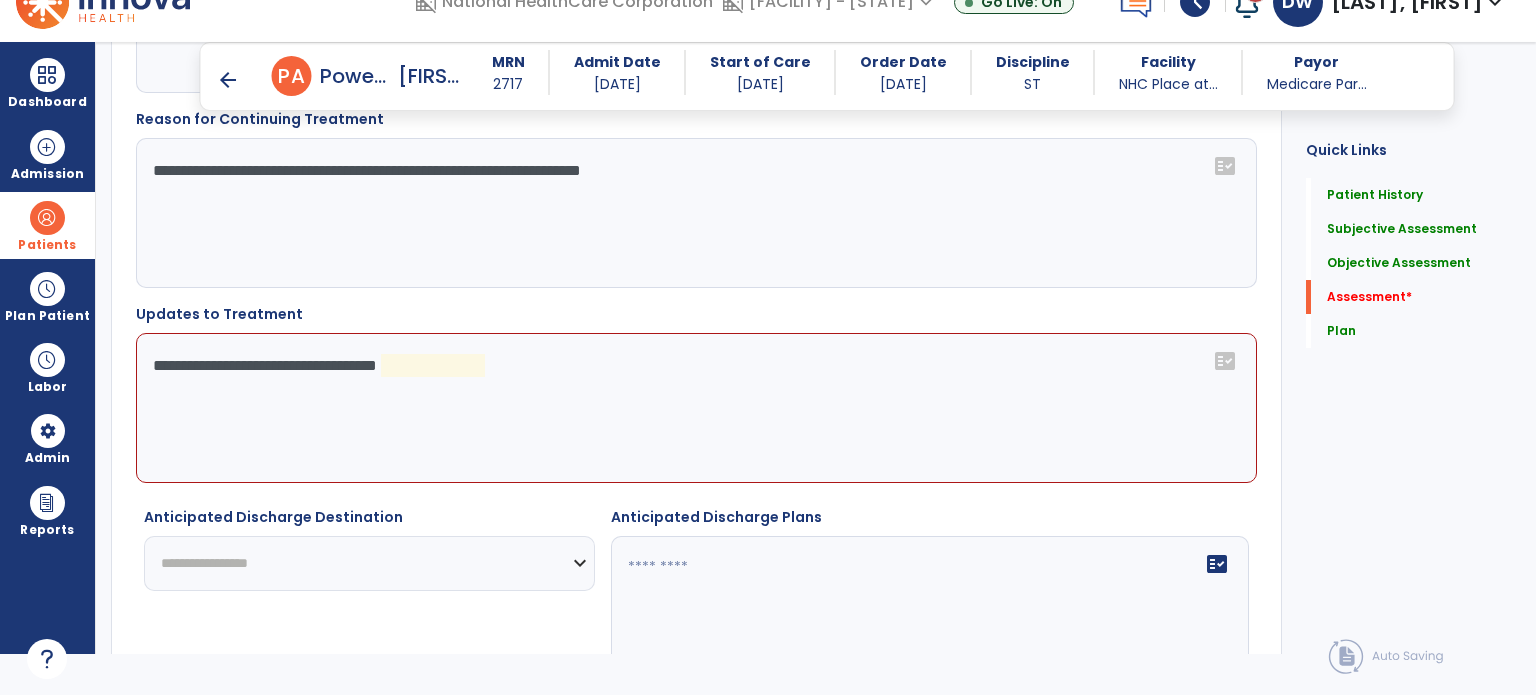 click on "**********" 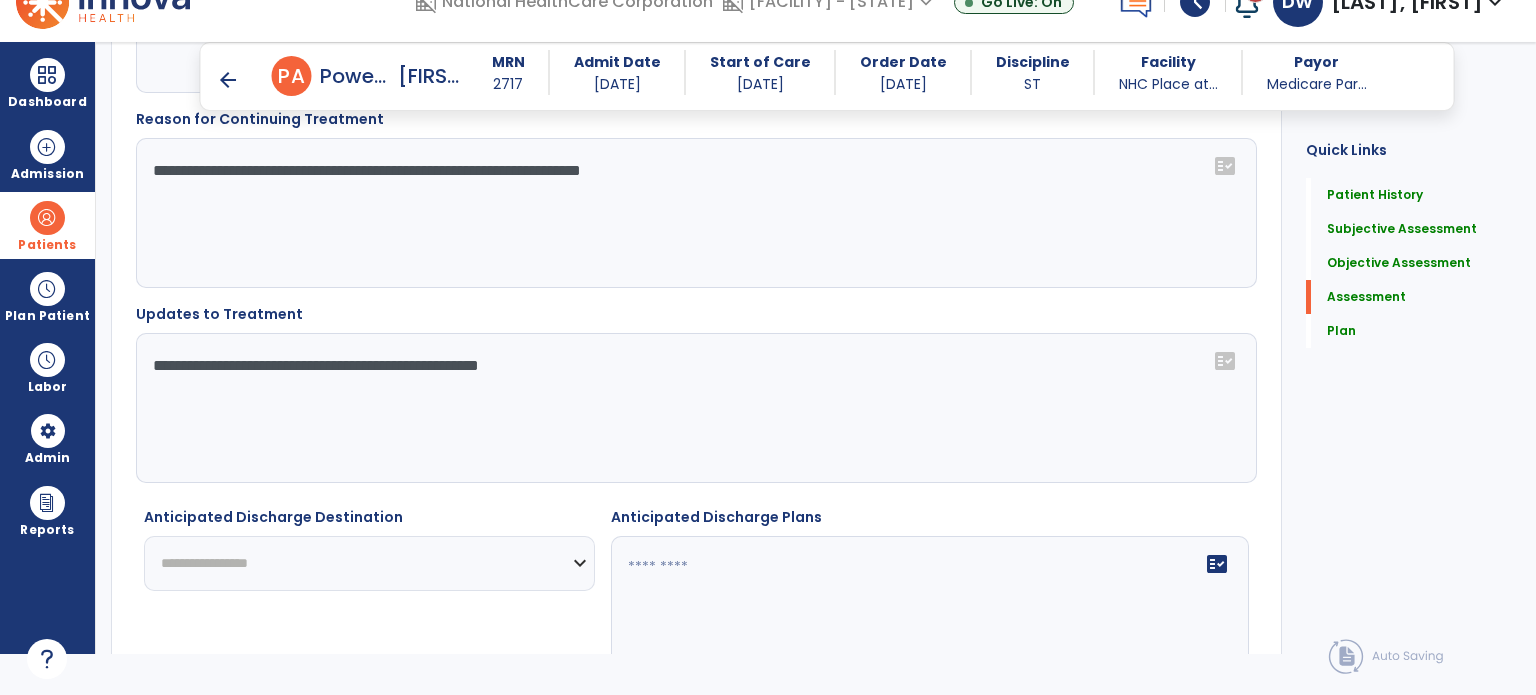 type on "**********" 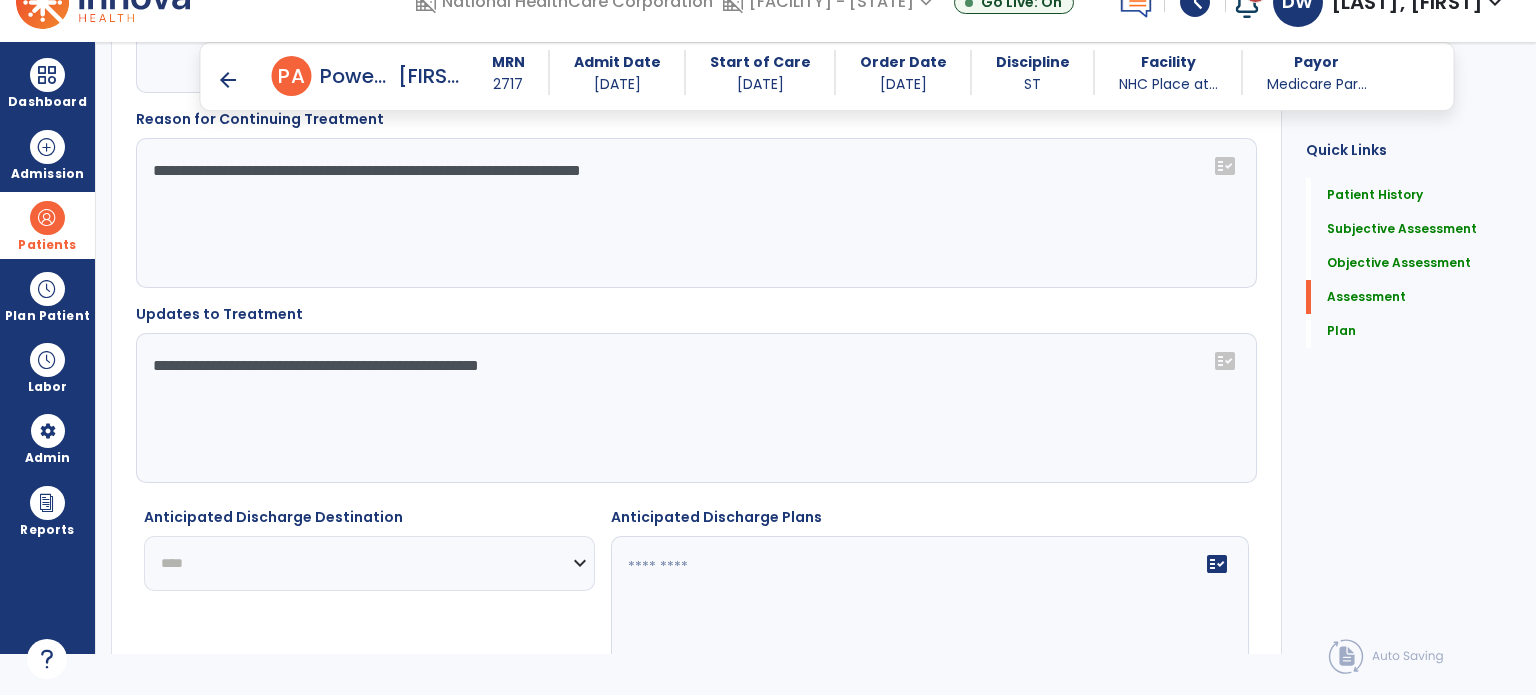 click on "**********" 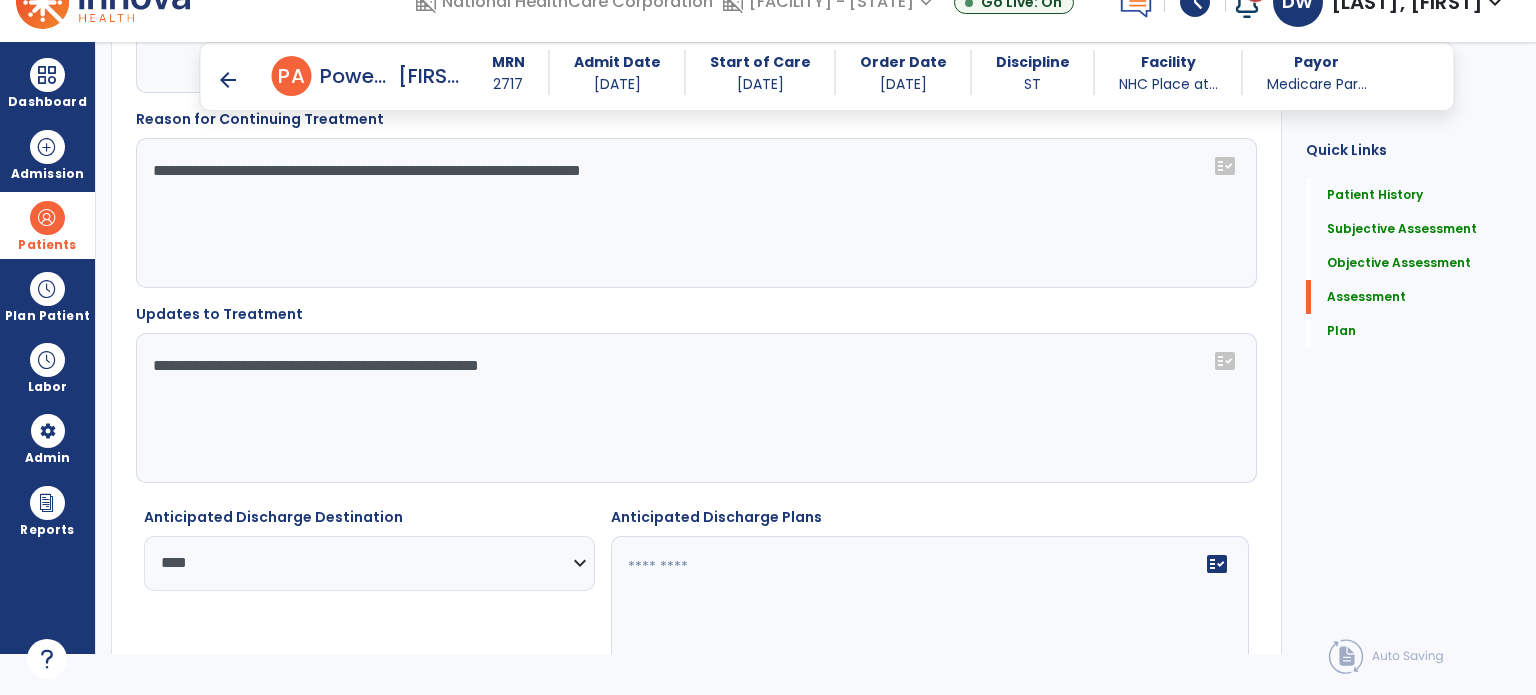 click 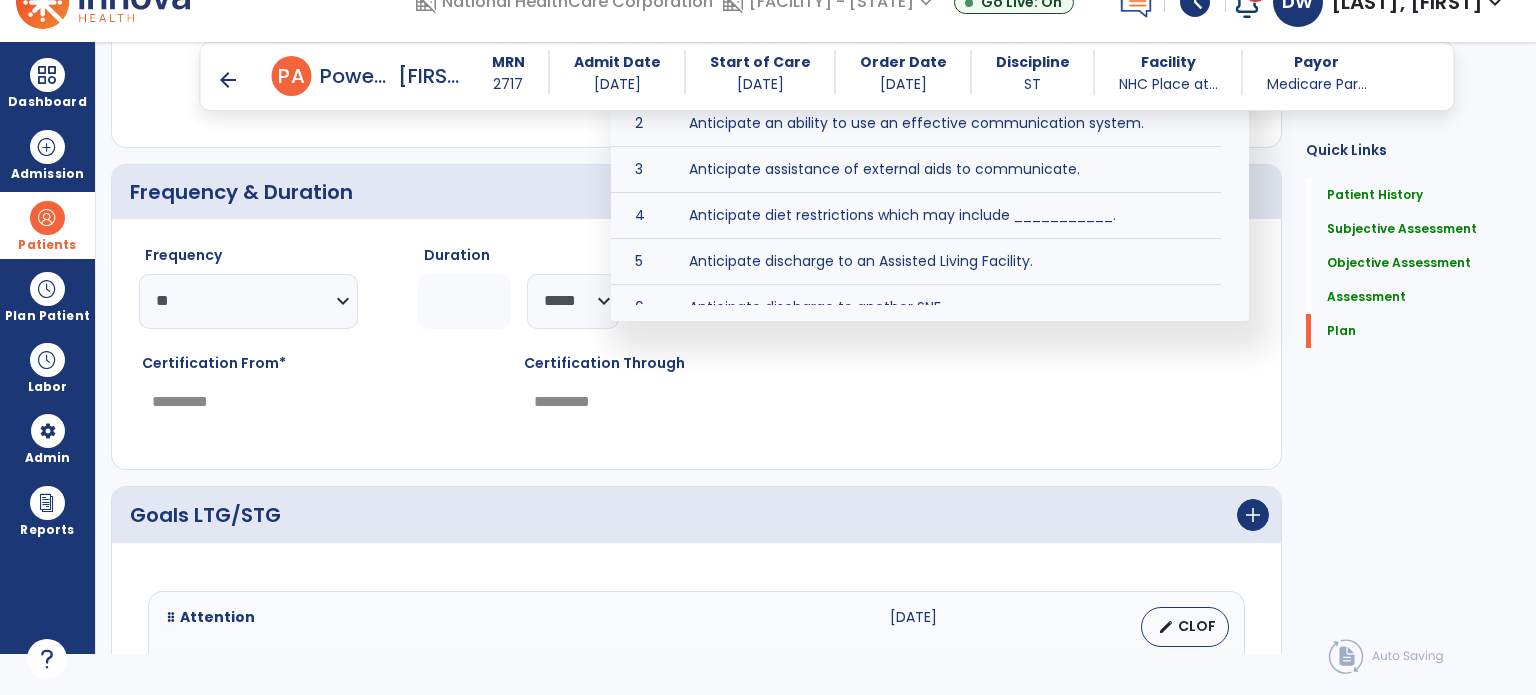 scroll, scrollTop: 3781, scrollLeft: 0, axis: vertical 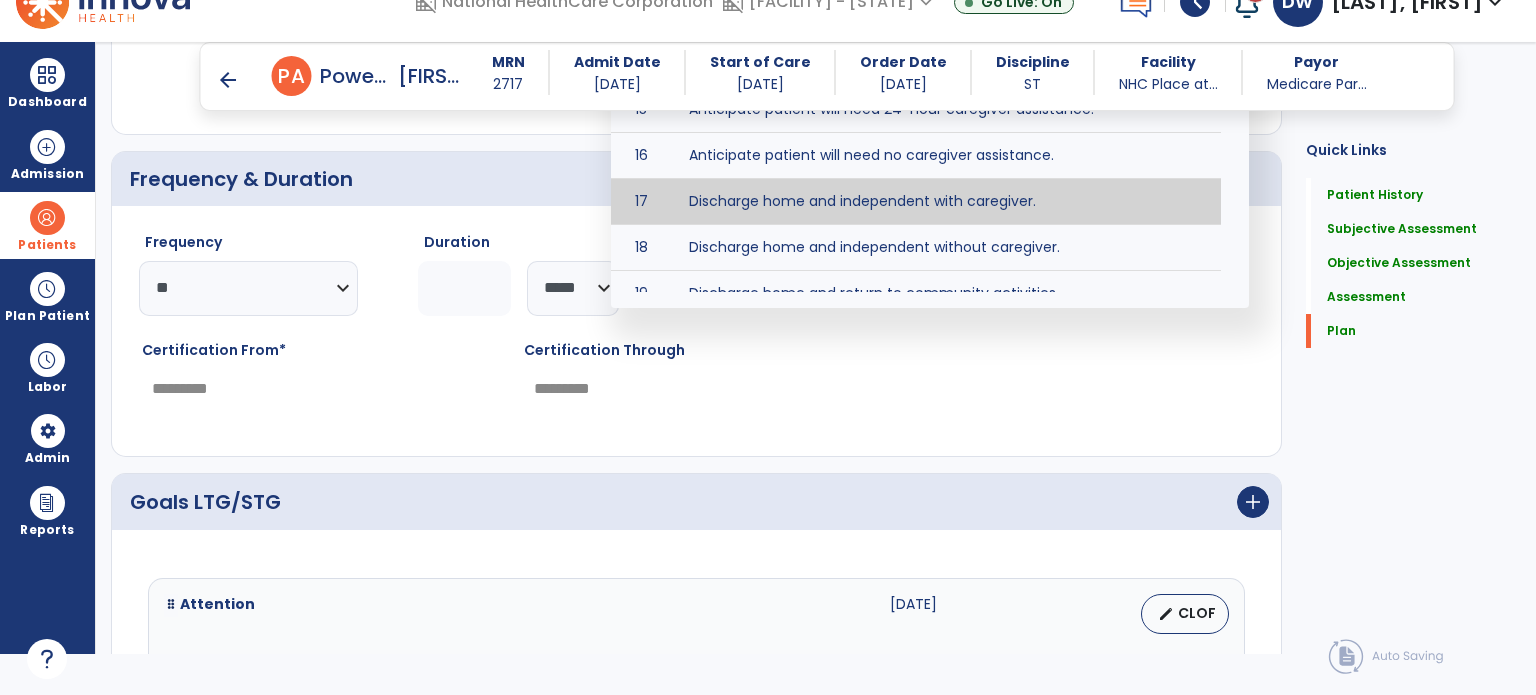 type on "**********" 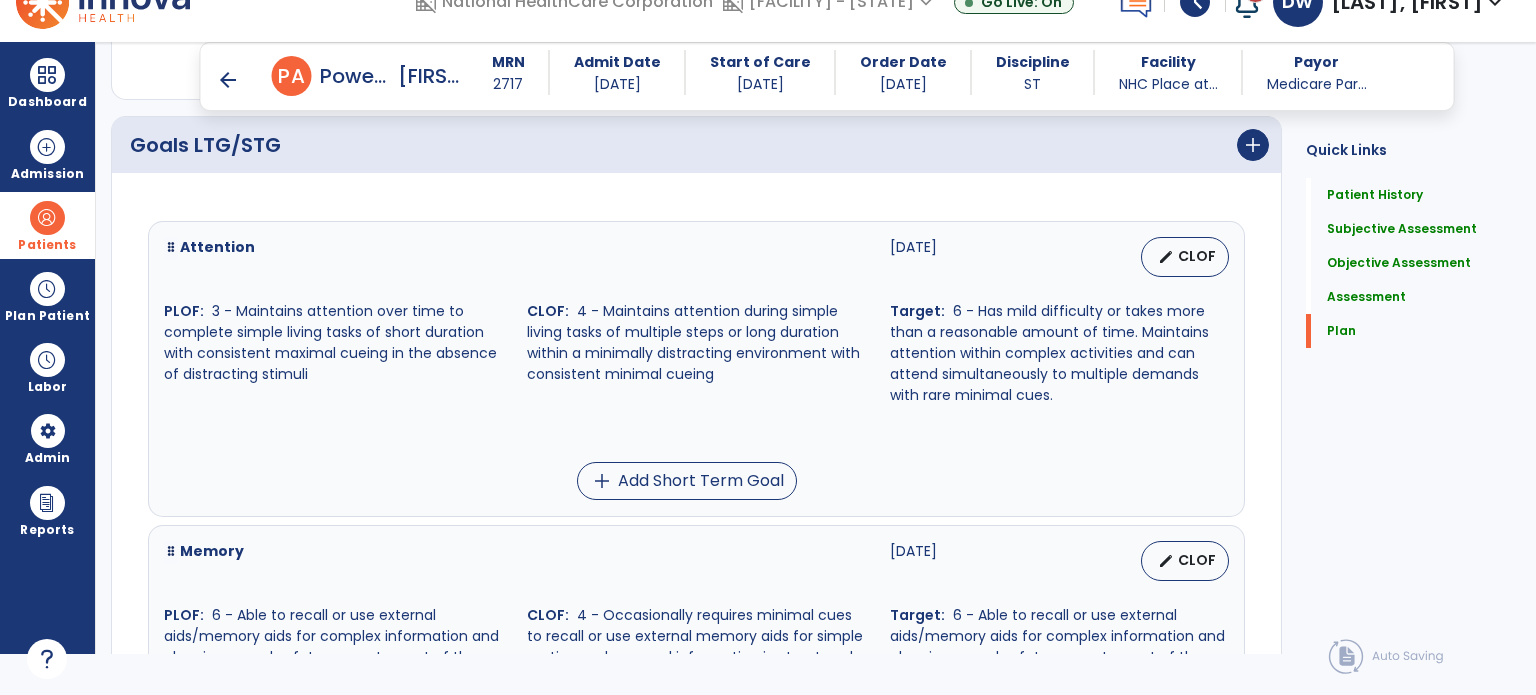 scroll, scrollTop: 4147, scrollLeft: 0, axis: vertical 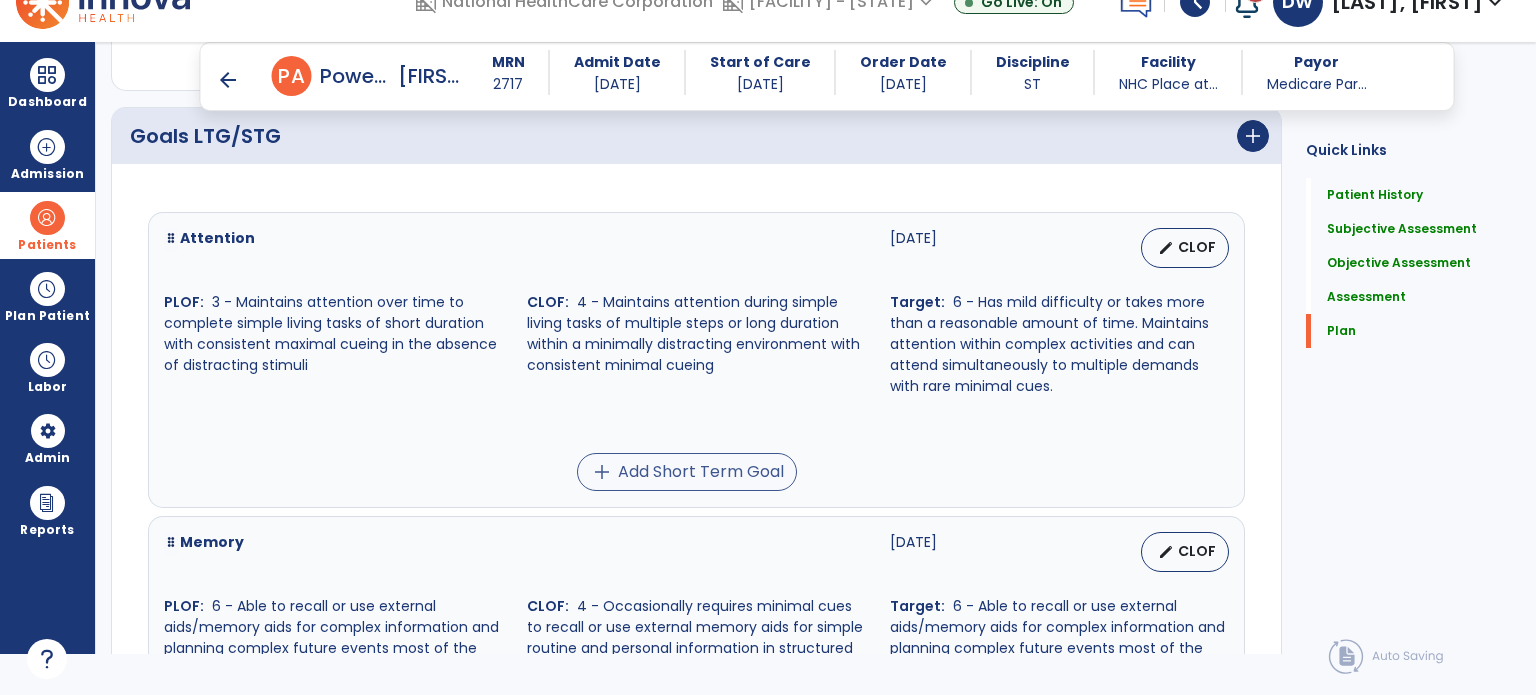 click on "add  Add Short Term Goal" at bounding box center [687, 472] 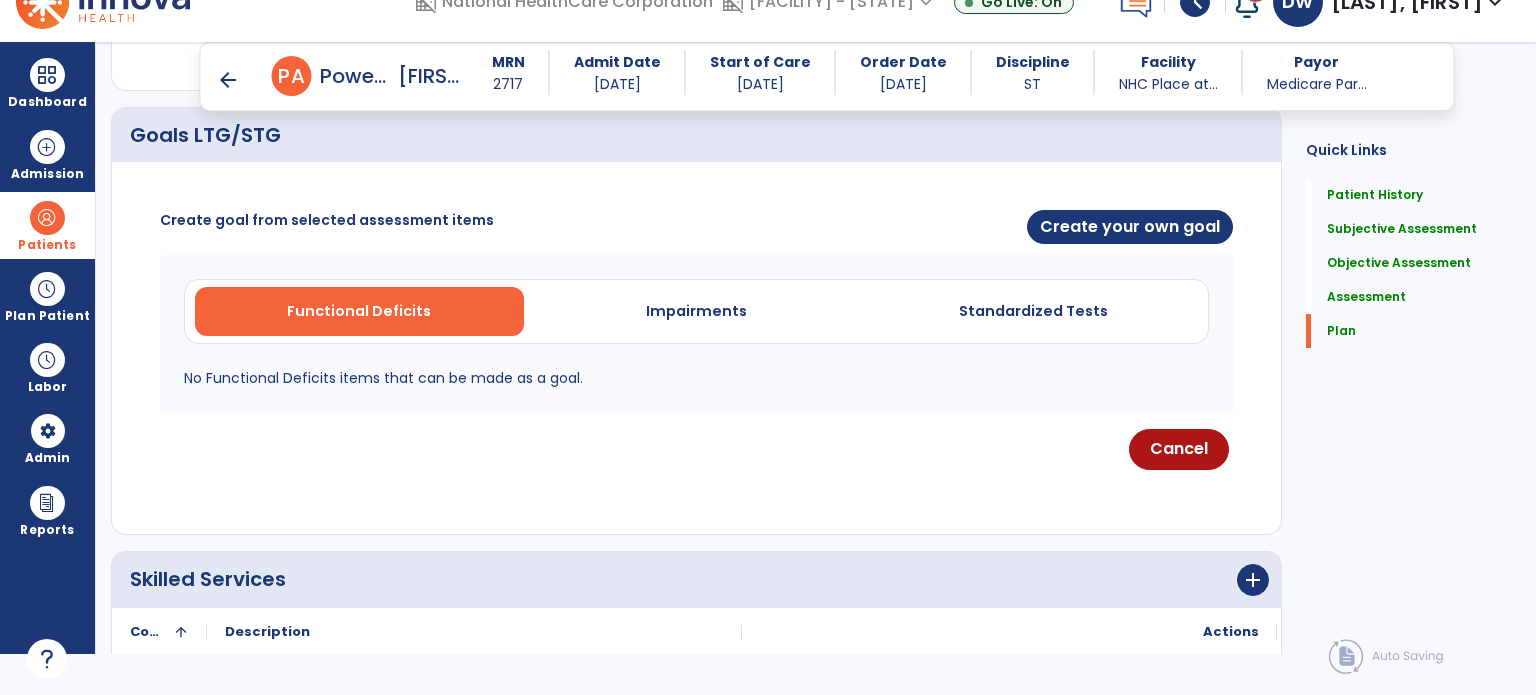 click on "Quick Links  Patient History   Patient History   Subjective Assessment   Subjective Assessment   Objective Assessment   Objective Assessment   Assessment   Assessment   Plan   Plan" 